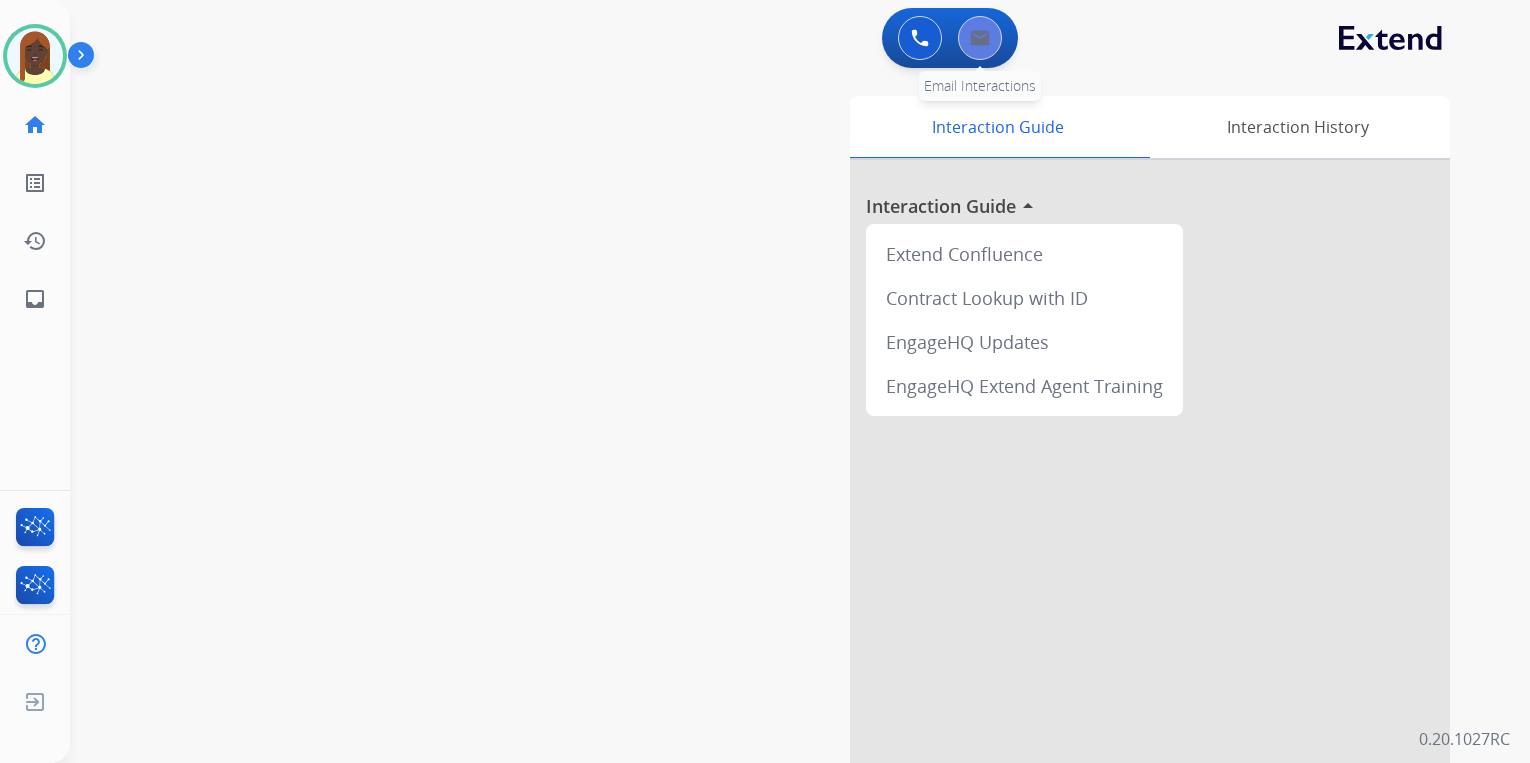 scroll, scrollTop: 0, scrollLeft: 0, axis: both 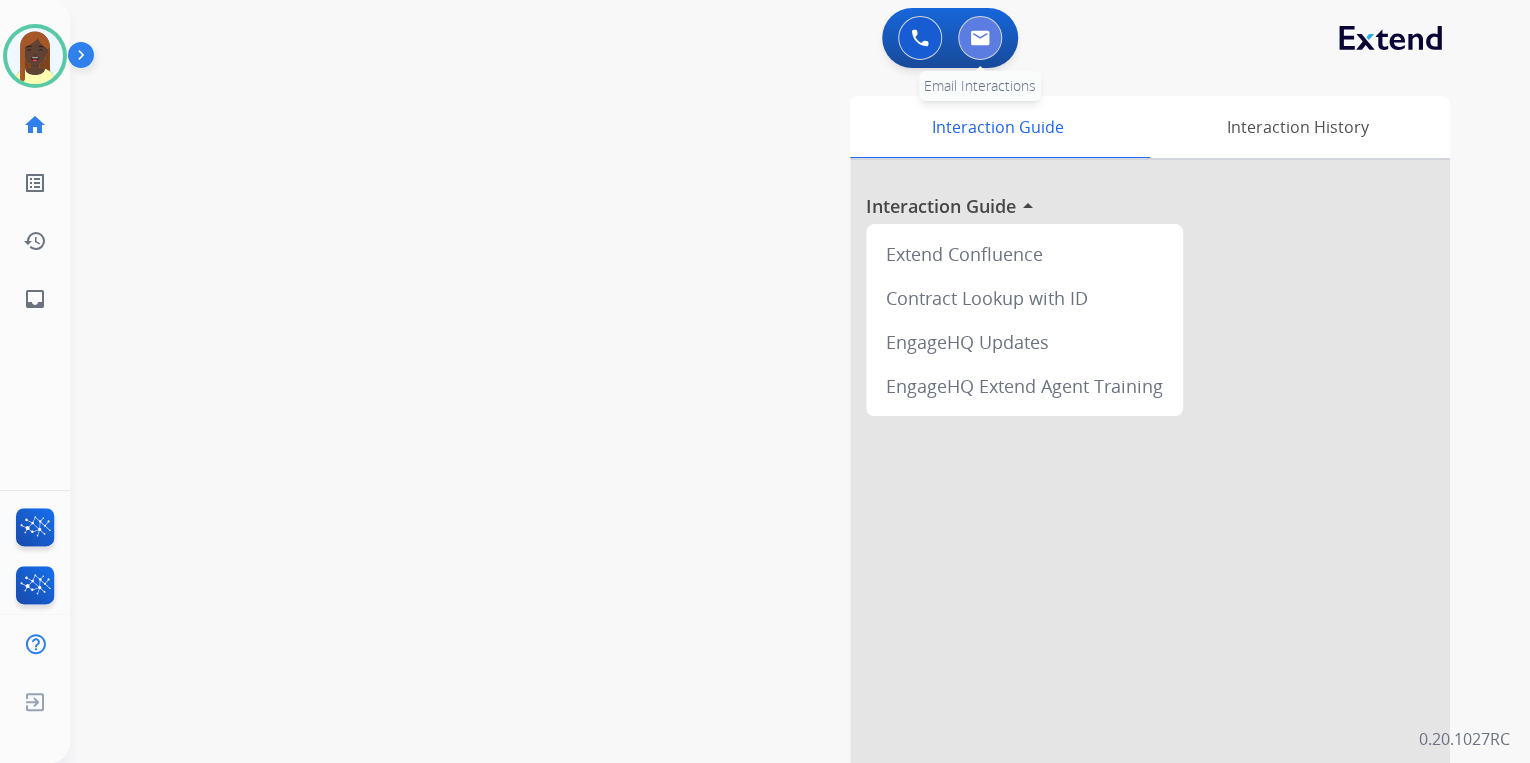 click at bounding box center [980, 38] 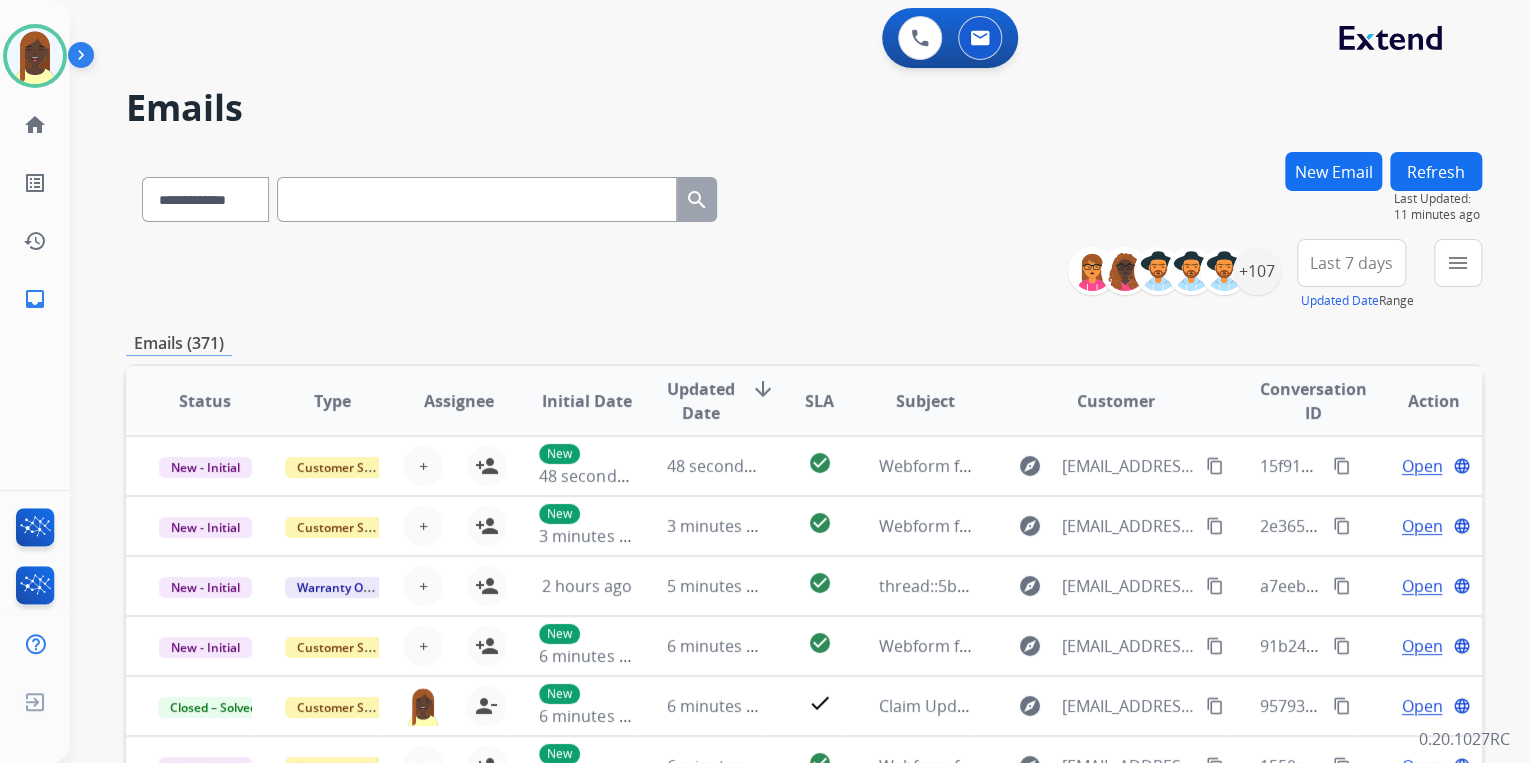 click on "New Email" at bounding box center [1333, 171] 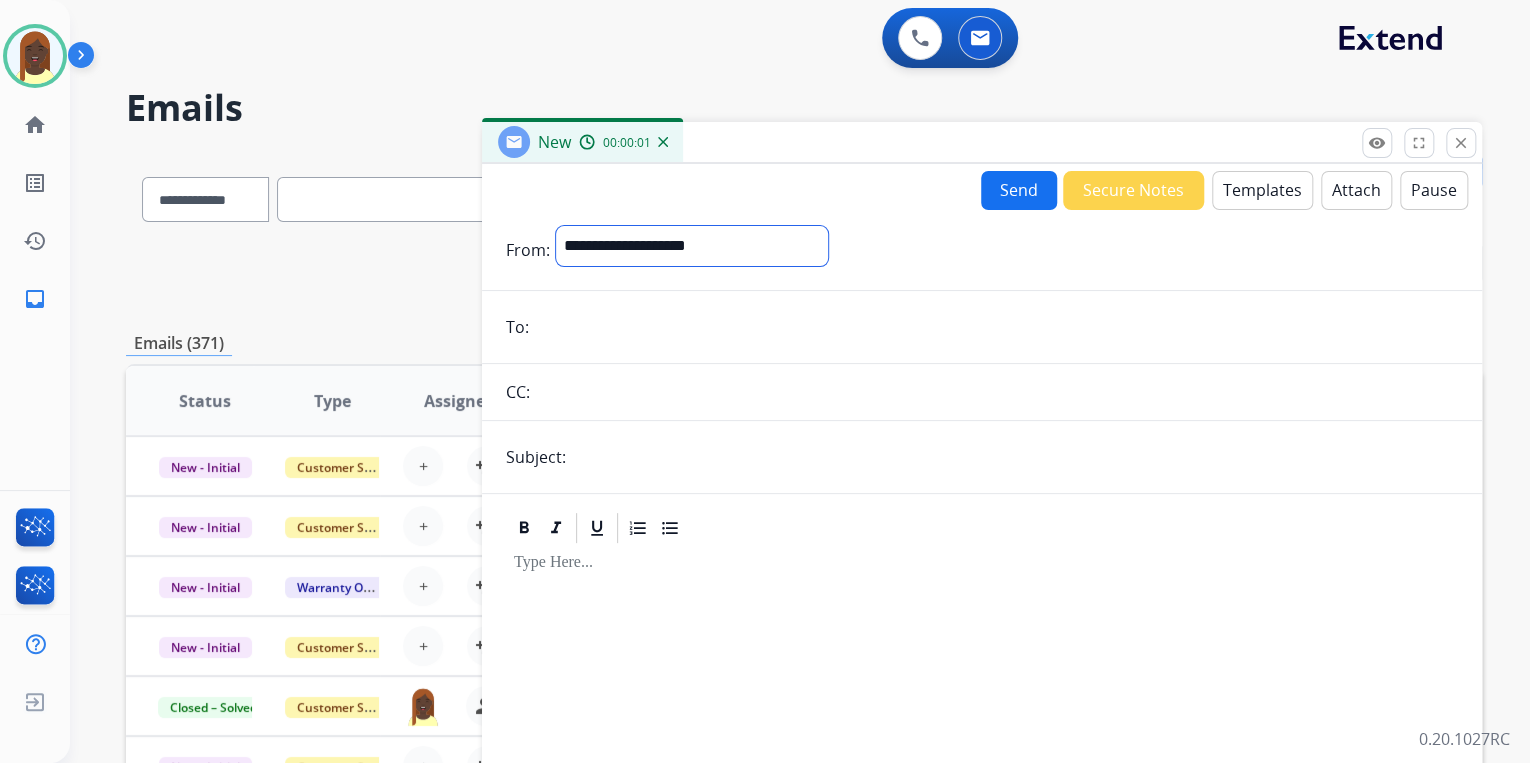 click on "**********" at bounding box center [692, 246] 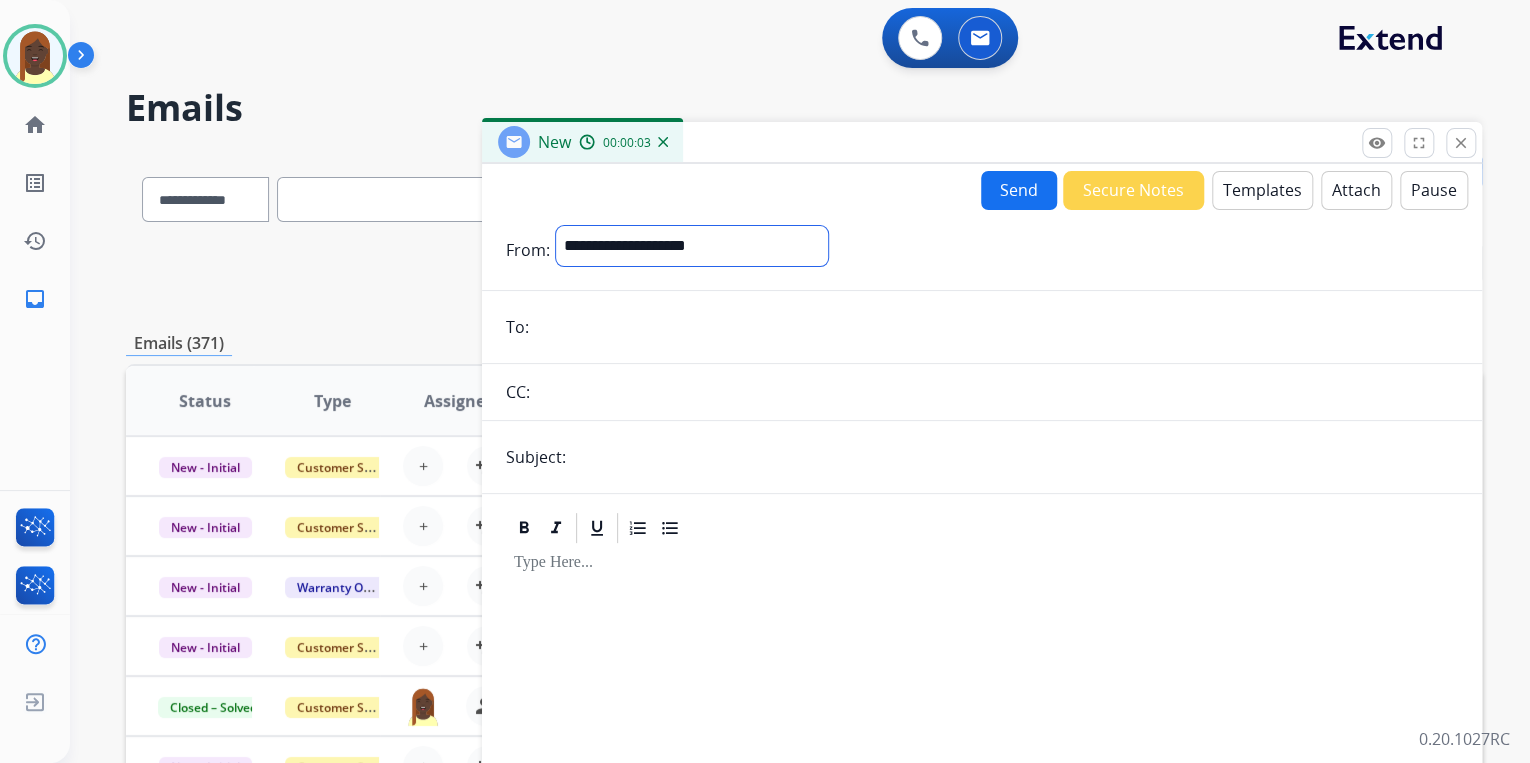 select on "**********" 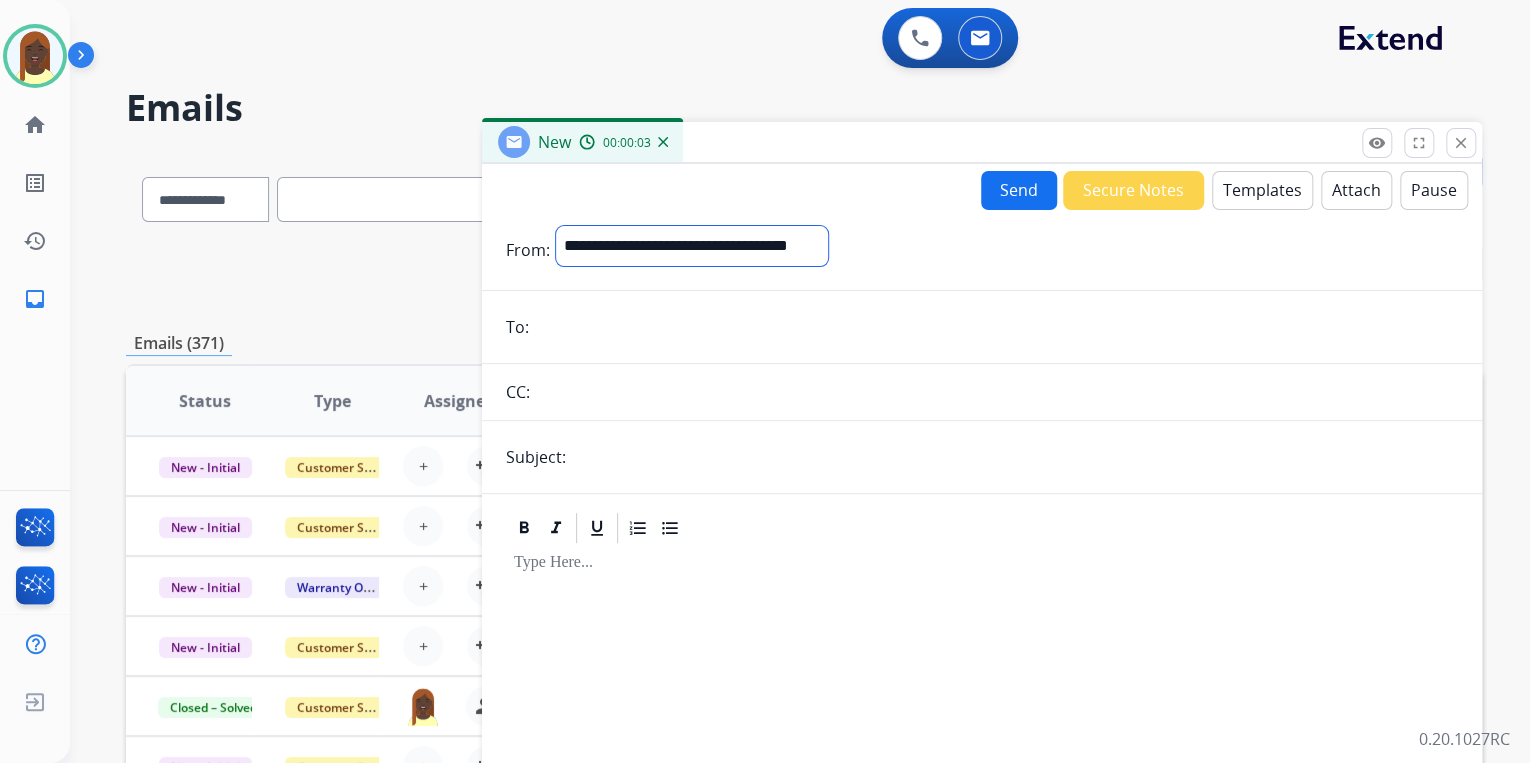 click on "**********" at bounding box center (692, 246) 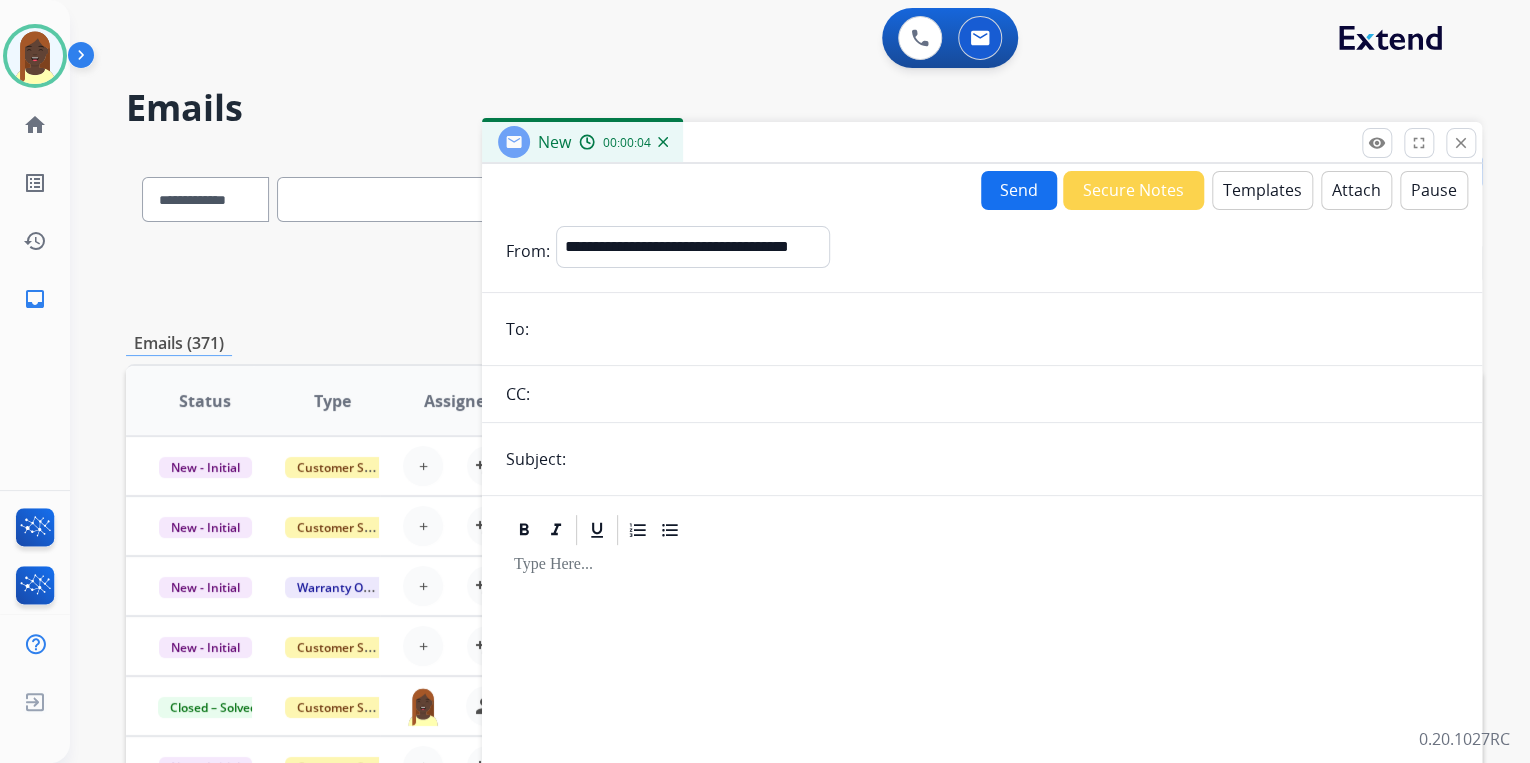 click on "Templates" at bounding box center (1262, 190) 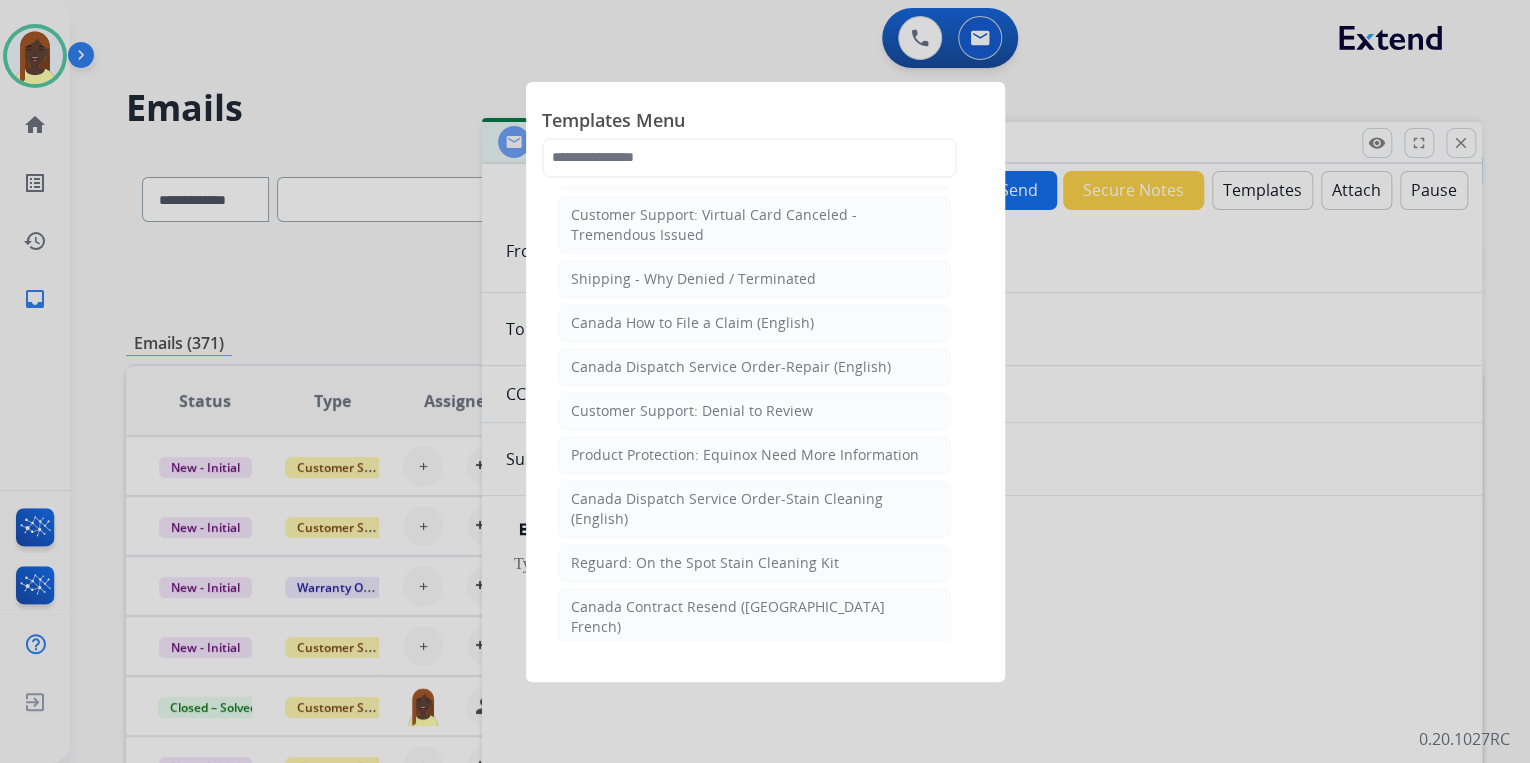 scroll, scrollTop: 1360, scrollLeft: 0, axis: vertical 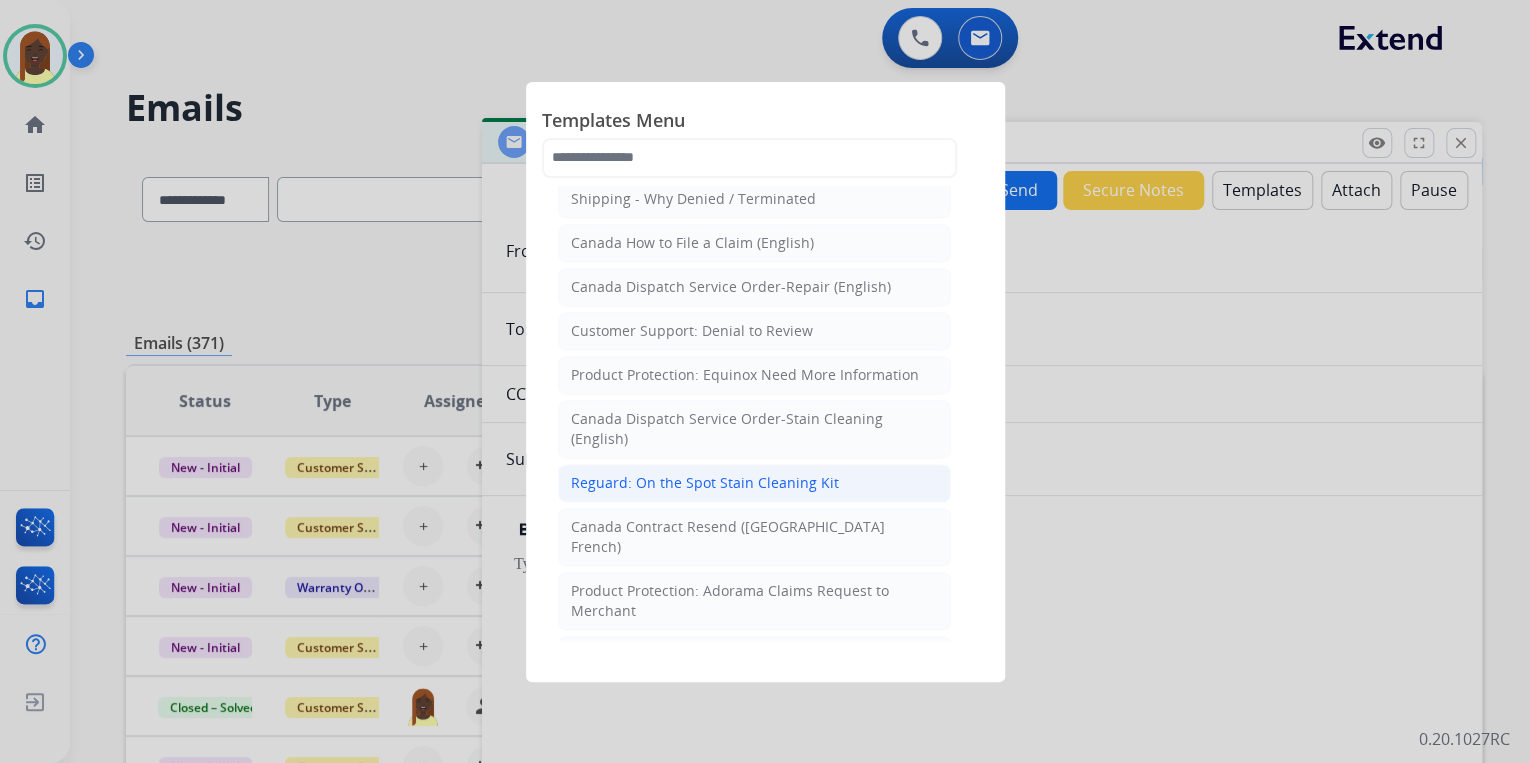 click on "Reguard: On the Spot Stain Cleaning Kit" 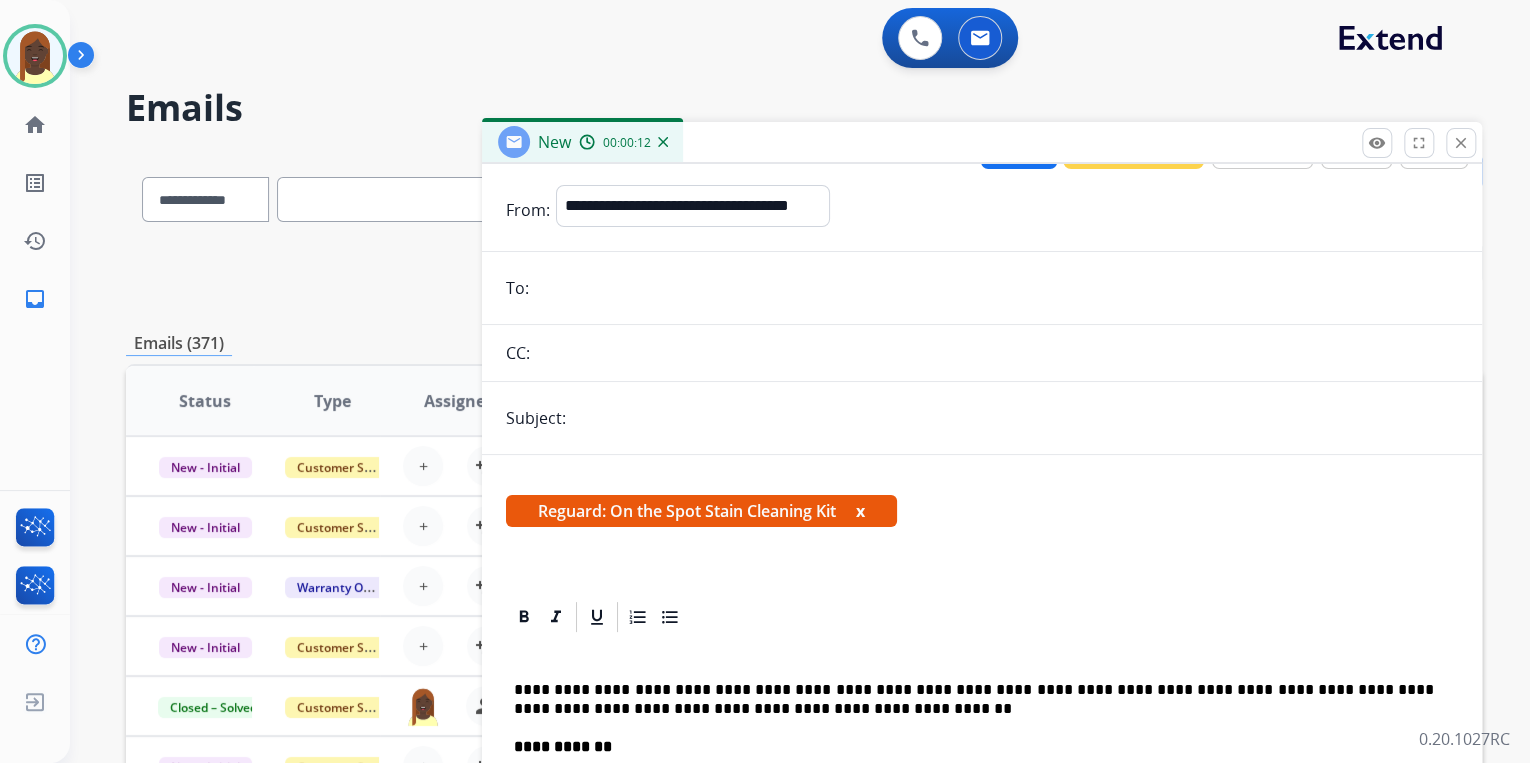 scroll, scrollTop: 0, scrollLeft: 0, axis: both 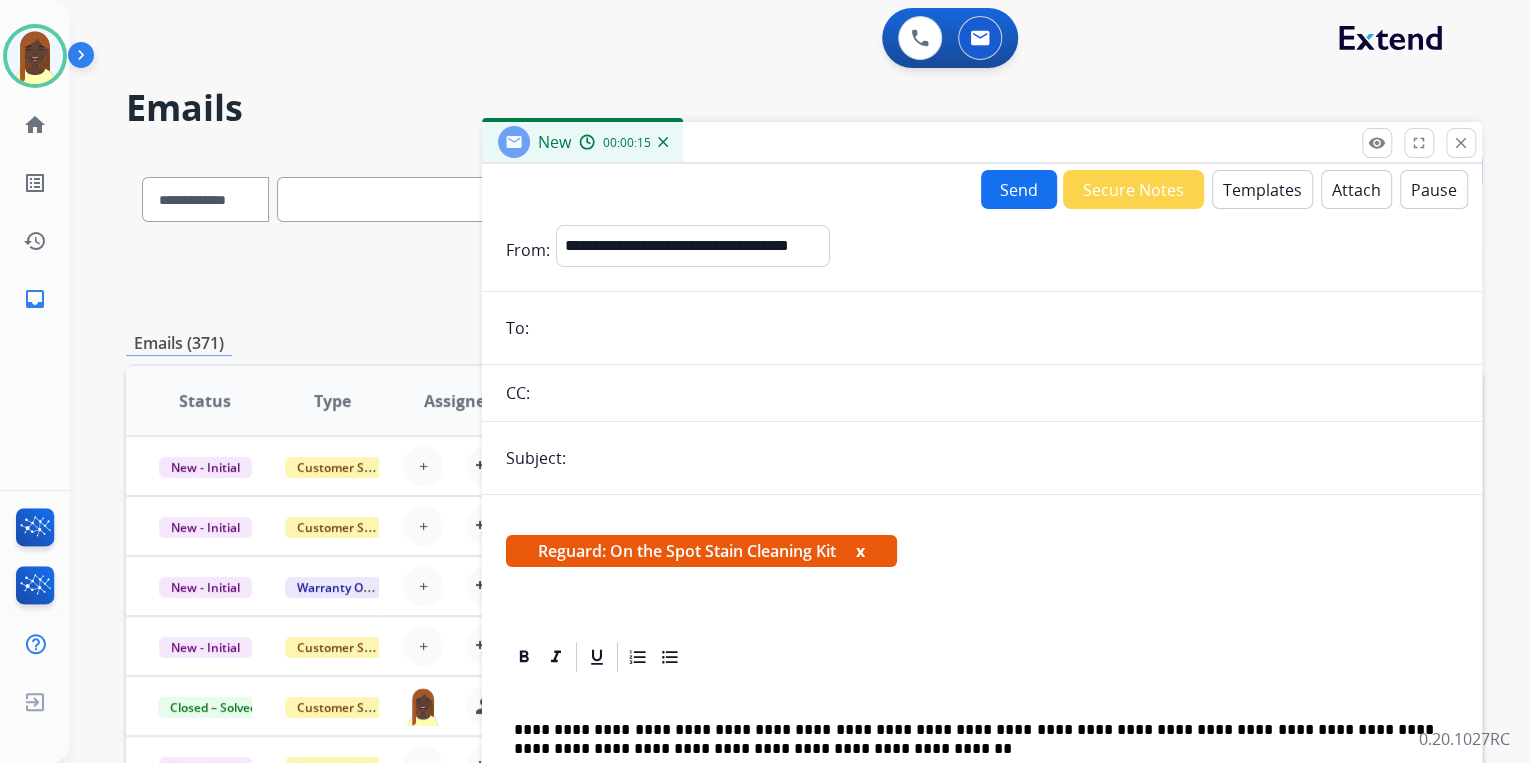 paste on "**********" 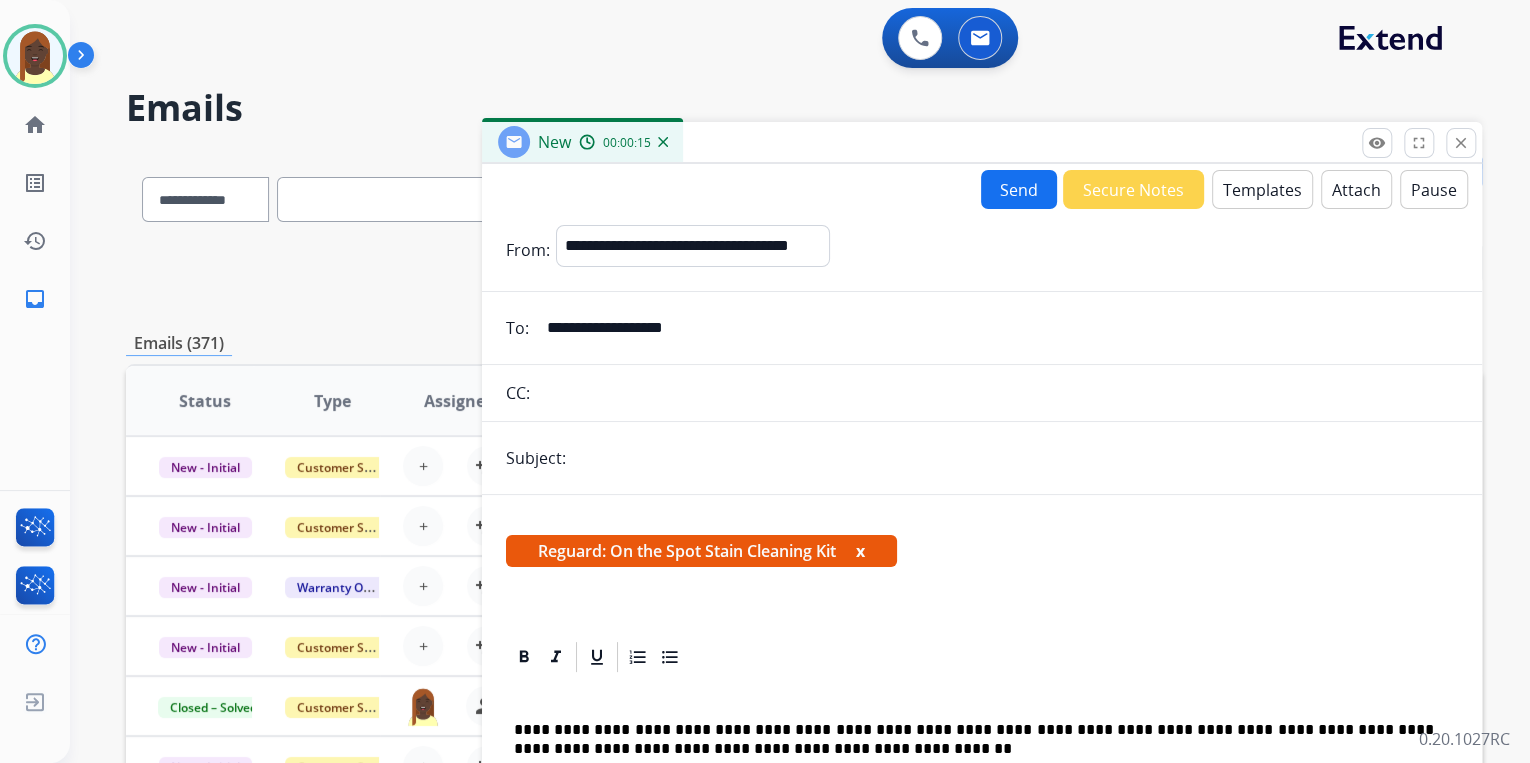 type on "**********" 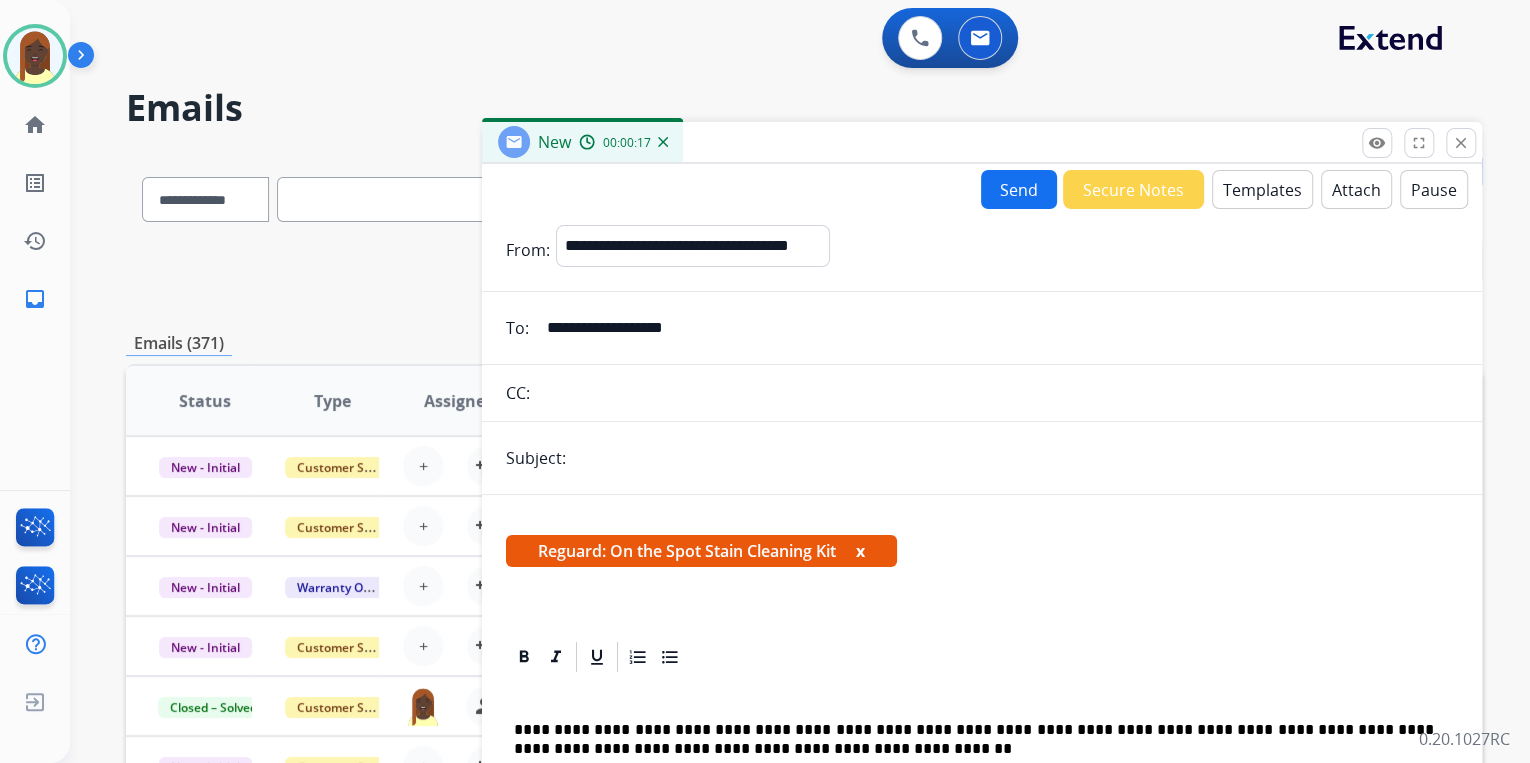 type on "**********" 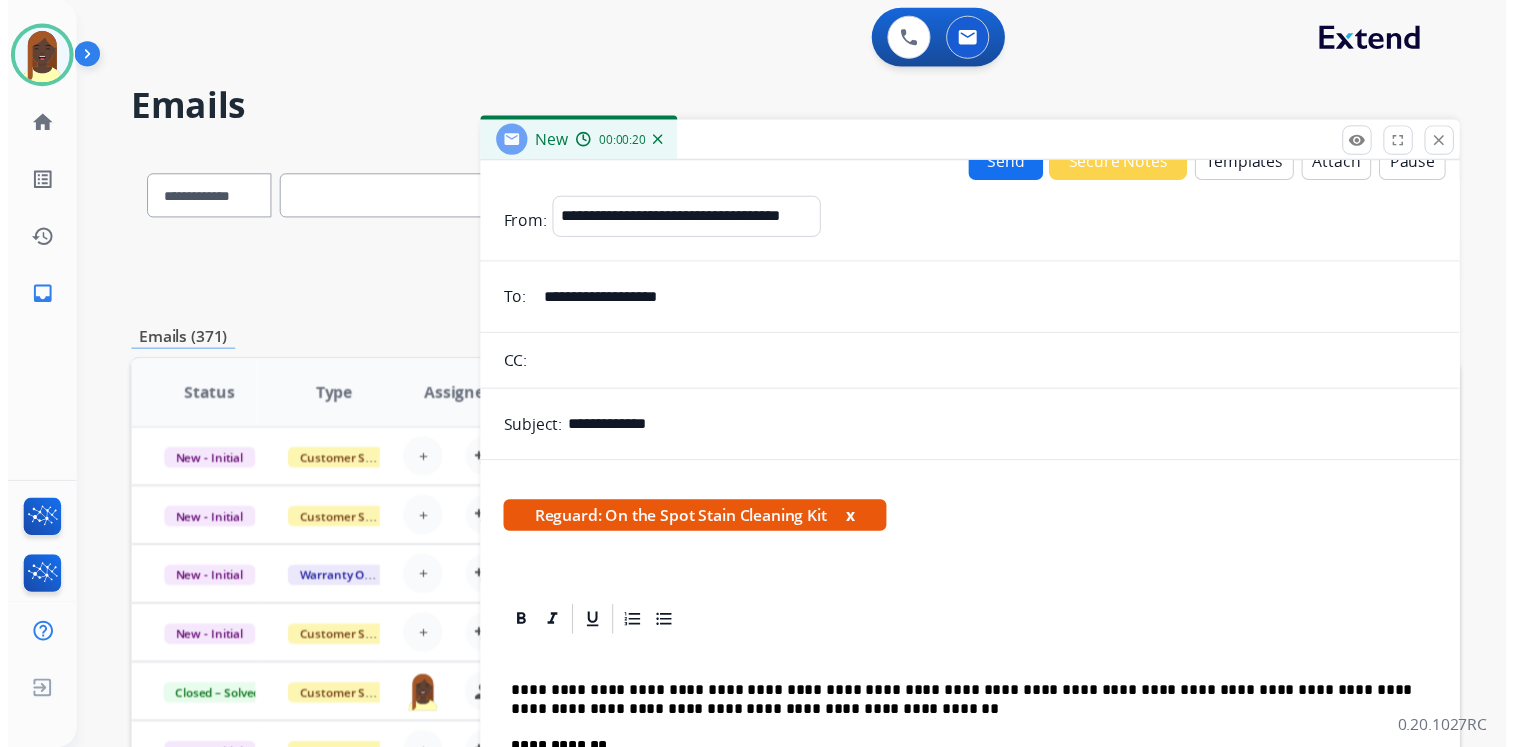 scroll, scrollTop: 0, scrollLeft: 0, axis: both 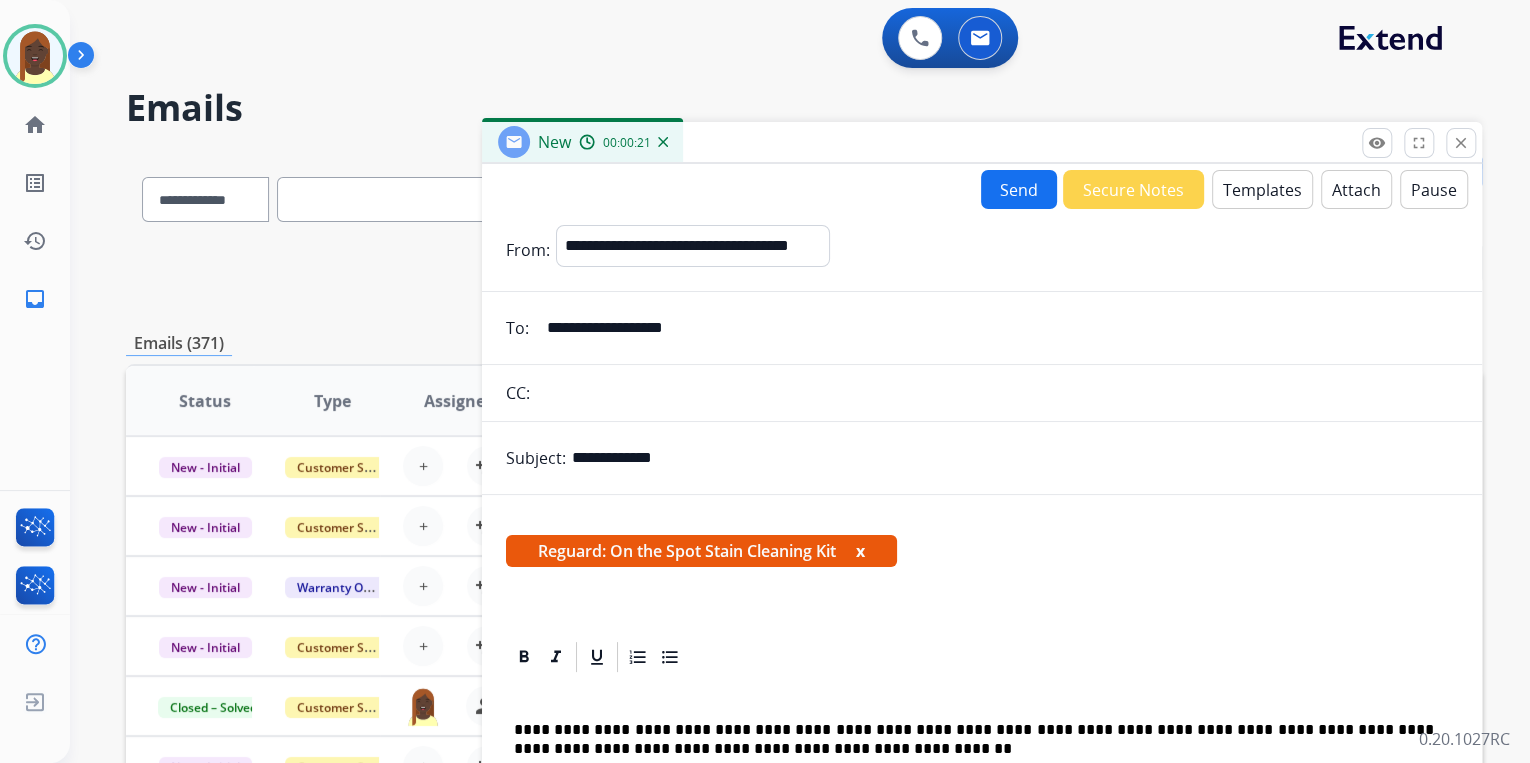 click on "Send" at bounding box center (1019, 189) 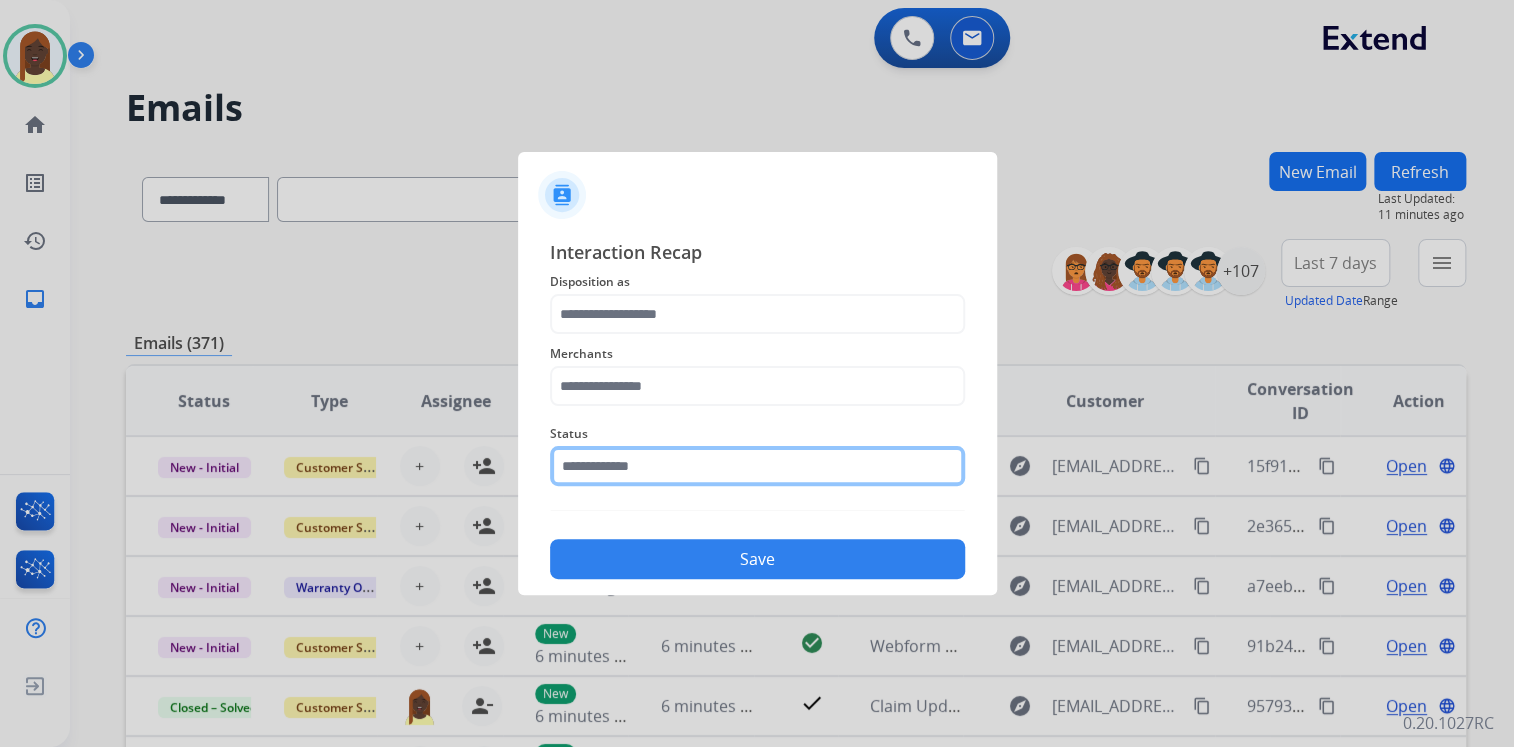 click 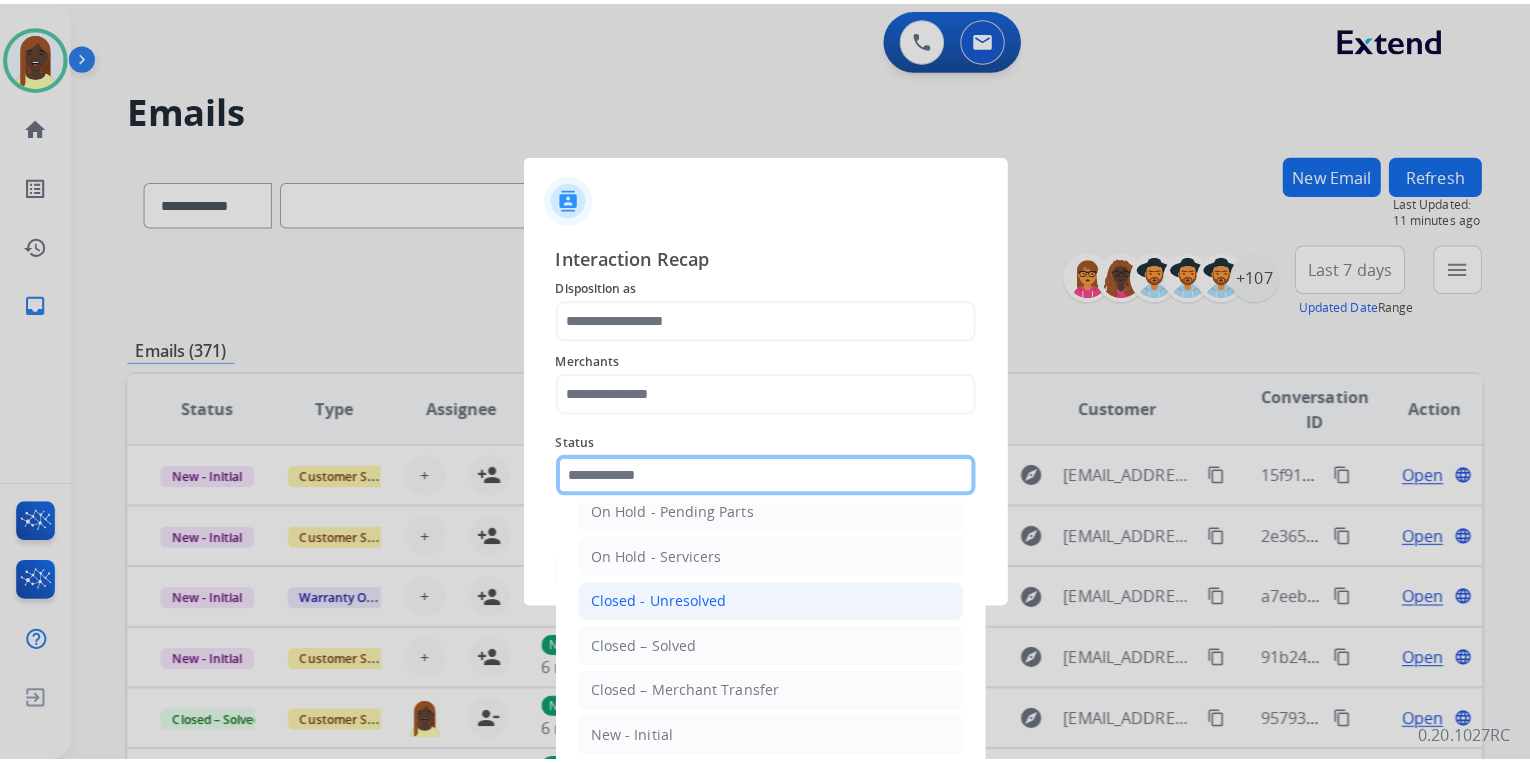 scroll, scrollTop: 116, scrollLeft: 0, axis: vertical 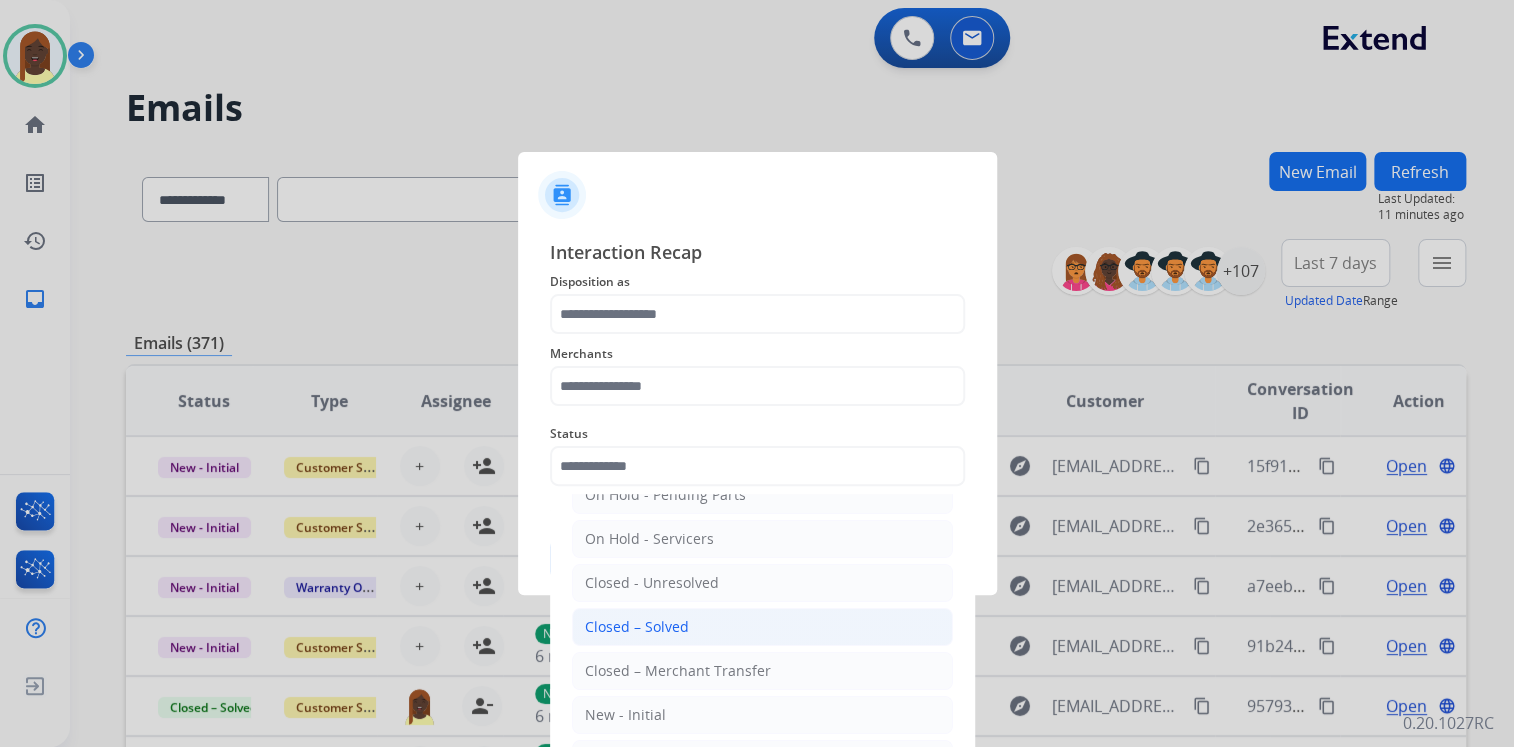 drag, startPoint x: 632, startPoint y: 621, endPoint x: 606, endPoint y: 507, distance: 116.92733 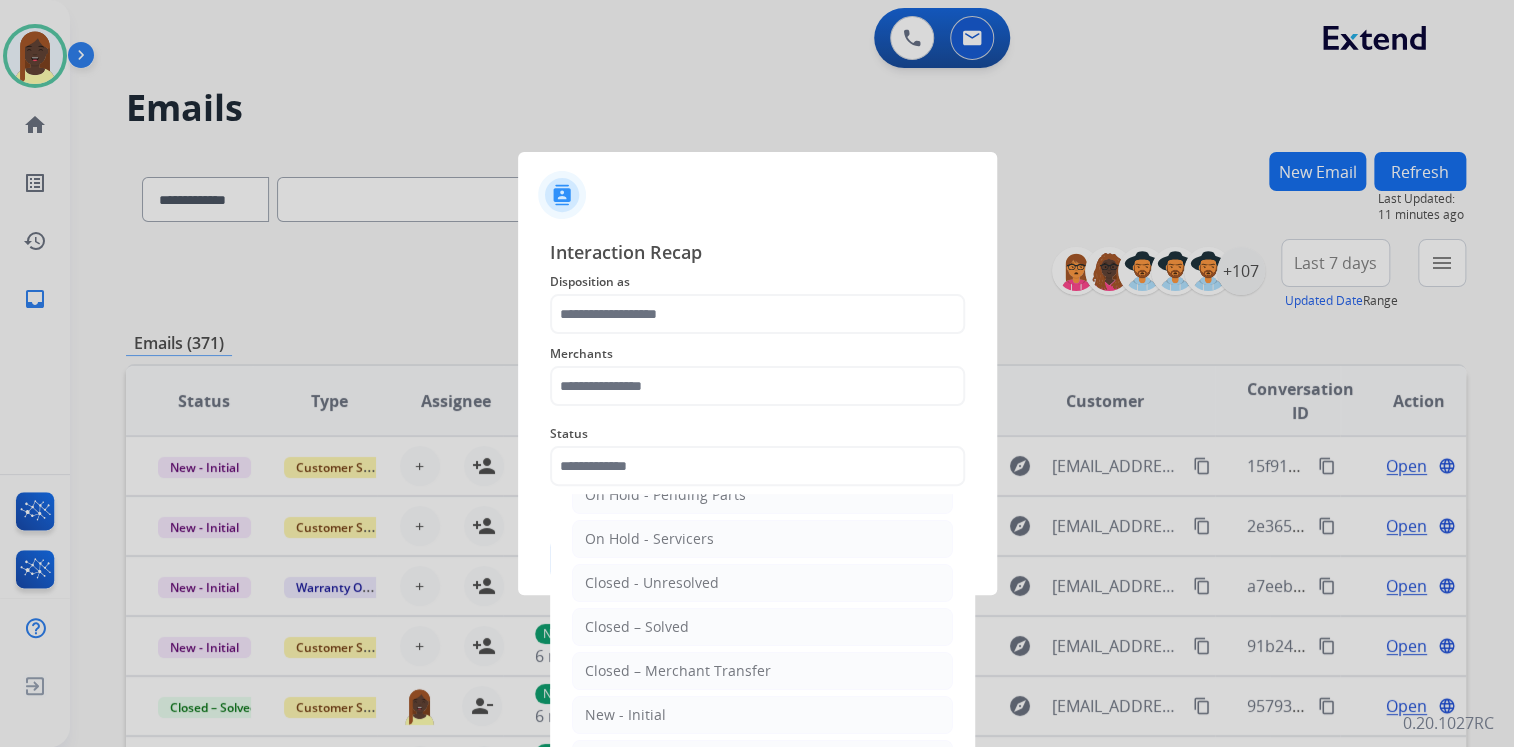 click on "Closed – Solved" 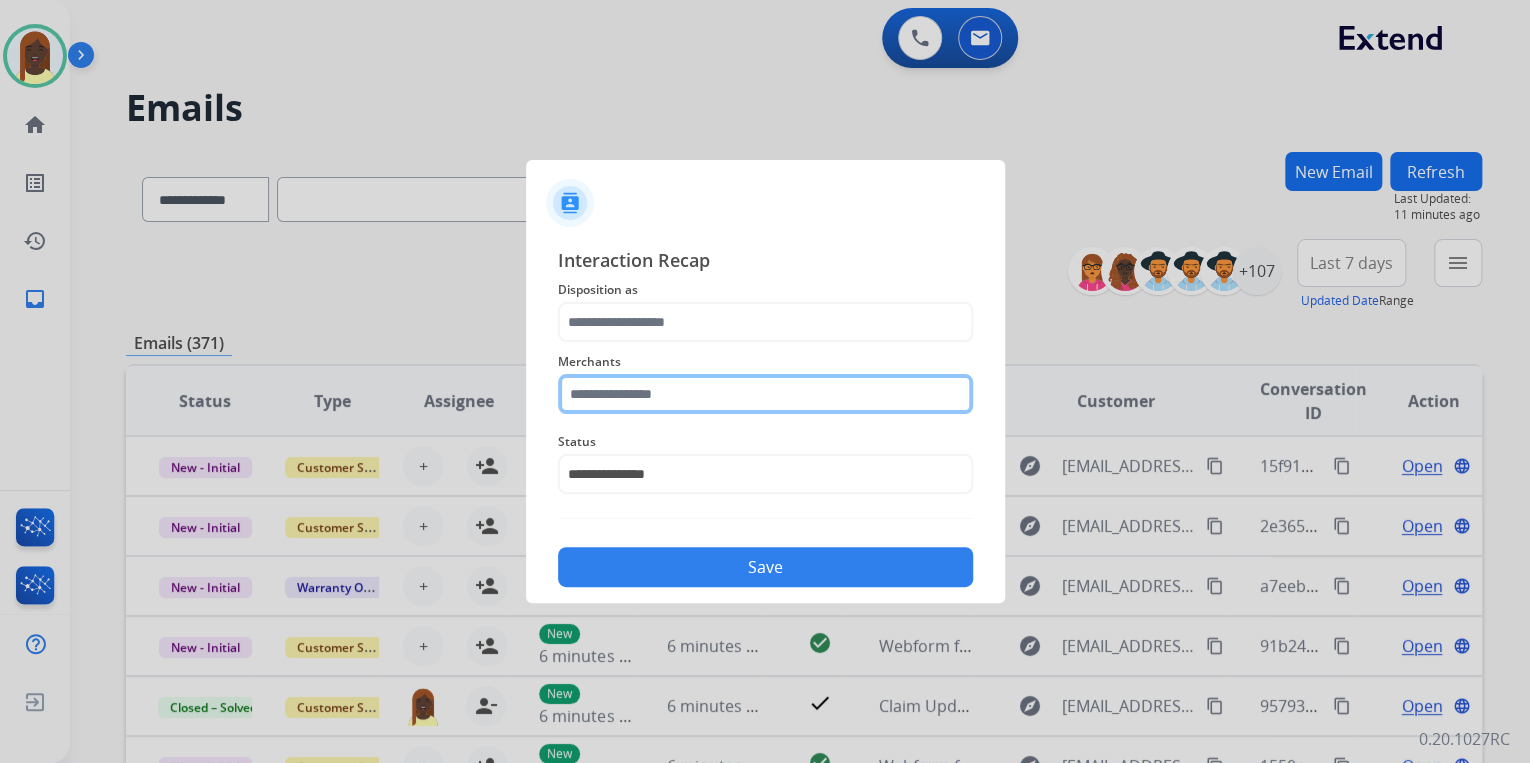 click 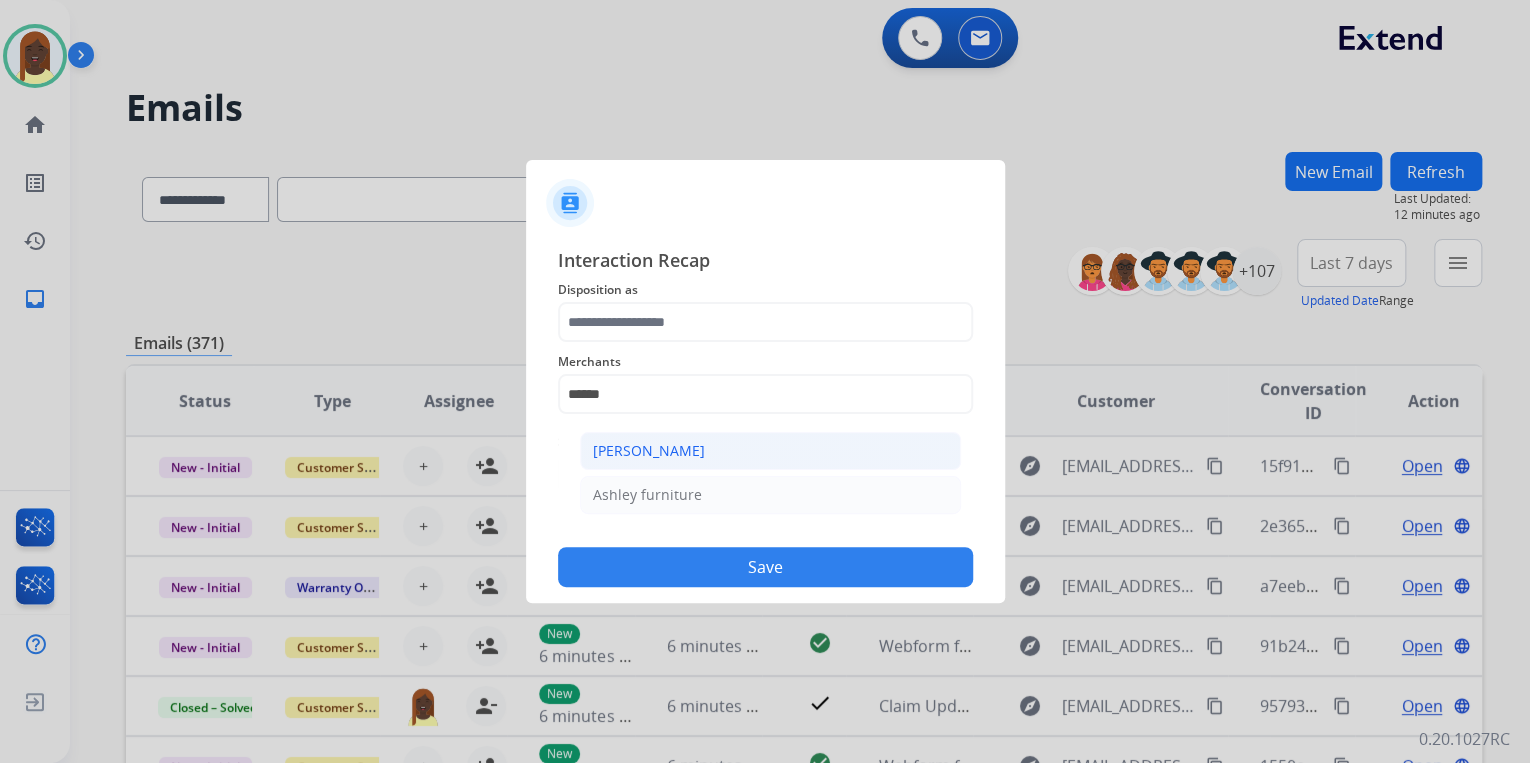 click on "[PERSON_NAME]" 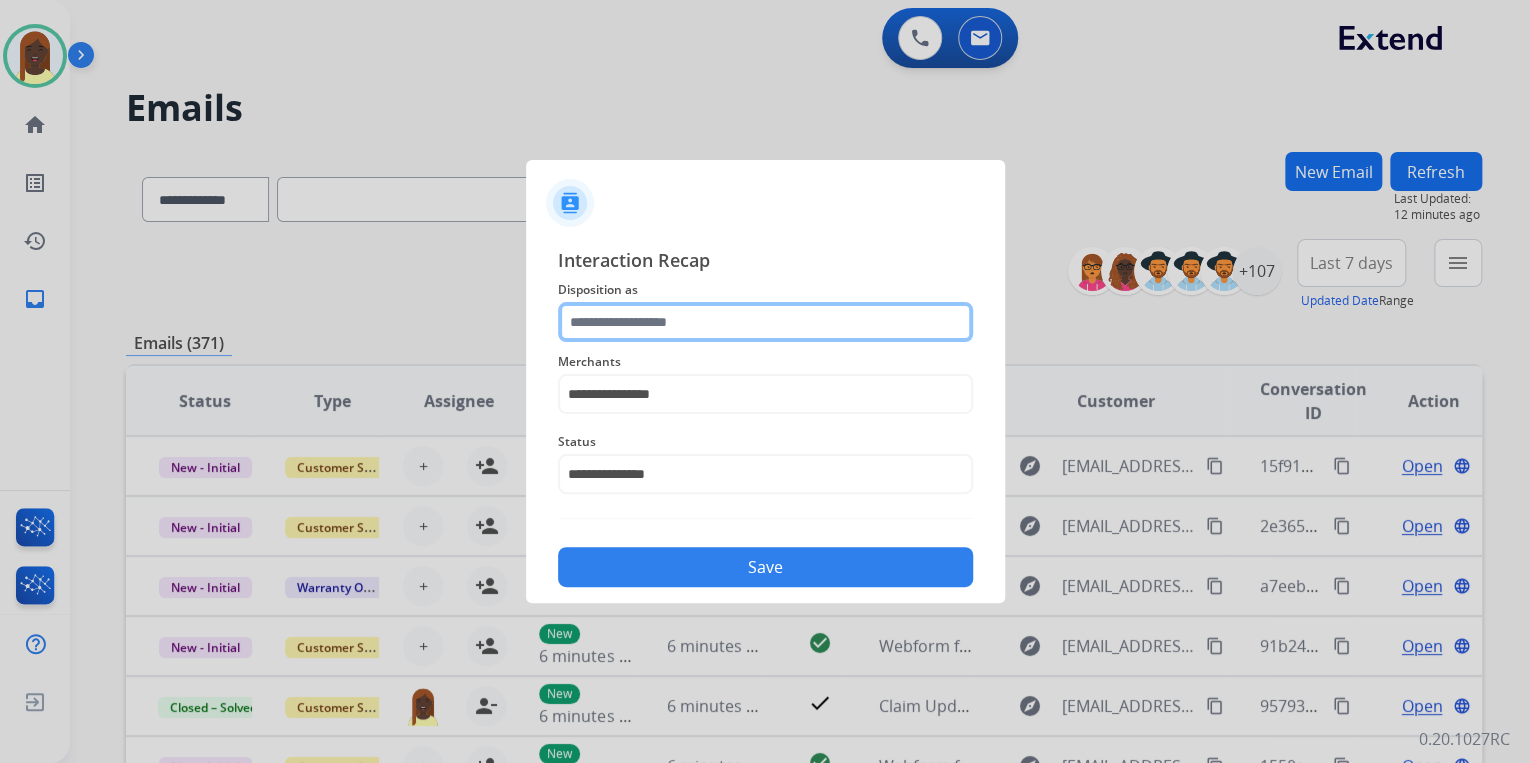 click 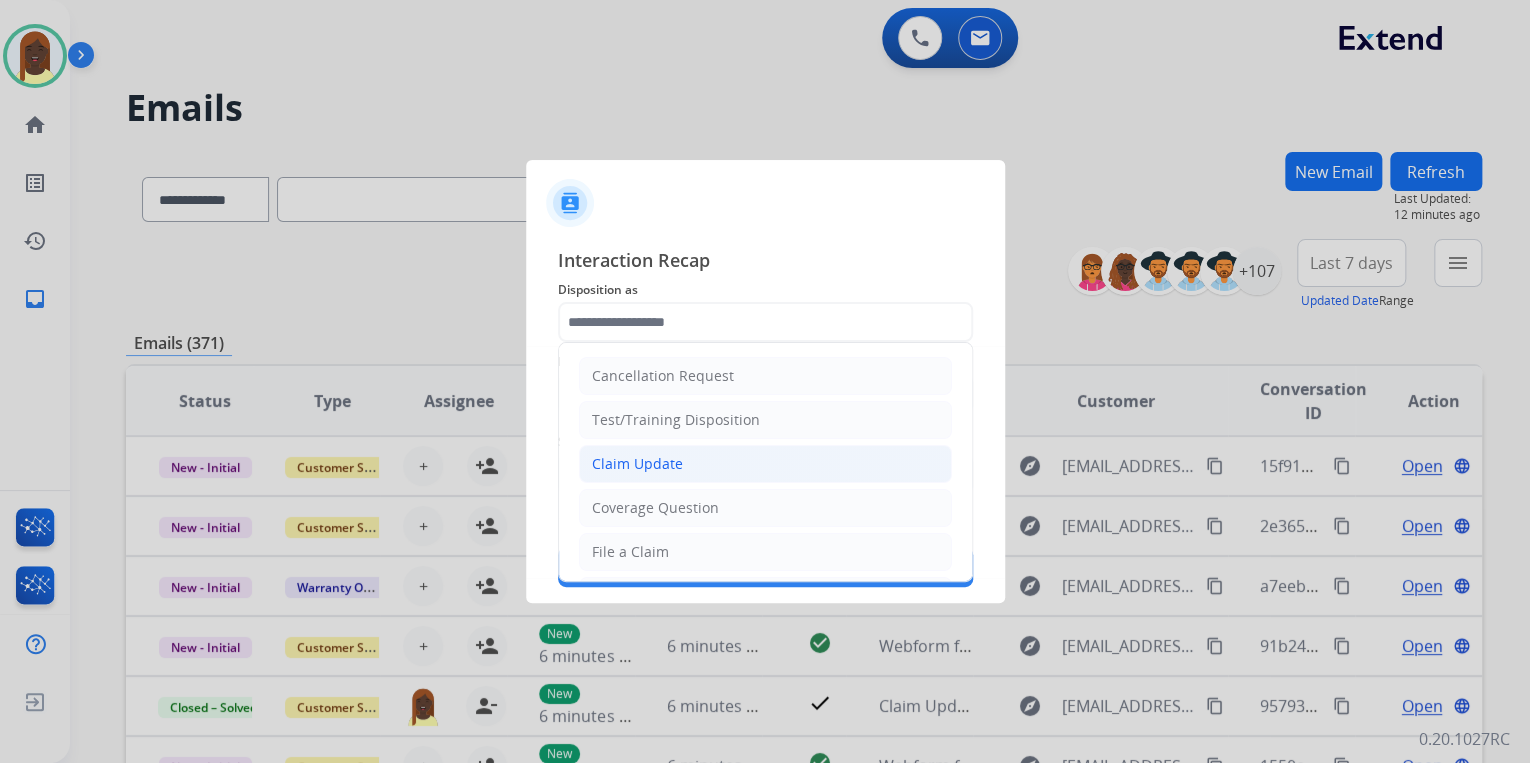 click on "Claim Update" 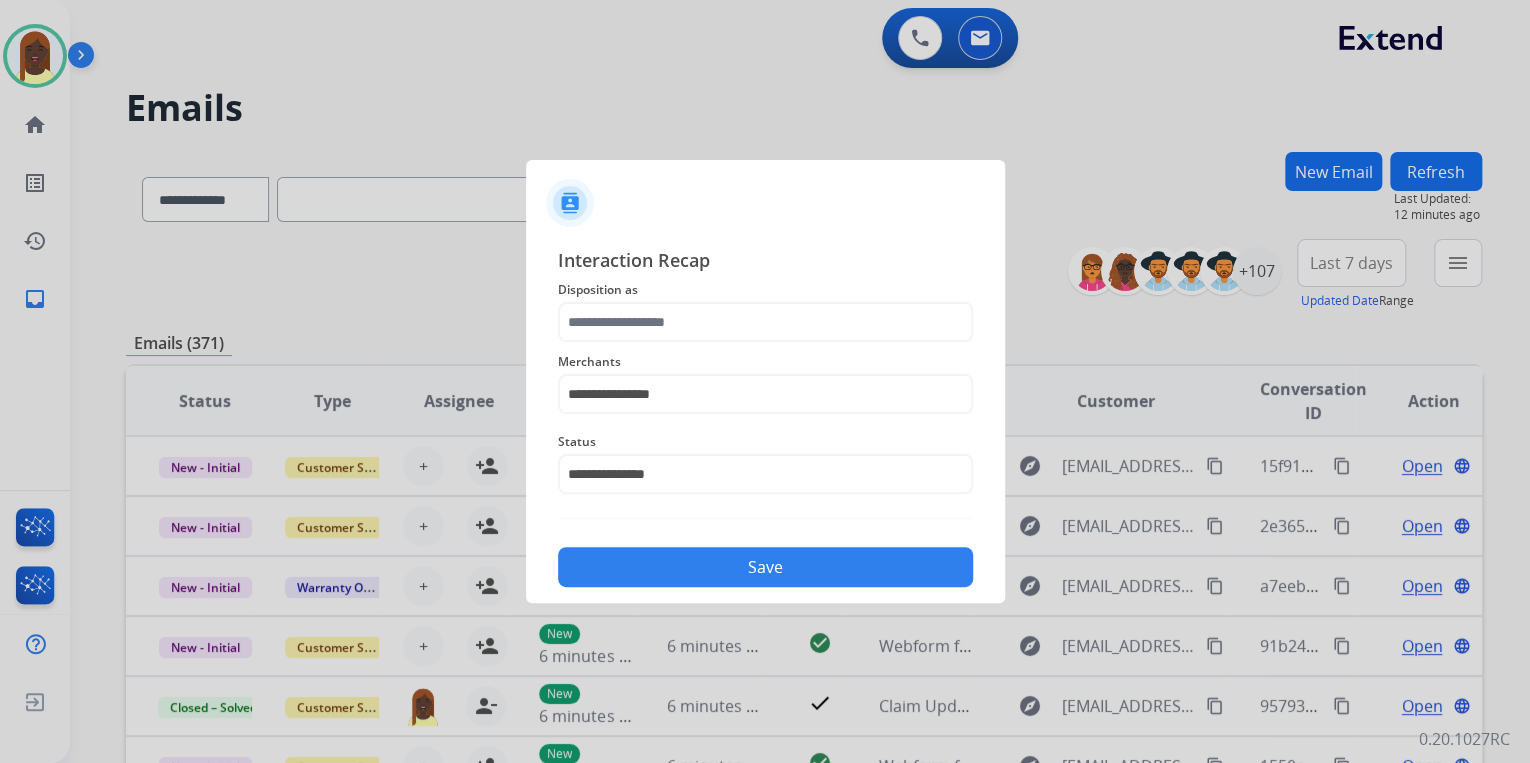 type on "**********" 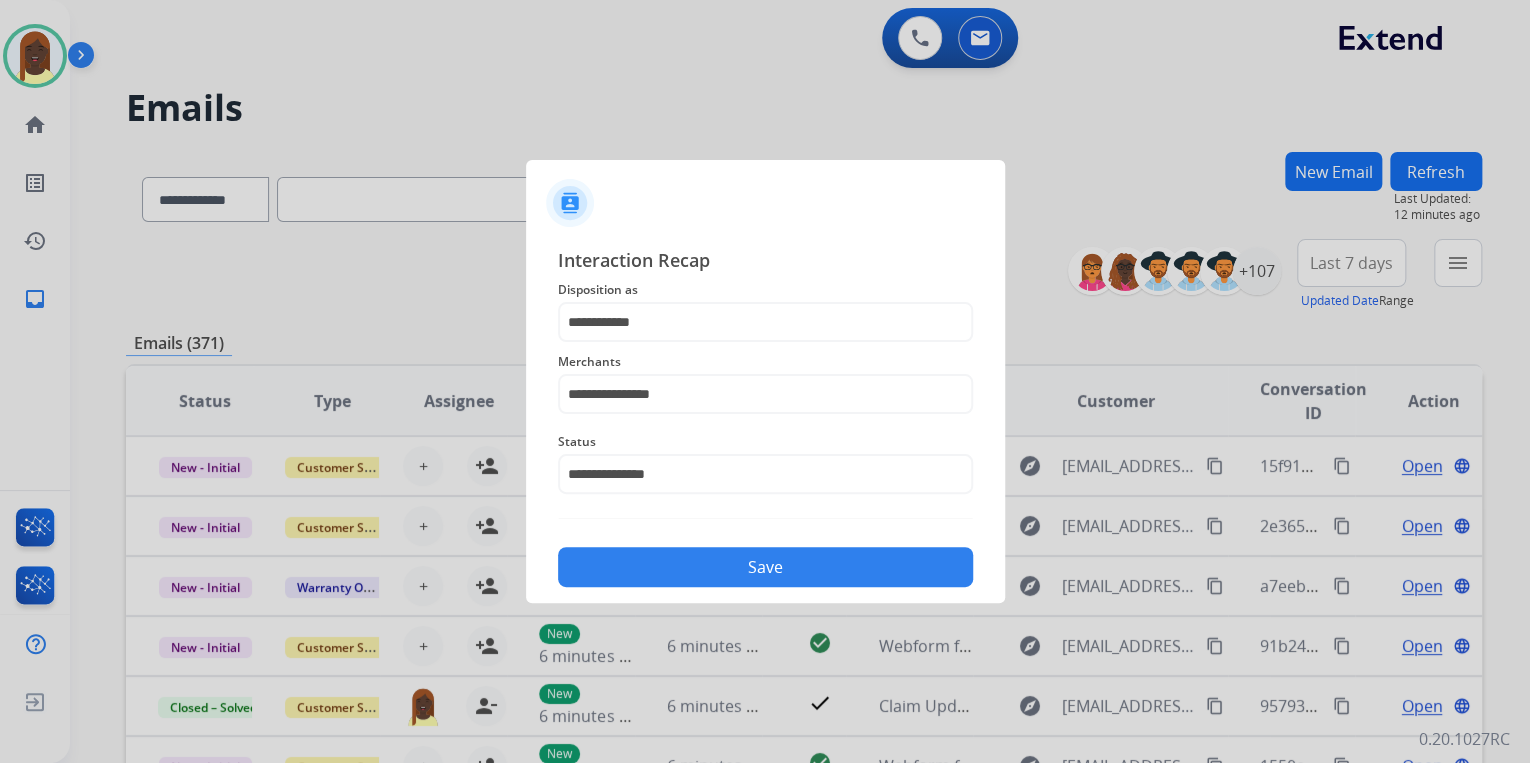 click on "Save" 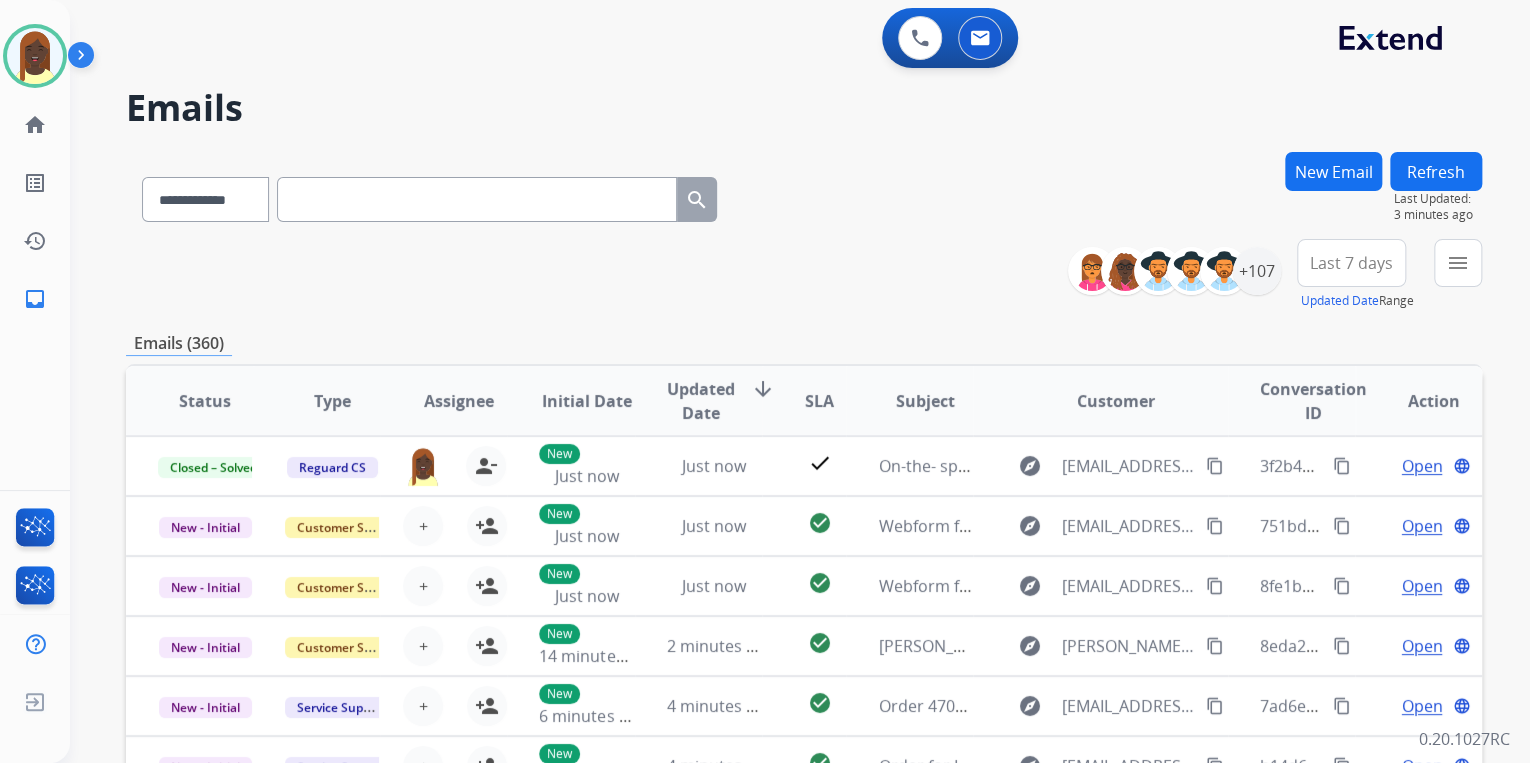 click on "New Email" at bounding box center [1333, 171] 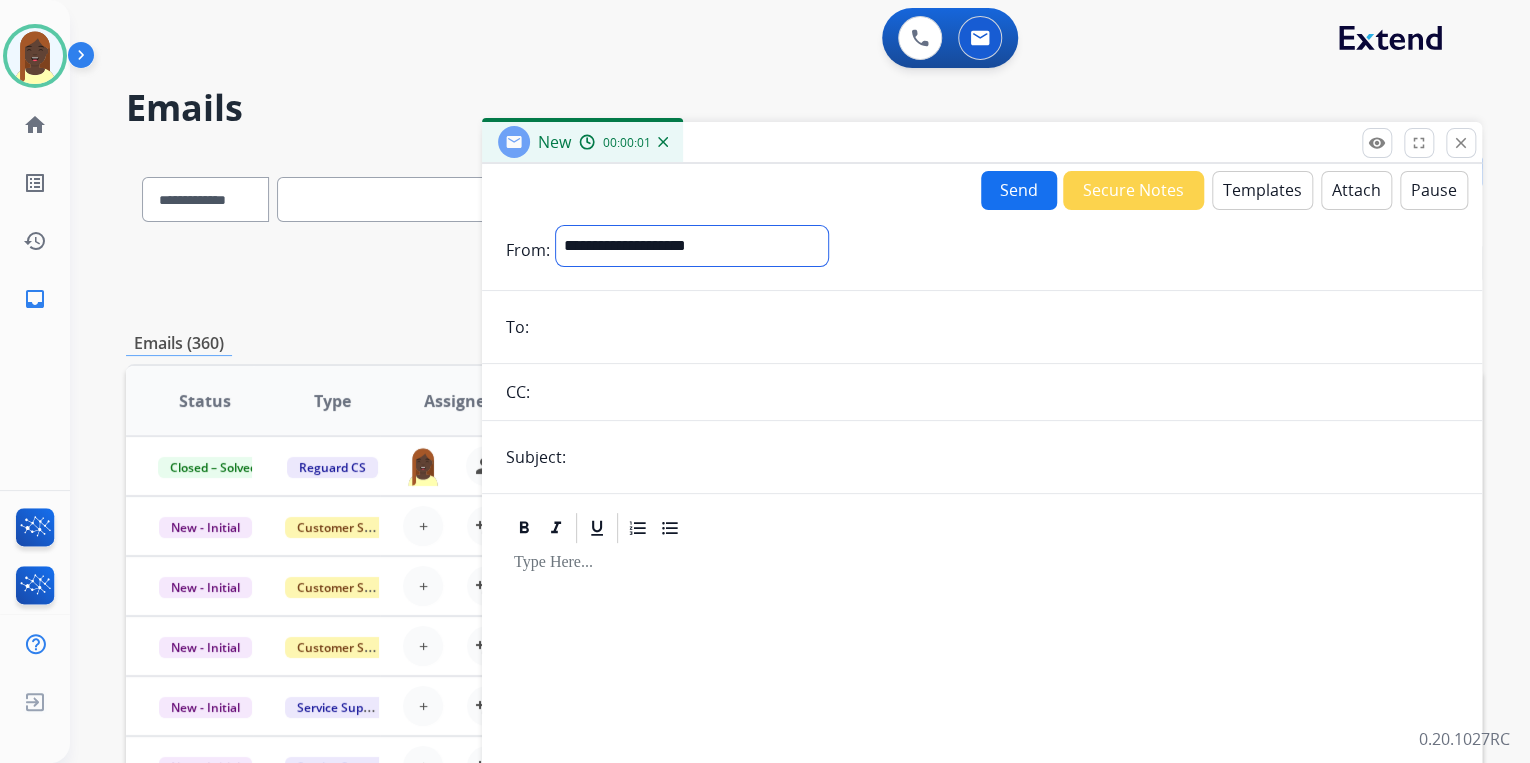 click on "**********" at bounding box center [692, 246] 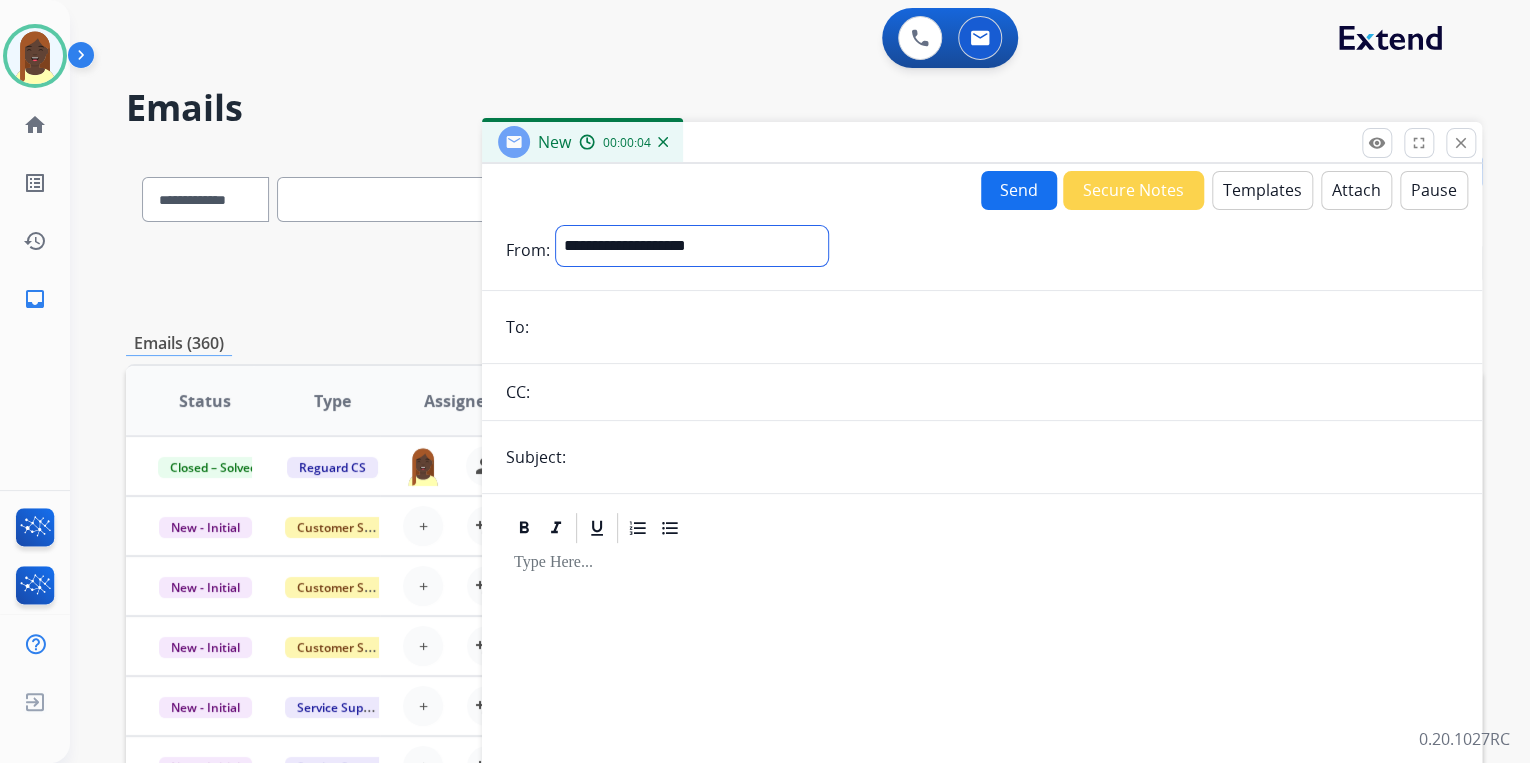 select on "**********" 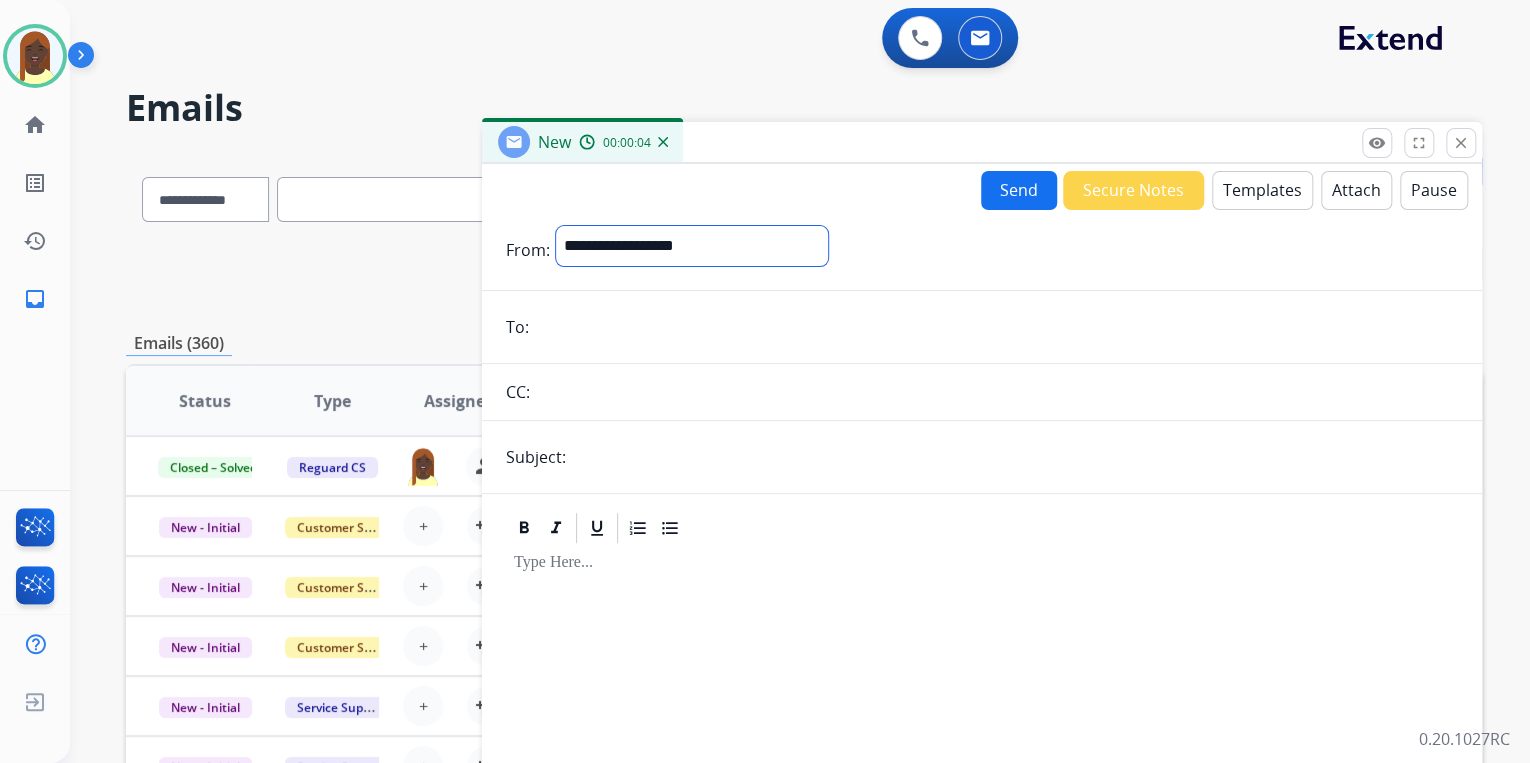 click on "**********" at bounding box center [692, 246] 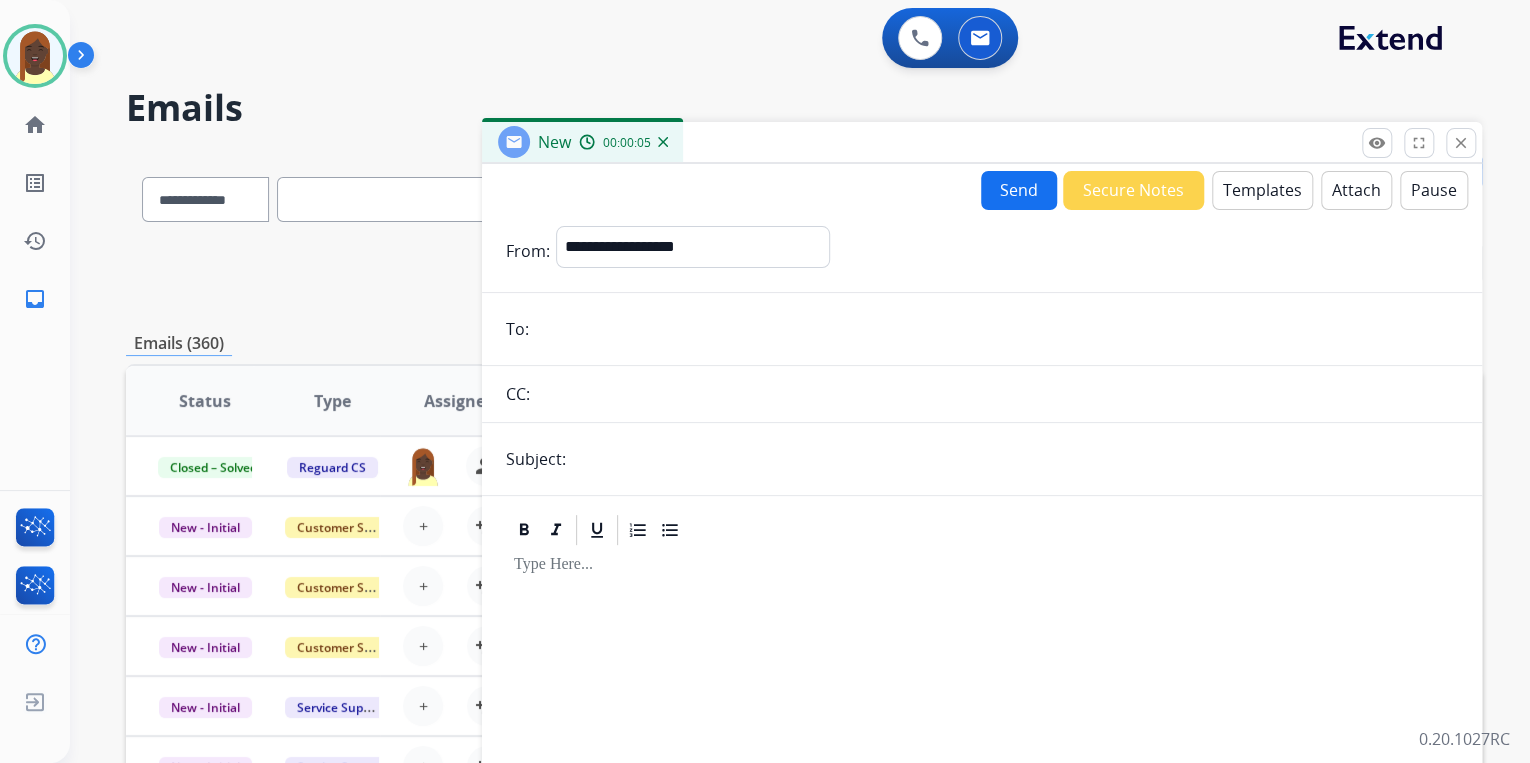 paste on "**********" 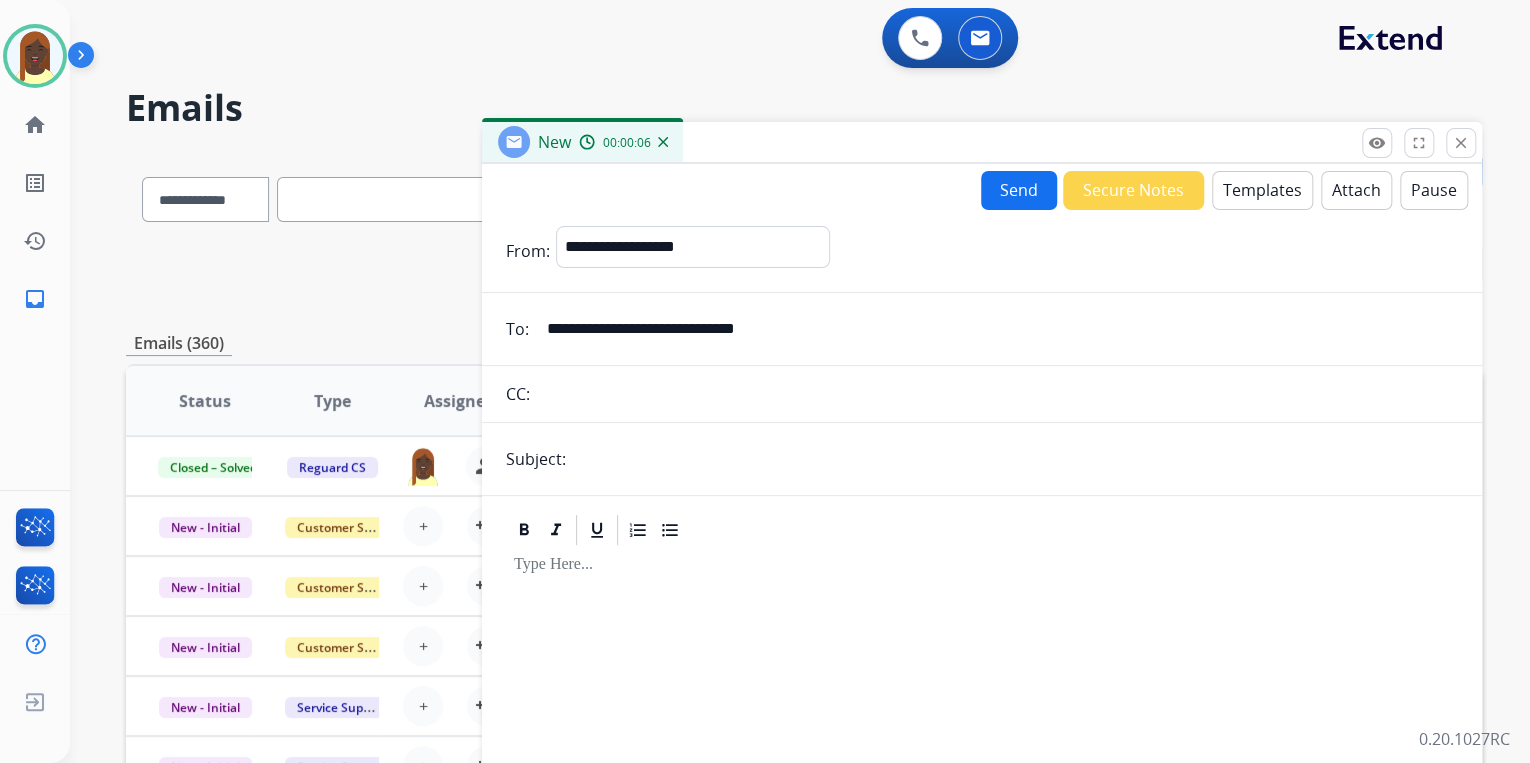 type on "**********" 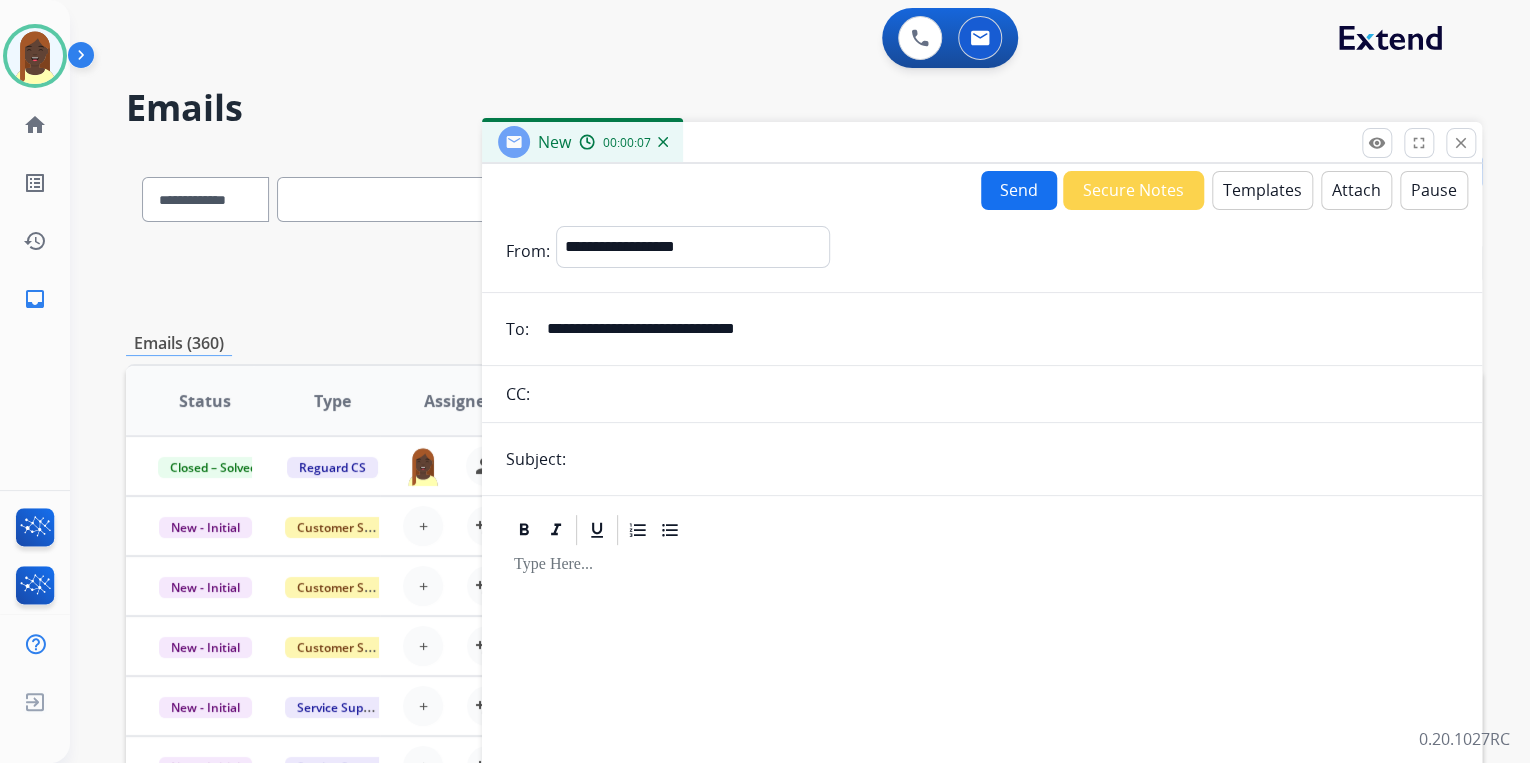 type on "**********" 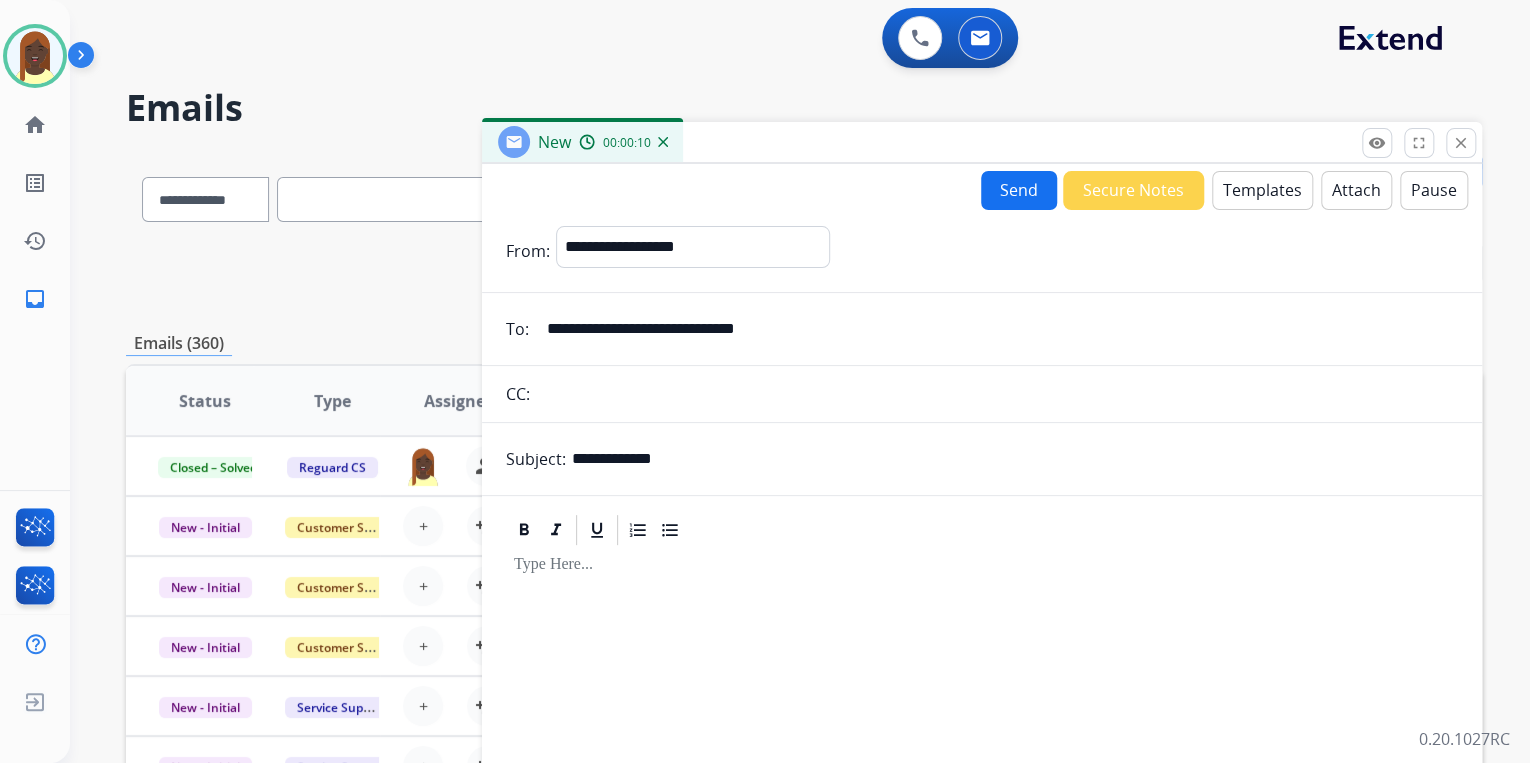 click on "Templates" at bounding box center (1262, 190) 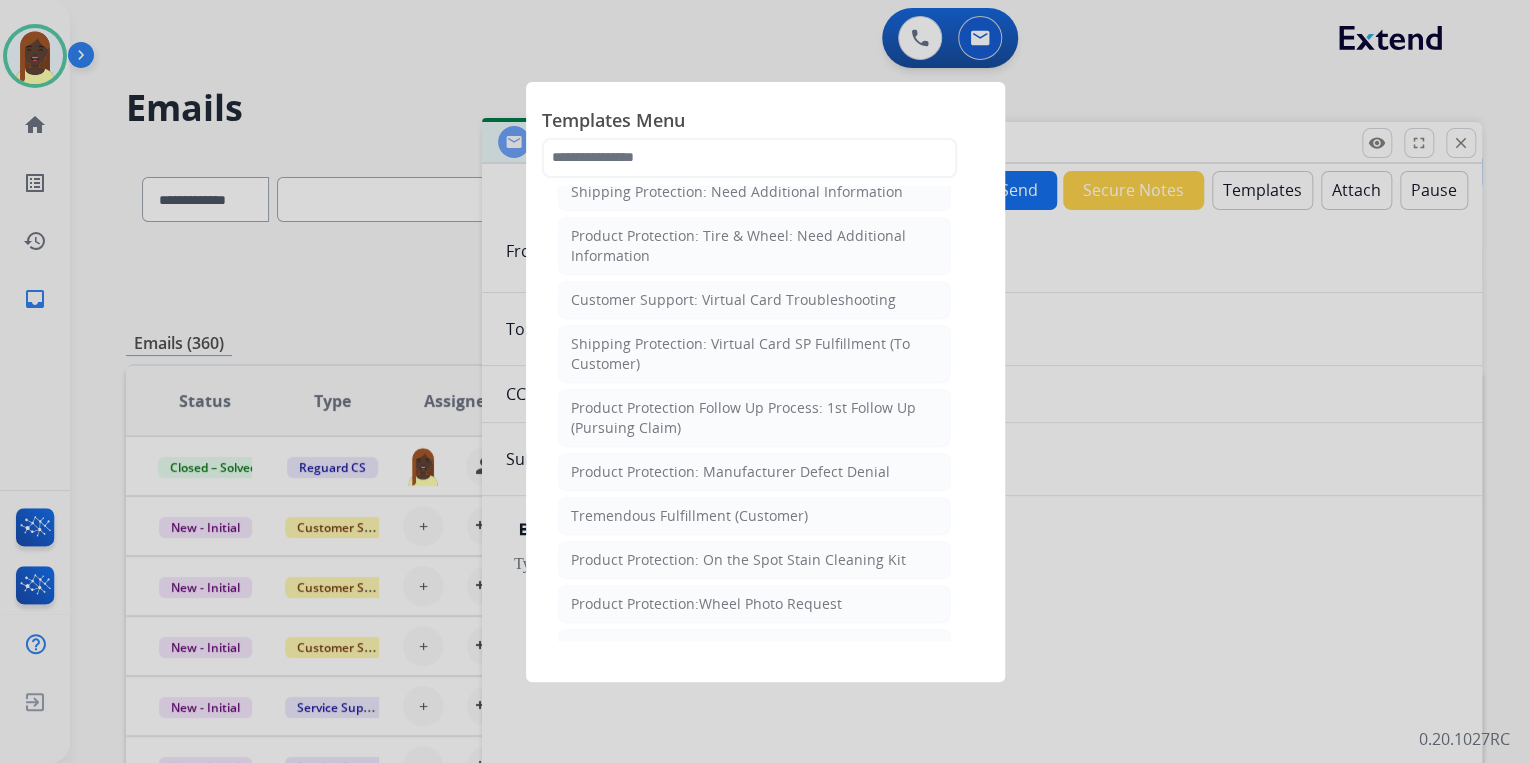 scroll, scrollTop: 560, scrollLeft: 0, axis: vertical 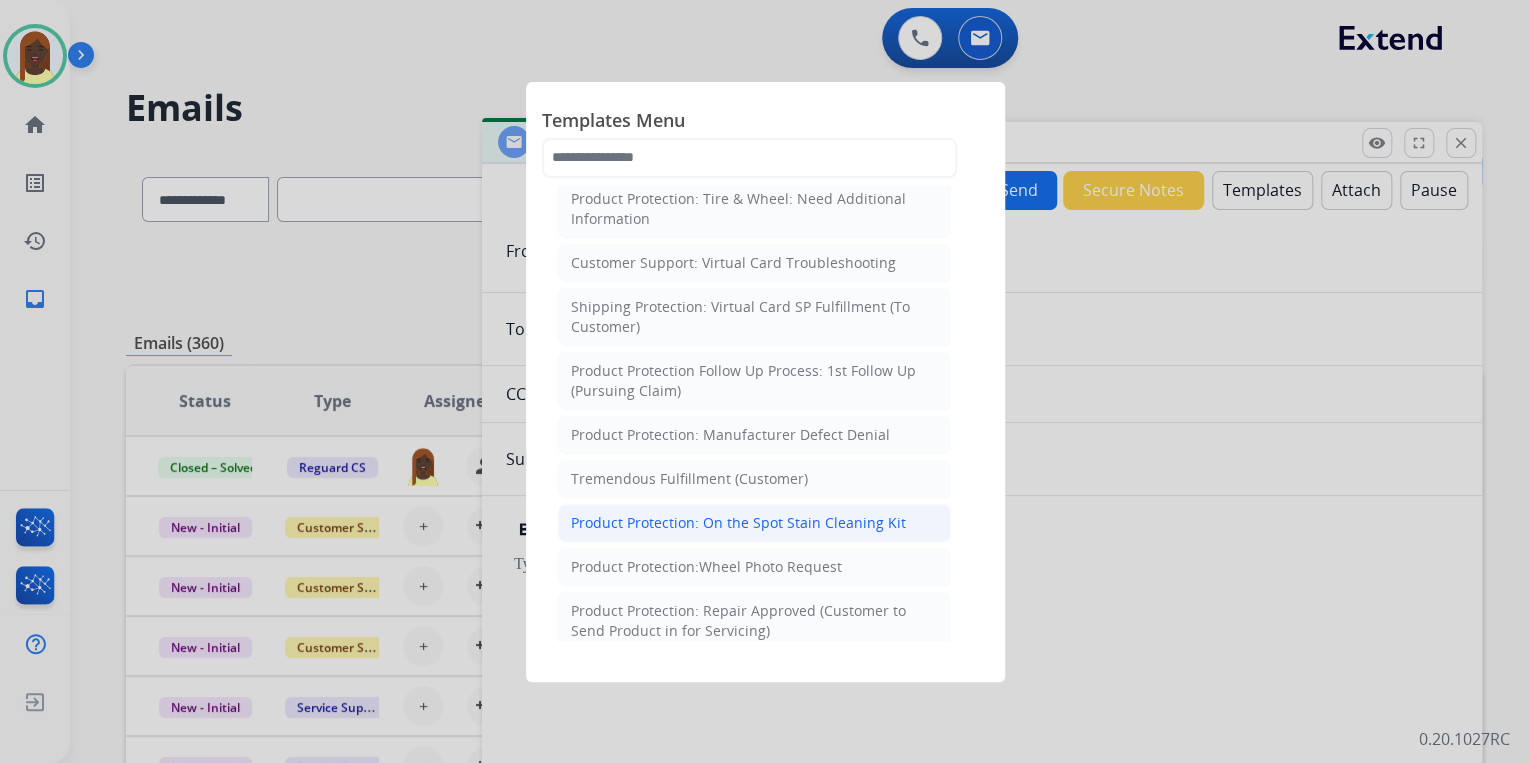 click on "Product Protection: On the Spot Stain Cleaning Kit" 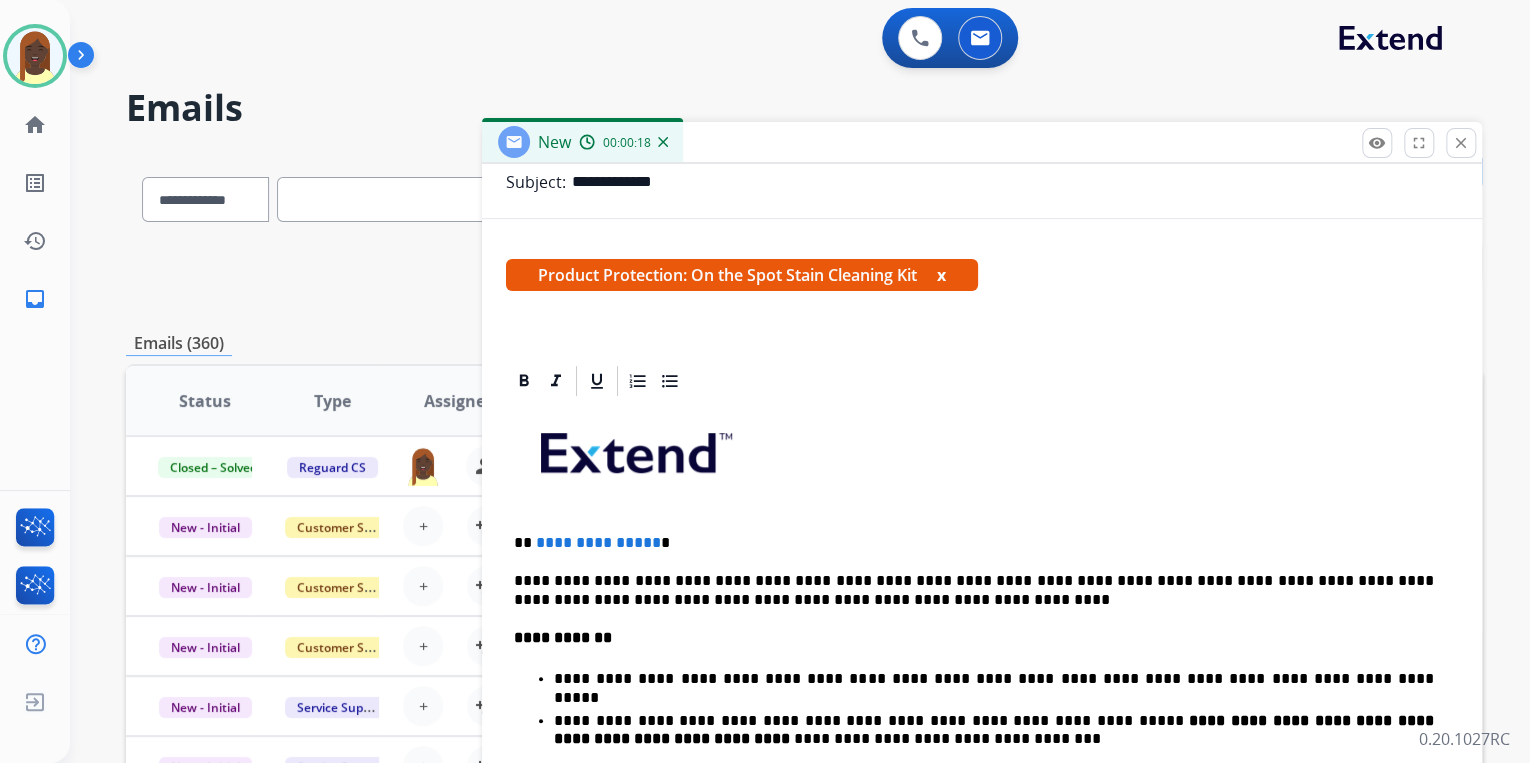 scroll, scrollTop: 320, scrollLeft: 0, axis: vertical 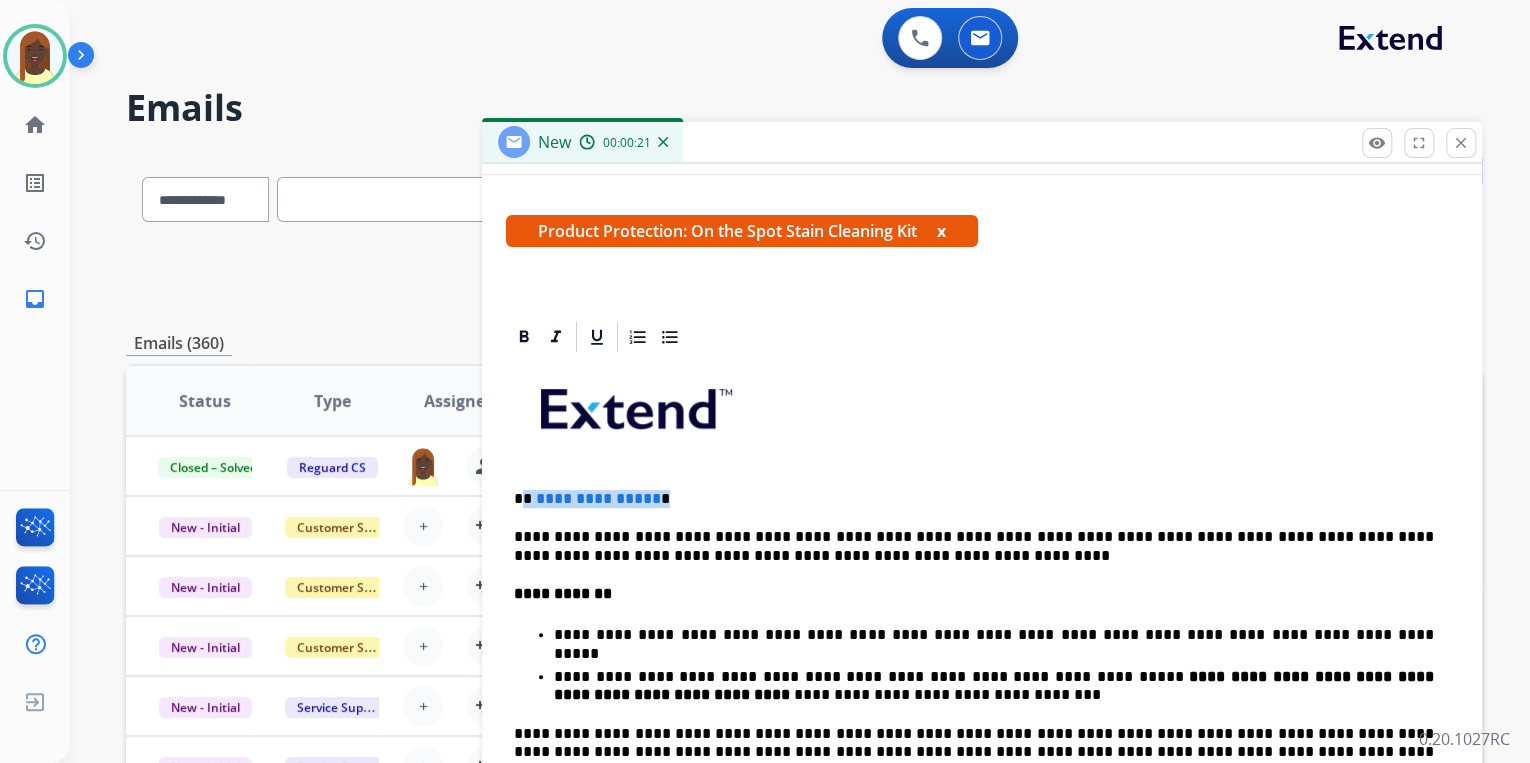 drag, startPoint x: 524, startPoint y: 496, endPoint x: 666, endPoint y: 488, distance: 142.22517 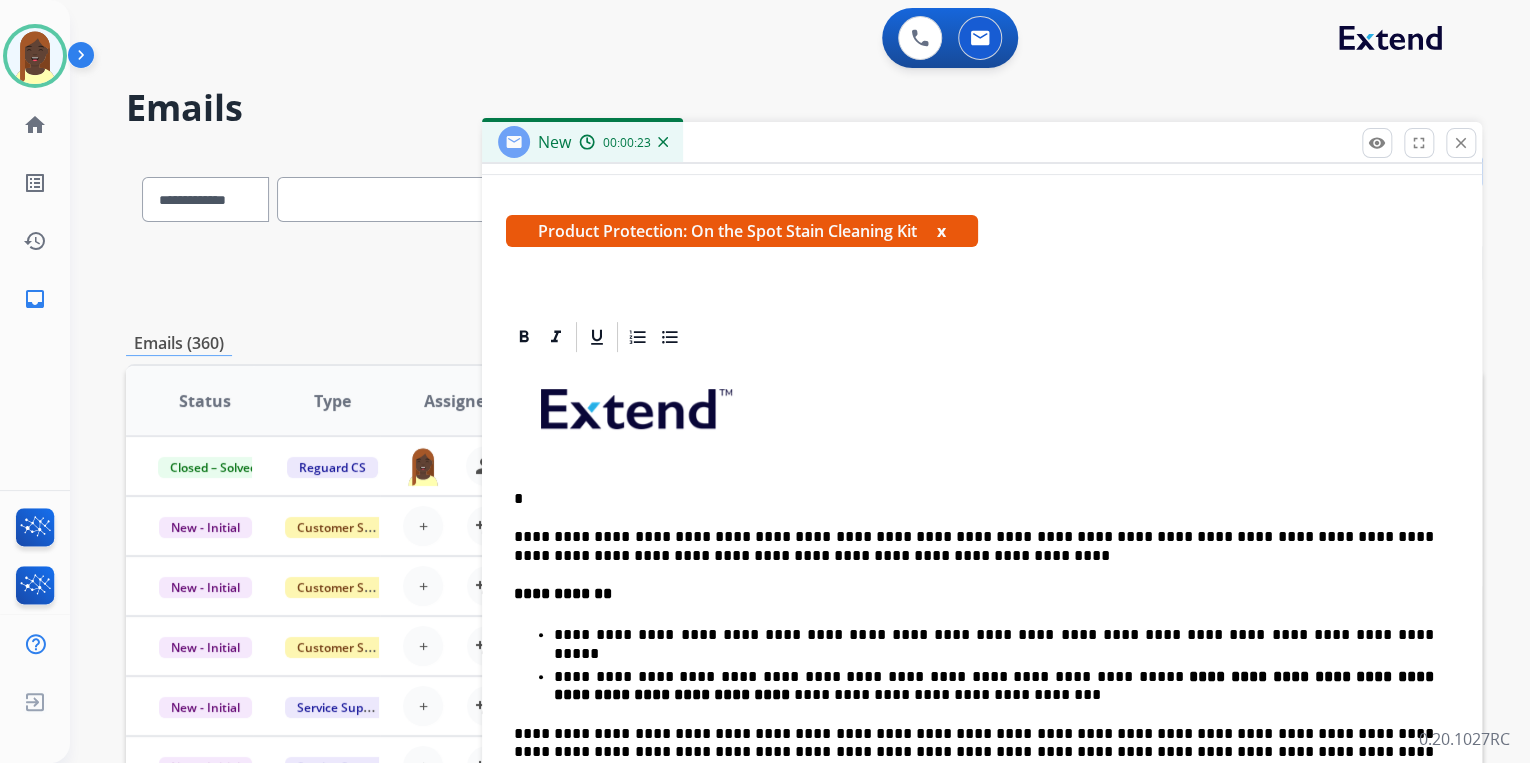 type 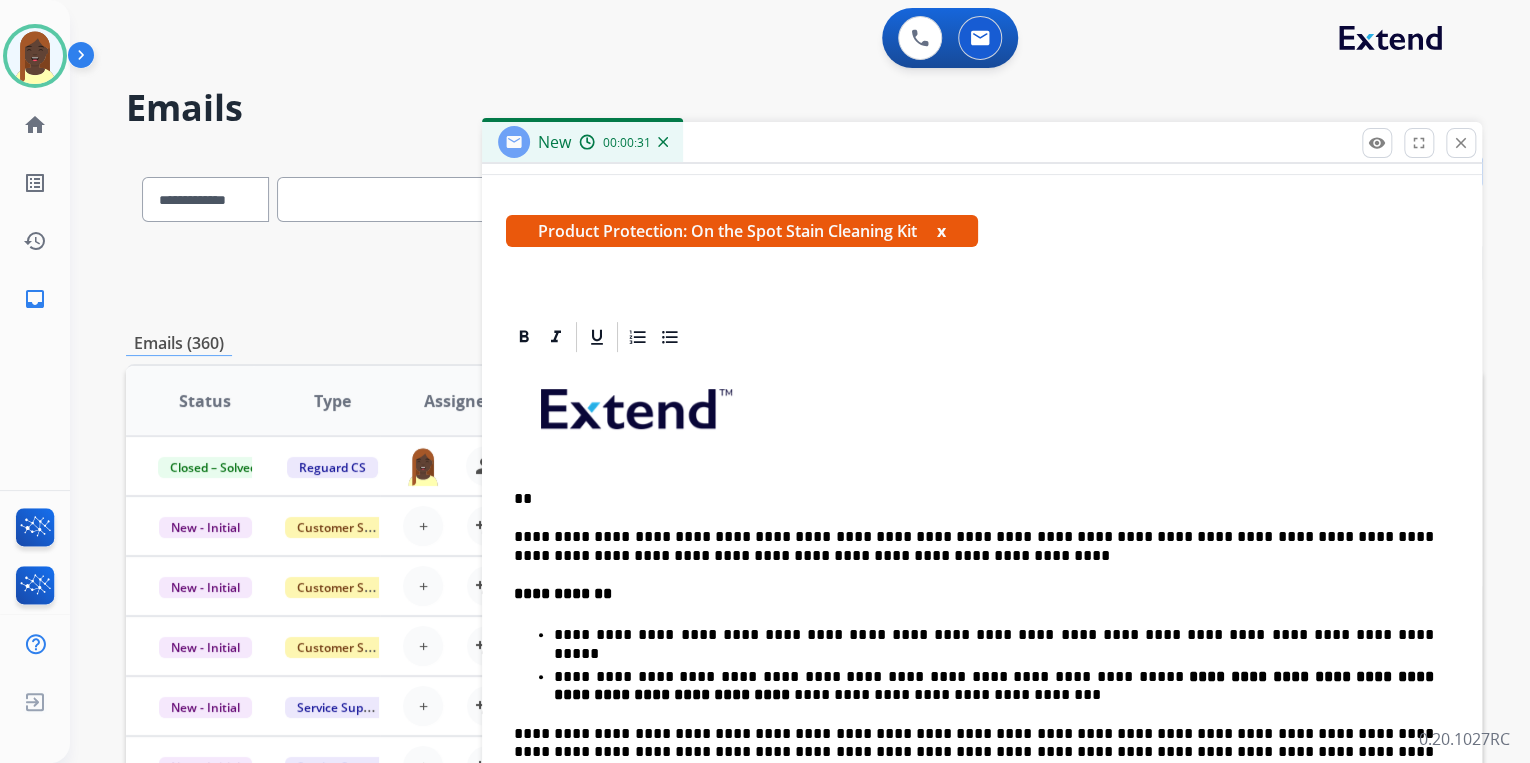 click on "**" at bounding box center [974, 499] 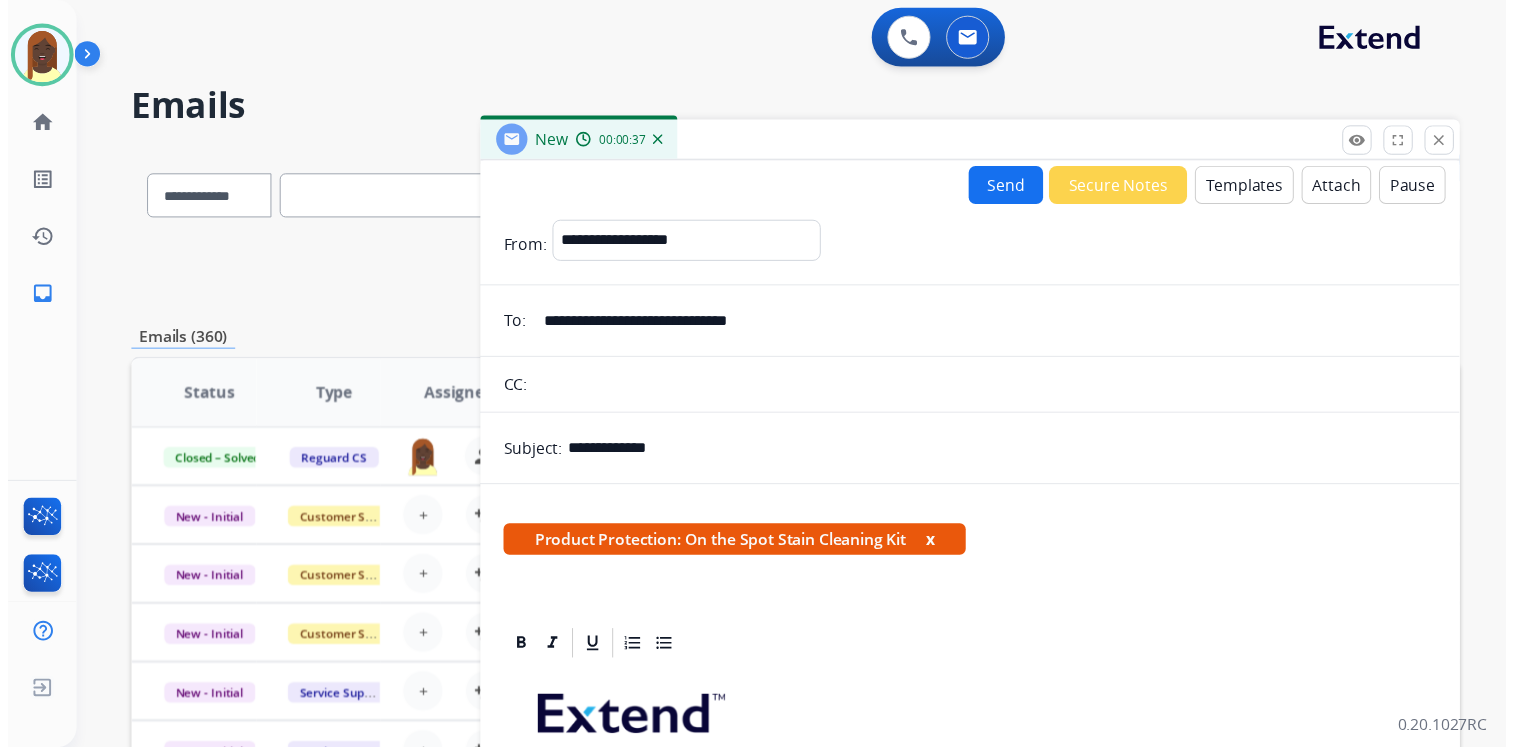 scroll, scrollTop: 0, scrollLeft: 0, axis: both 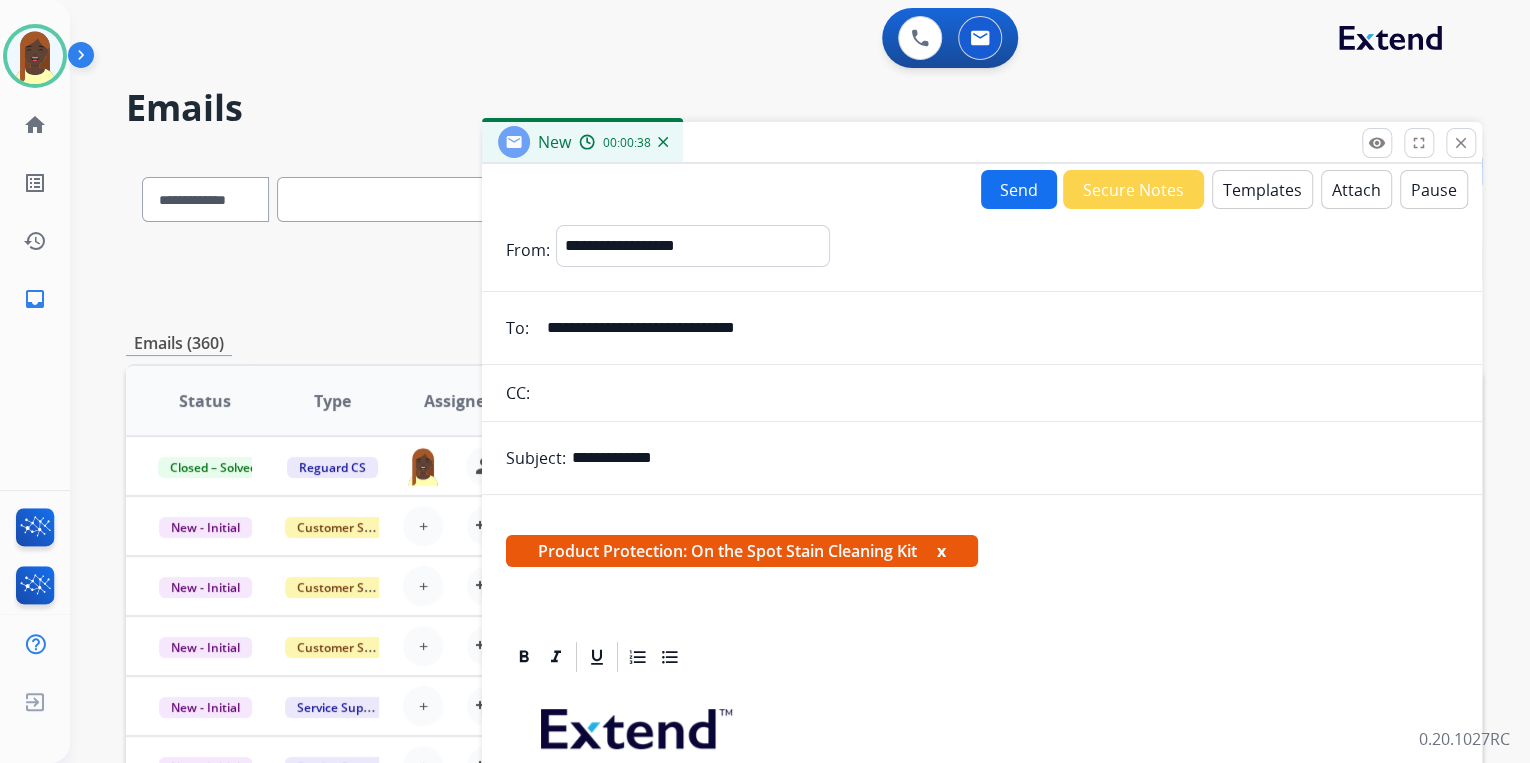click on "Send" at bounding box center [1019, 189] 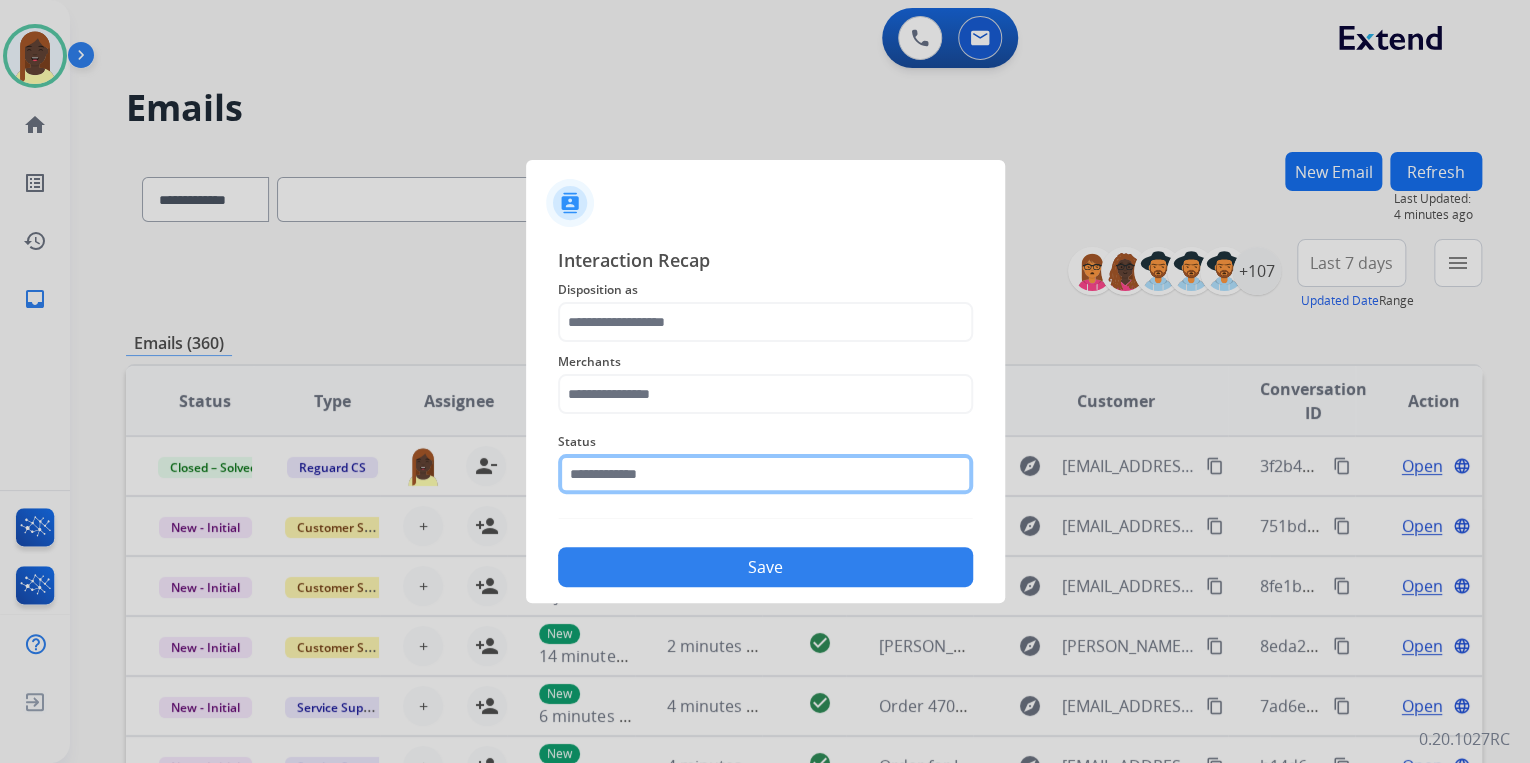 click 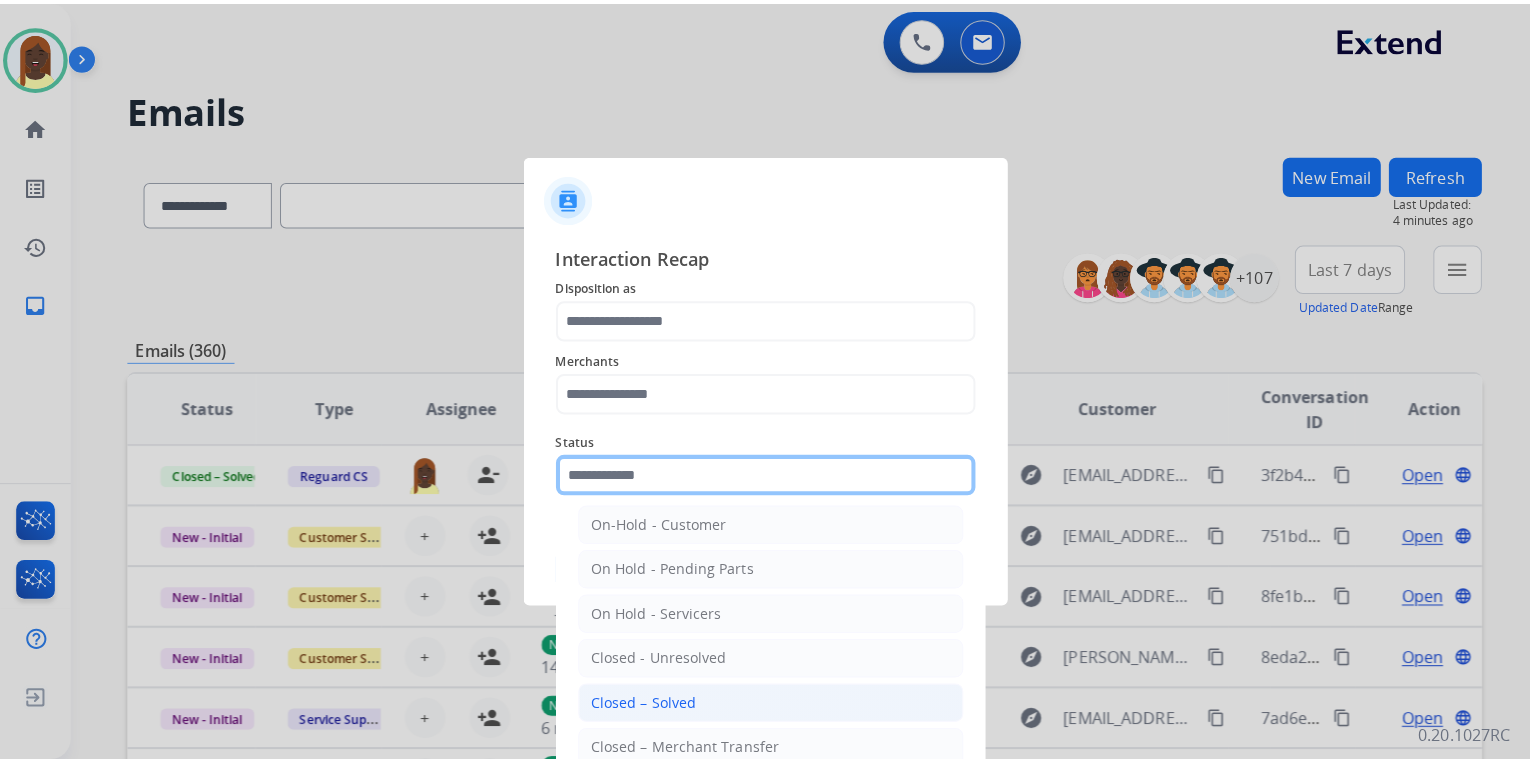 scroll, scrollTop: 80, scrollLeft: 0, axis: vertical 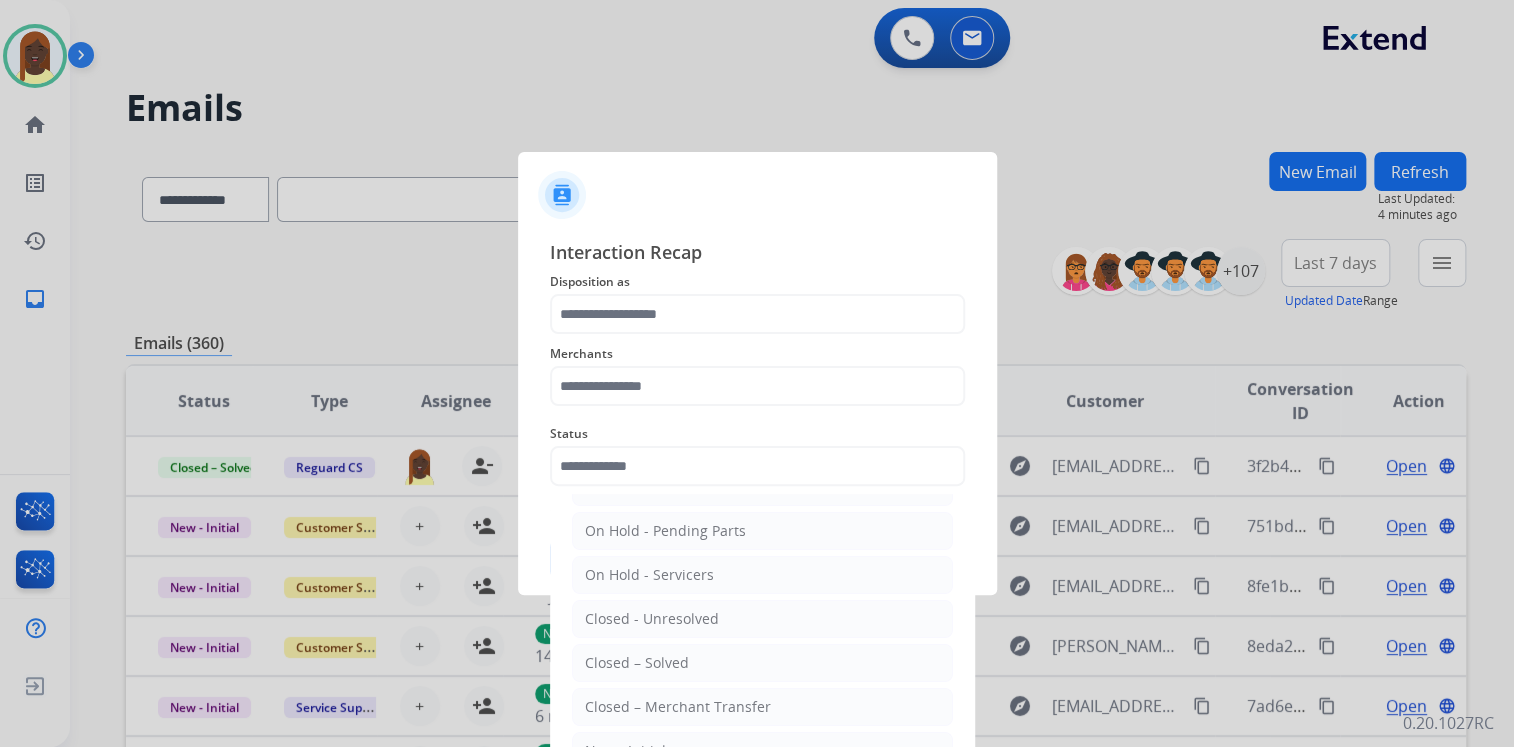 drag, startPoint x: 699, startPoint y: 673, endPoint x: 683, endPoint y: 618, distance: 57.280014 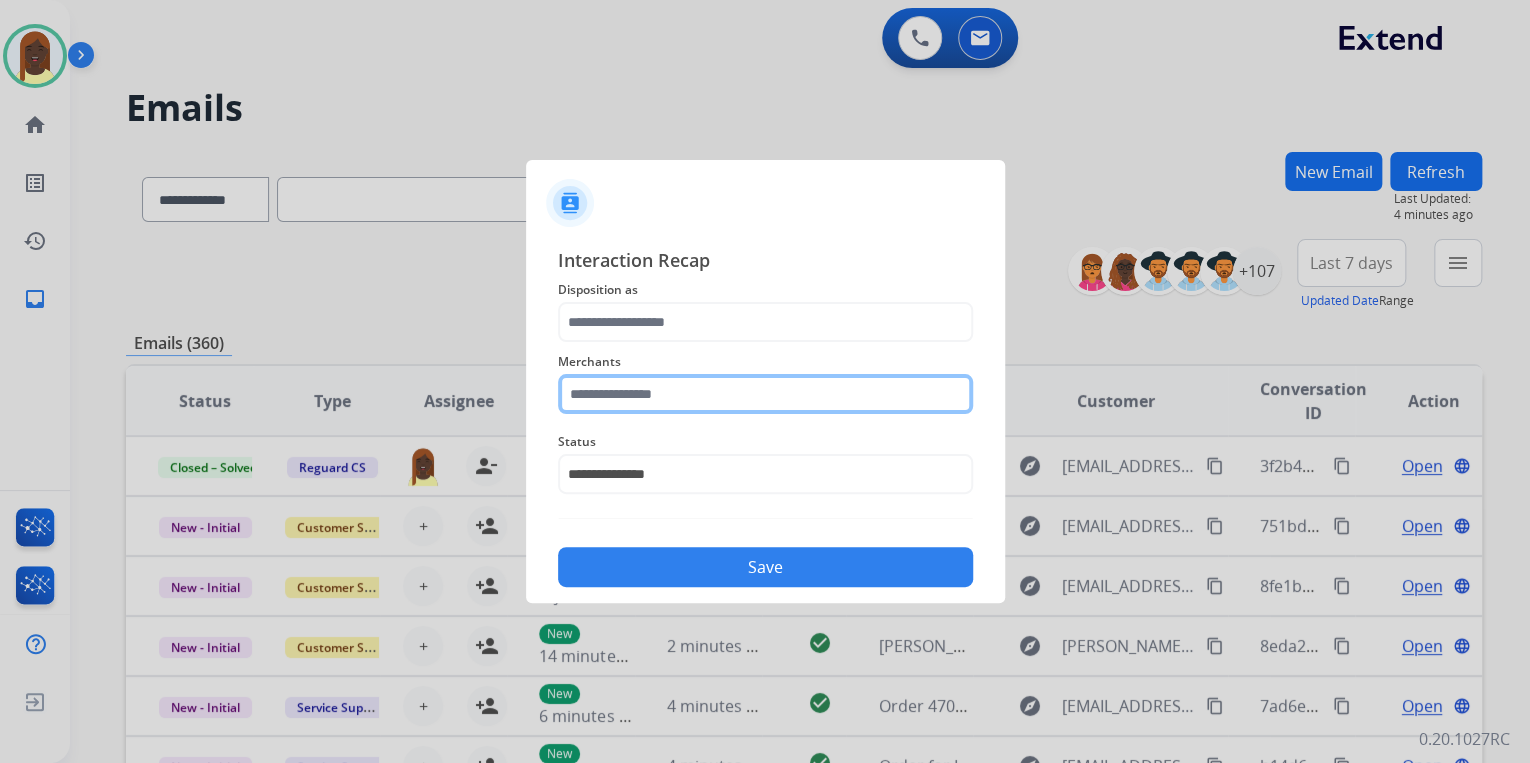 click 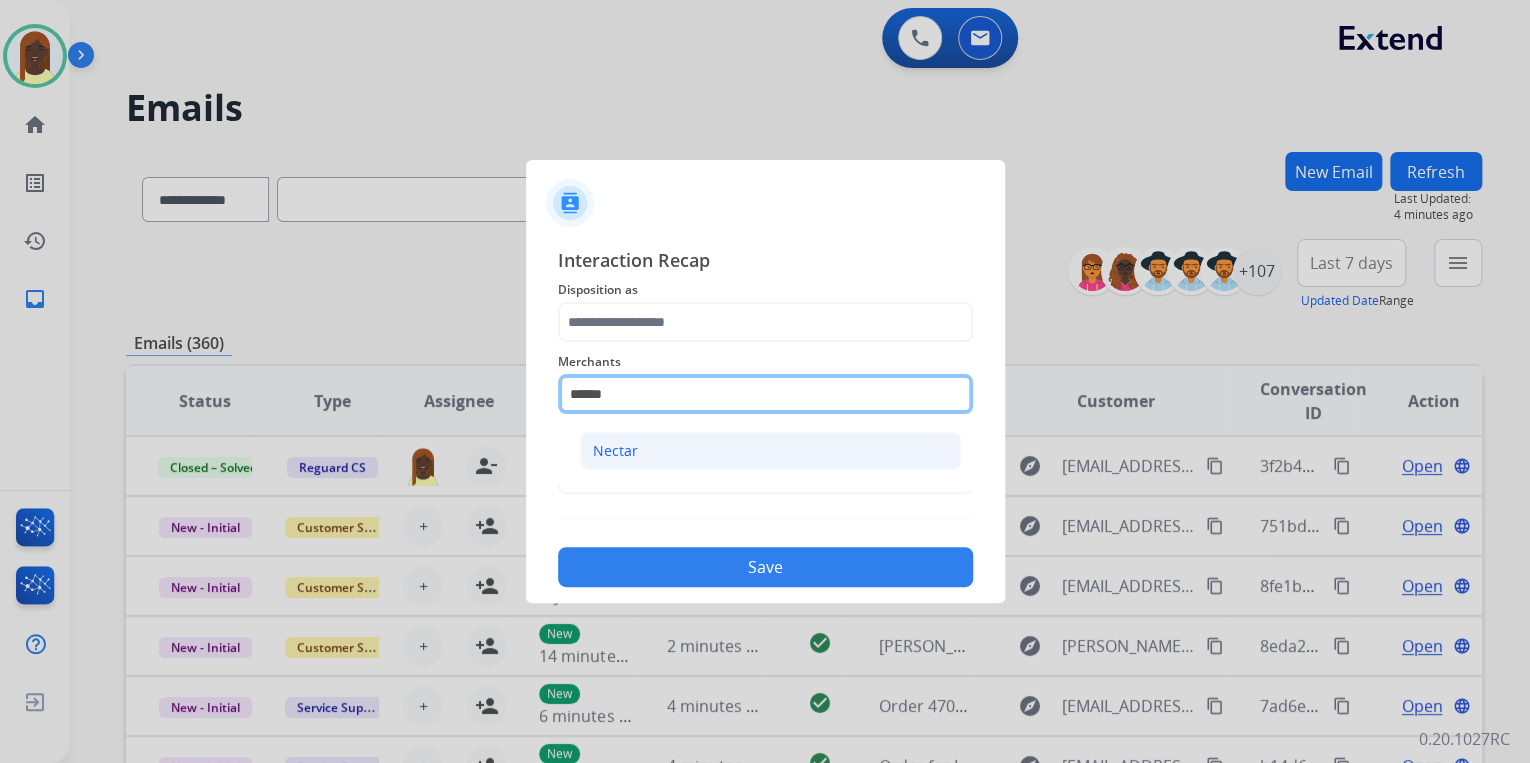 type on "******" 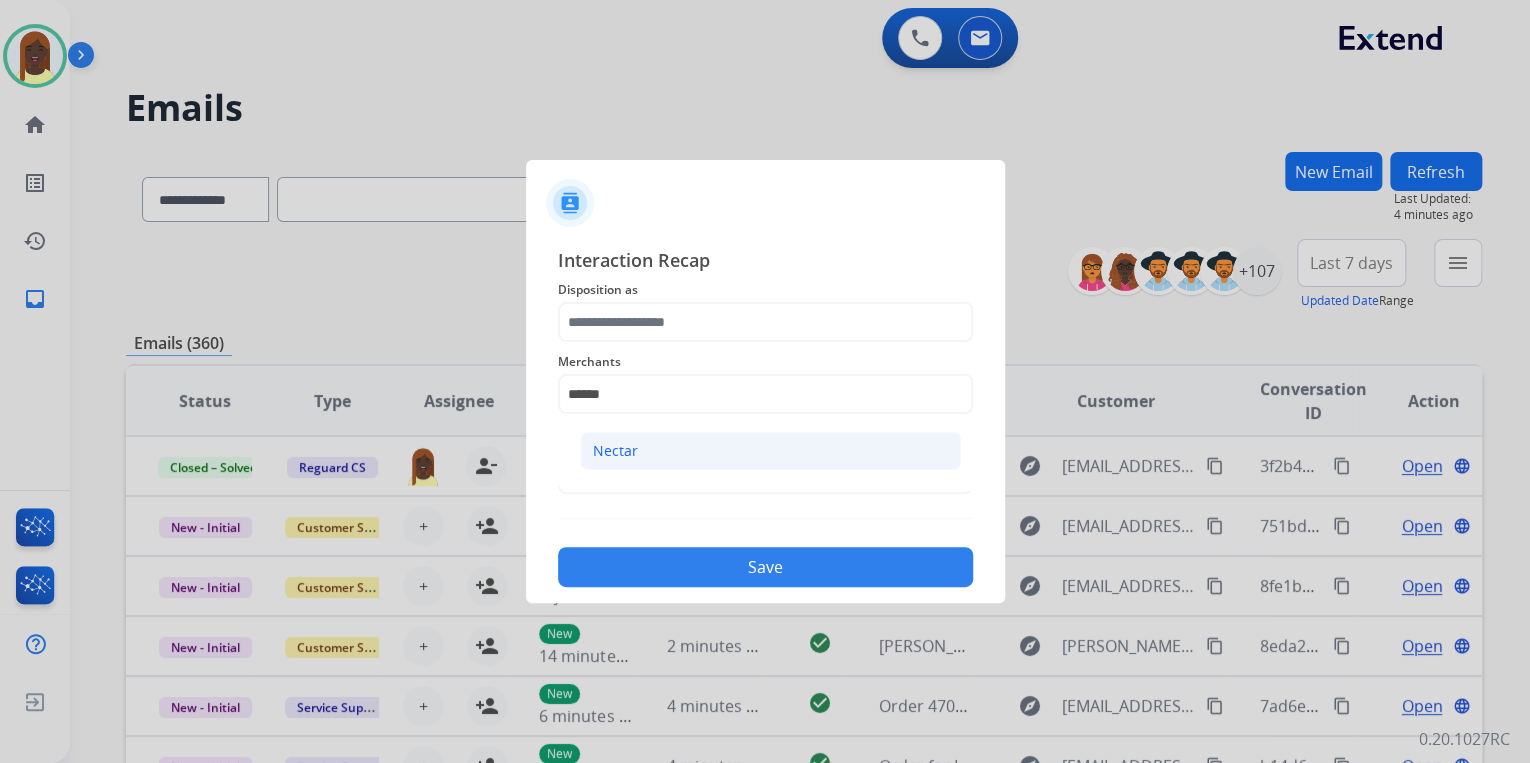 click on "Nectar" 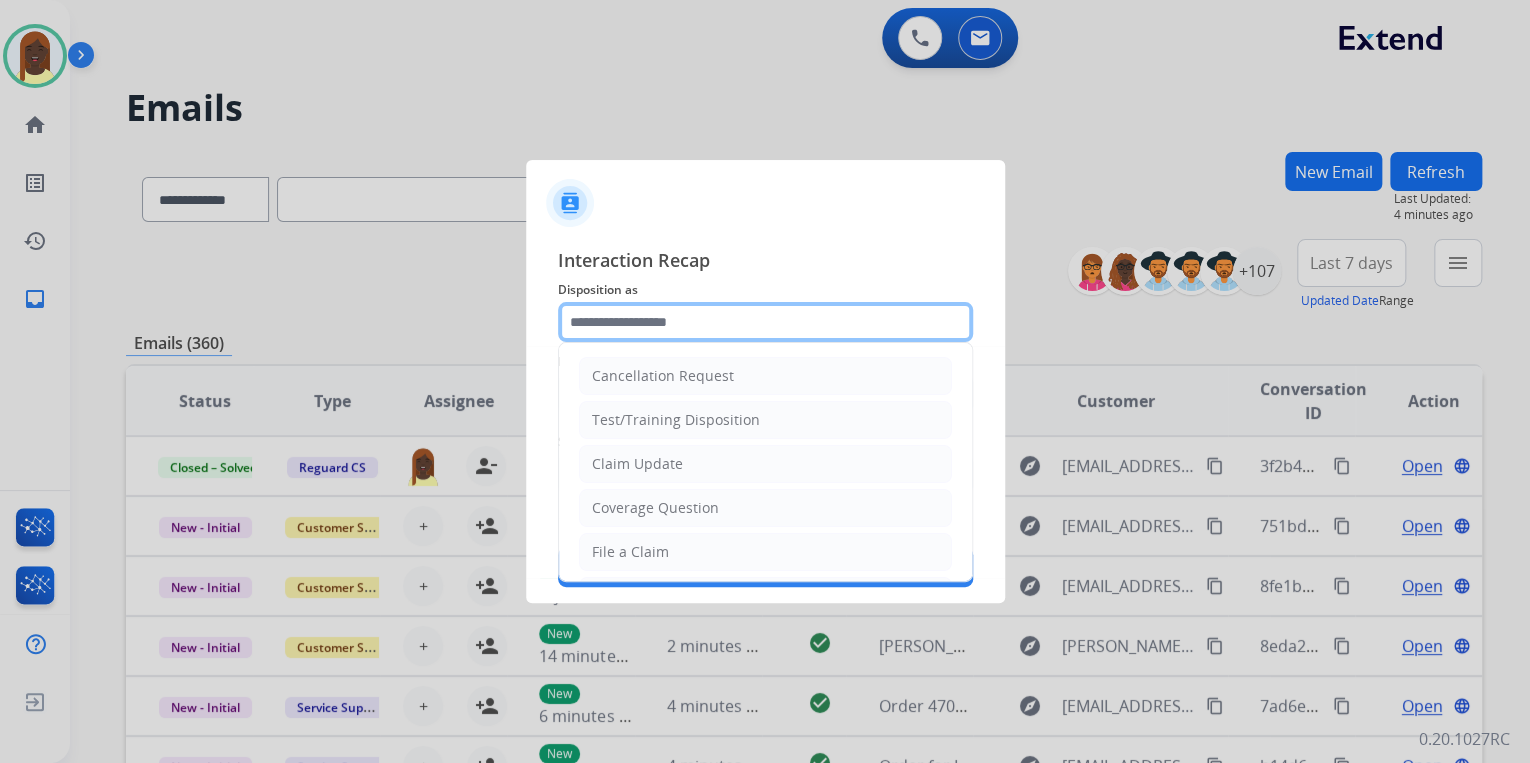 click 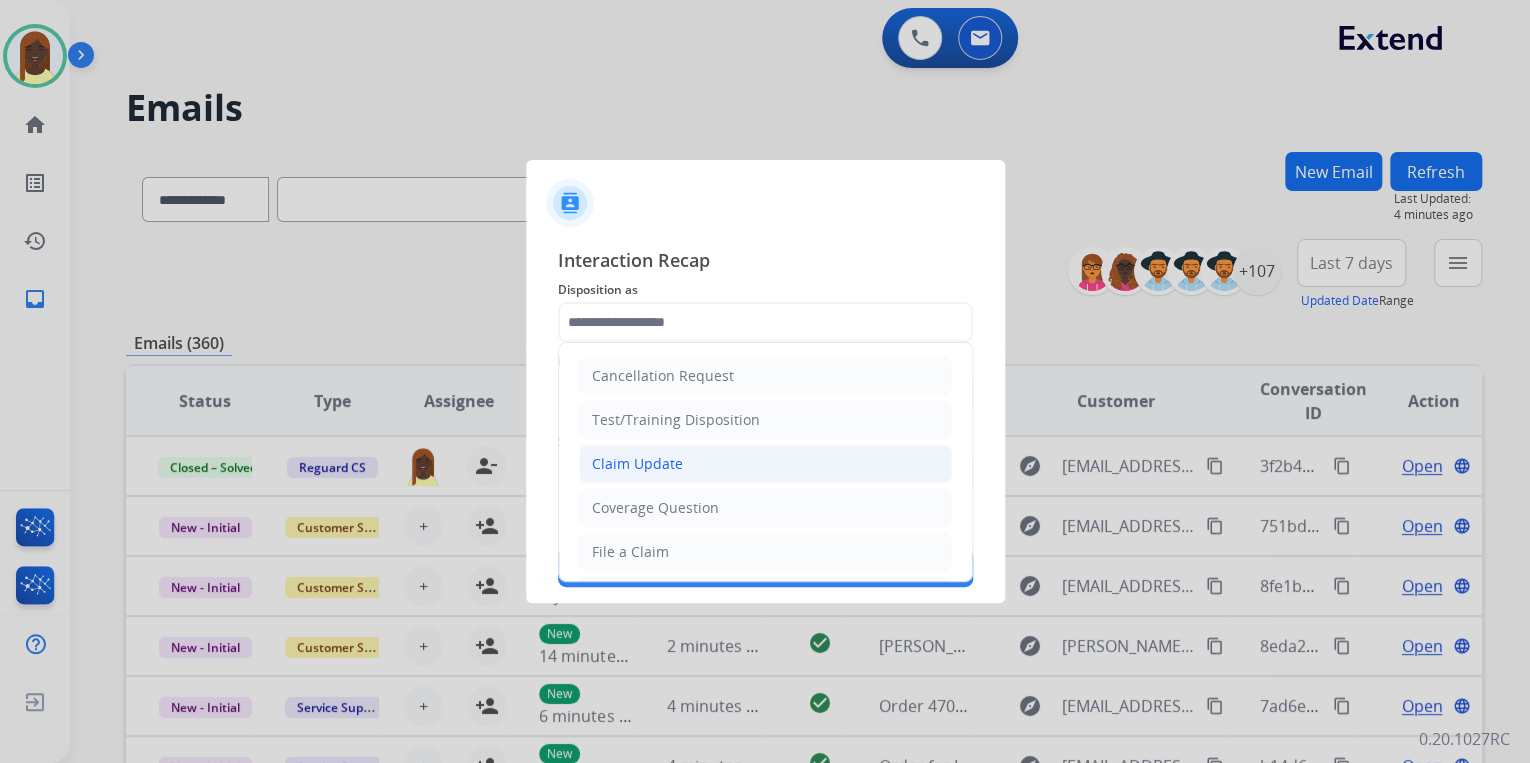 click on "Claim Update" 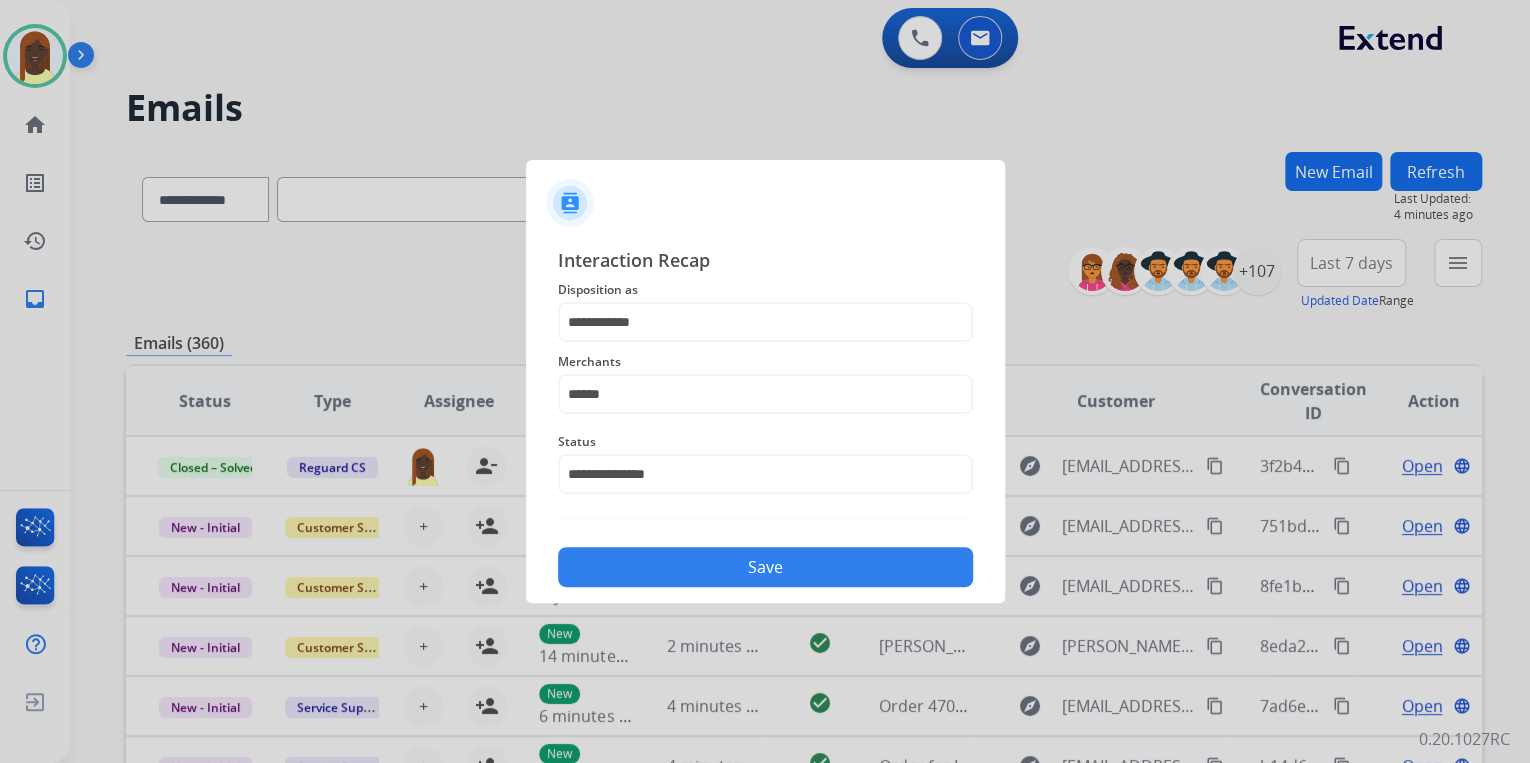 drag, startPoint x: 787, startPoint y: 574, endPoint x: 767, endPoint y: 518, distance: 59.464275 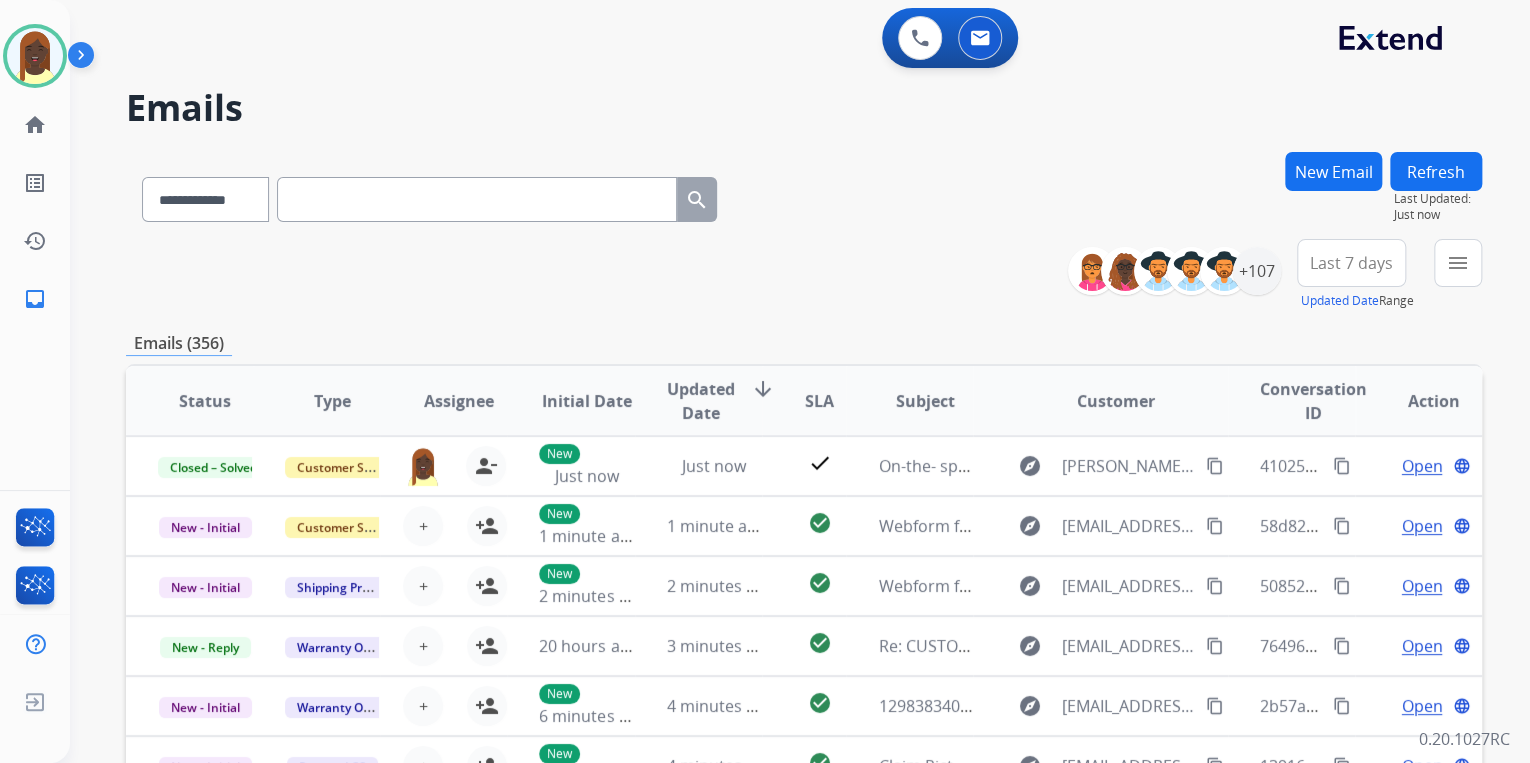 click on "**********" at bounding box center [804, 275] 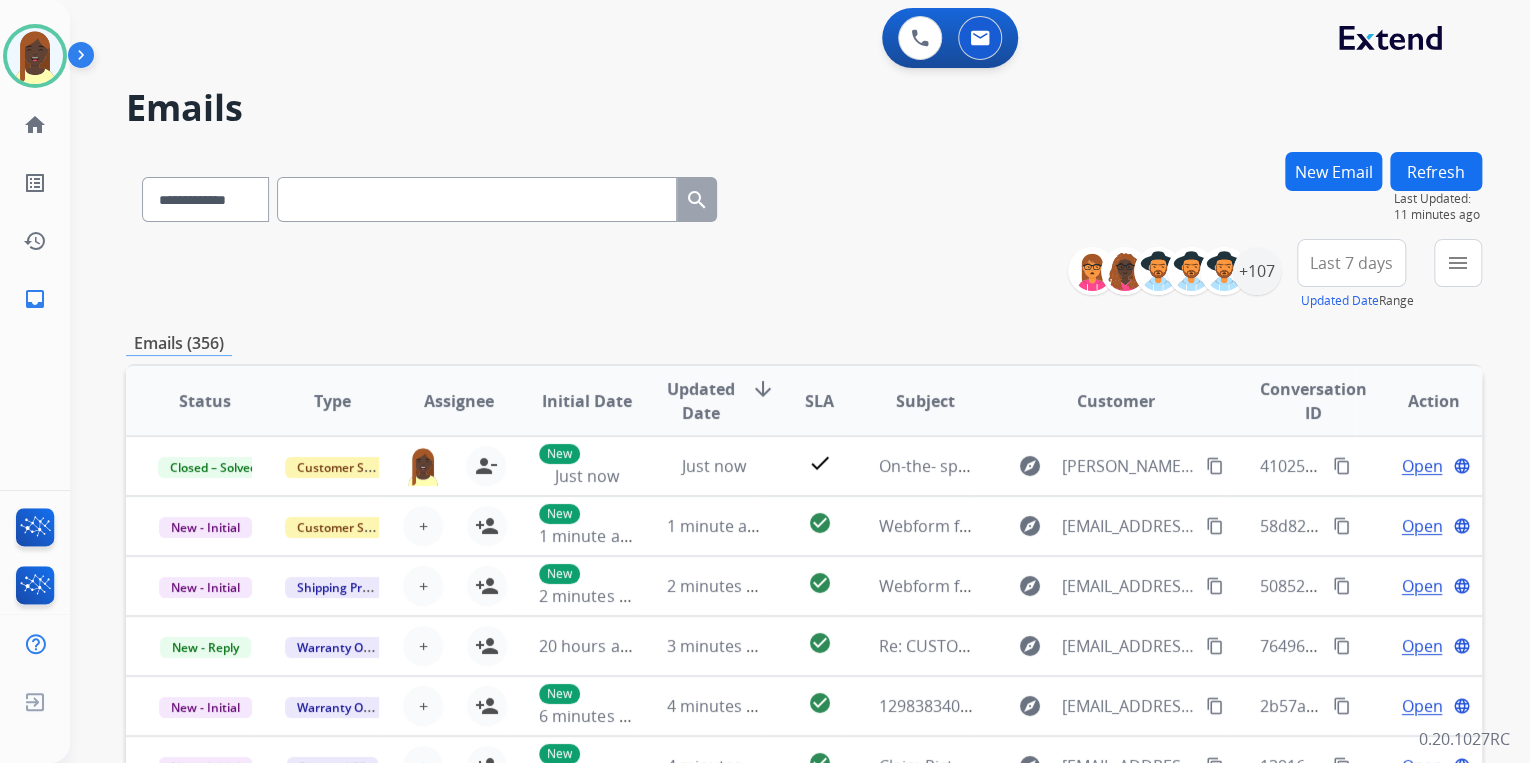 paste on "**********" 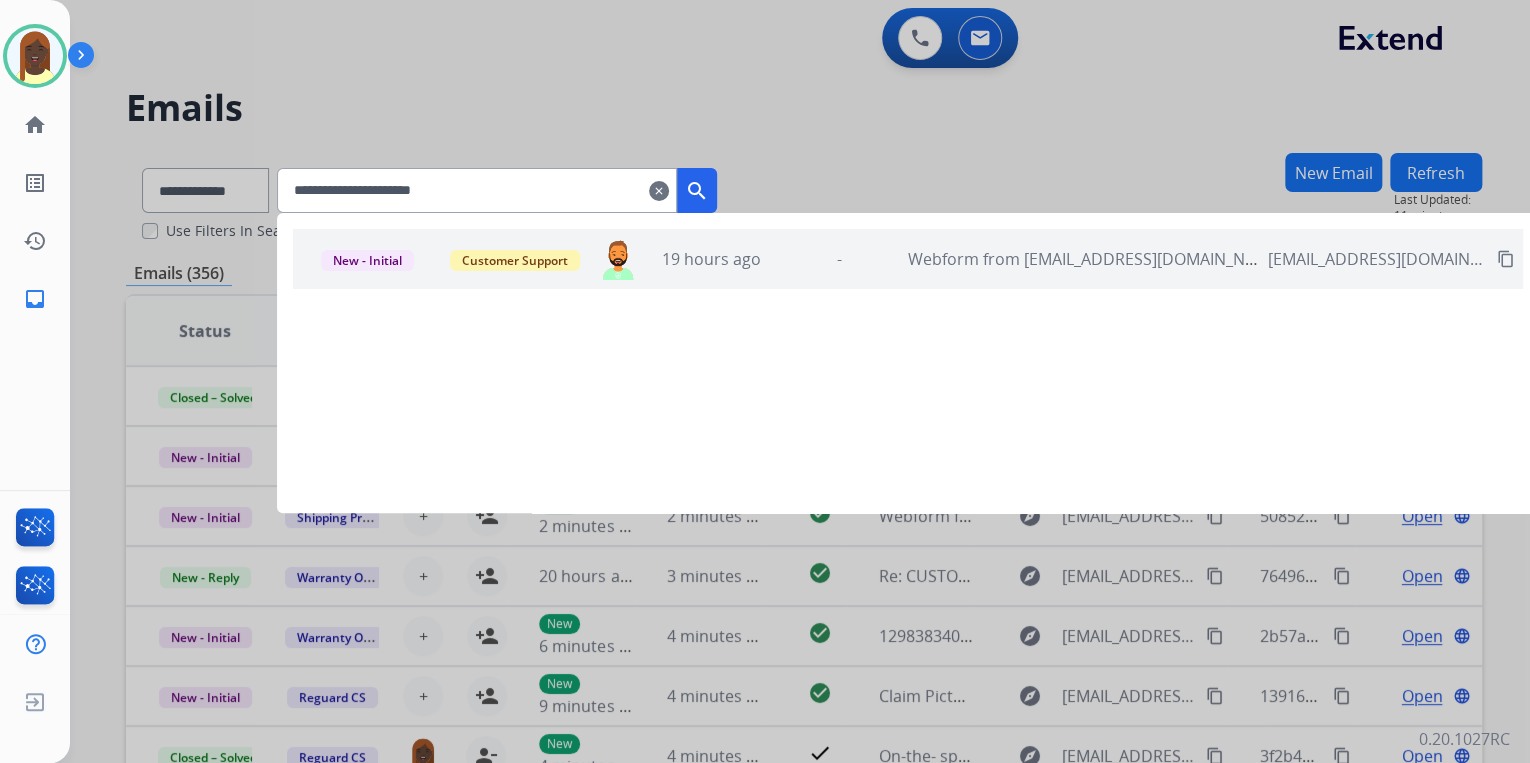 type on "**********" 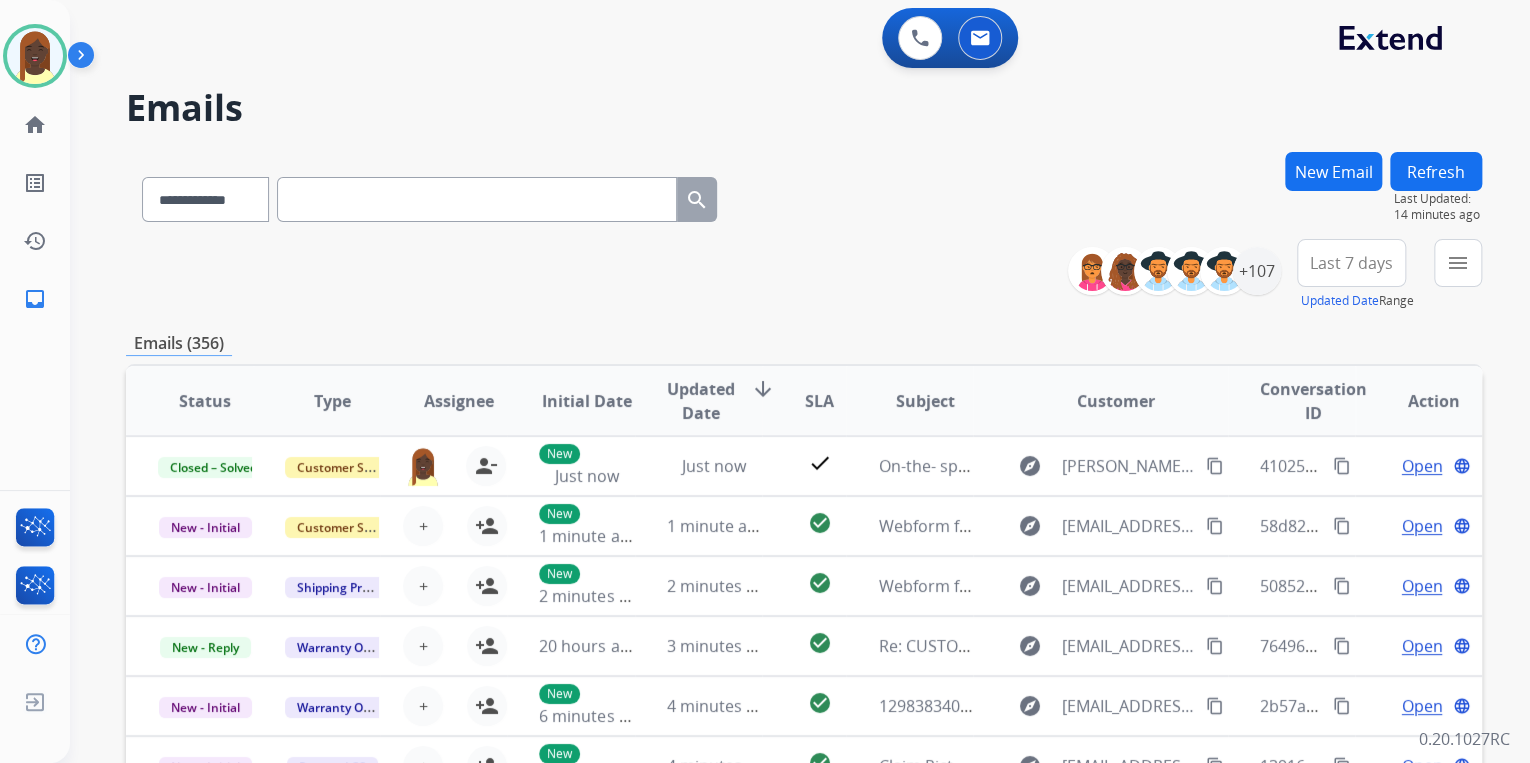 drag, startPoint x: 377, startPoint y: 201, endPoint x: 388, endPoint y: 199, distance: 11.18034 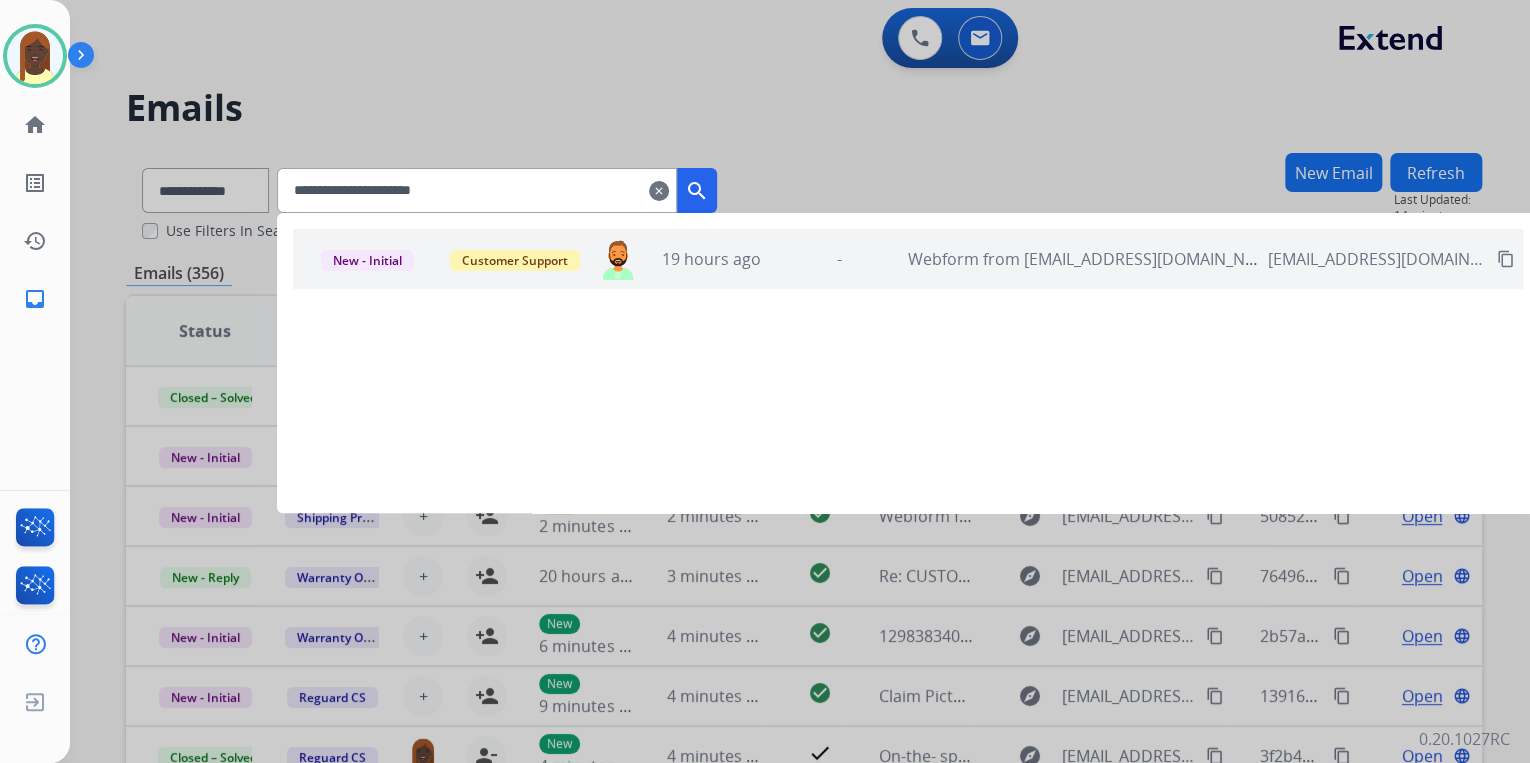 type on "**********" 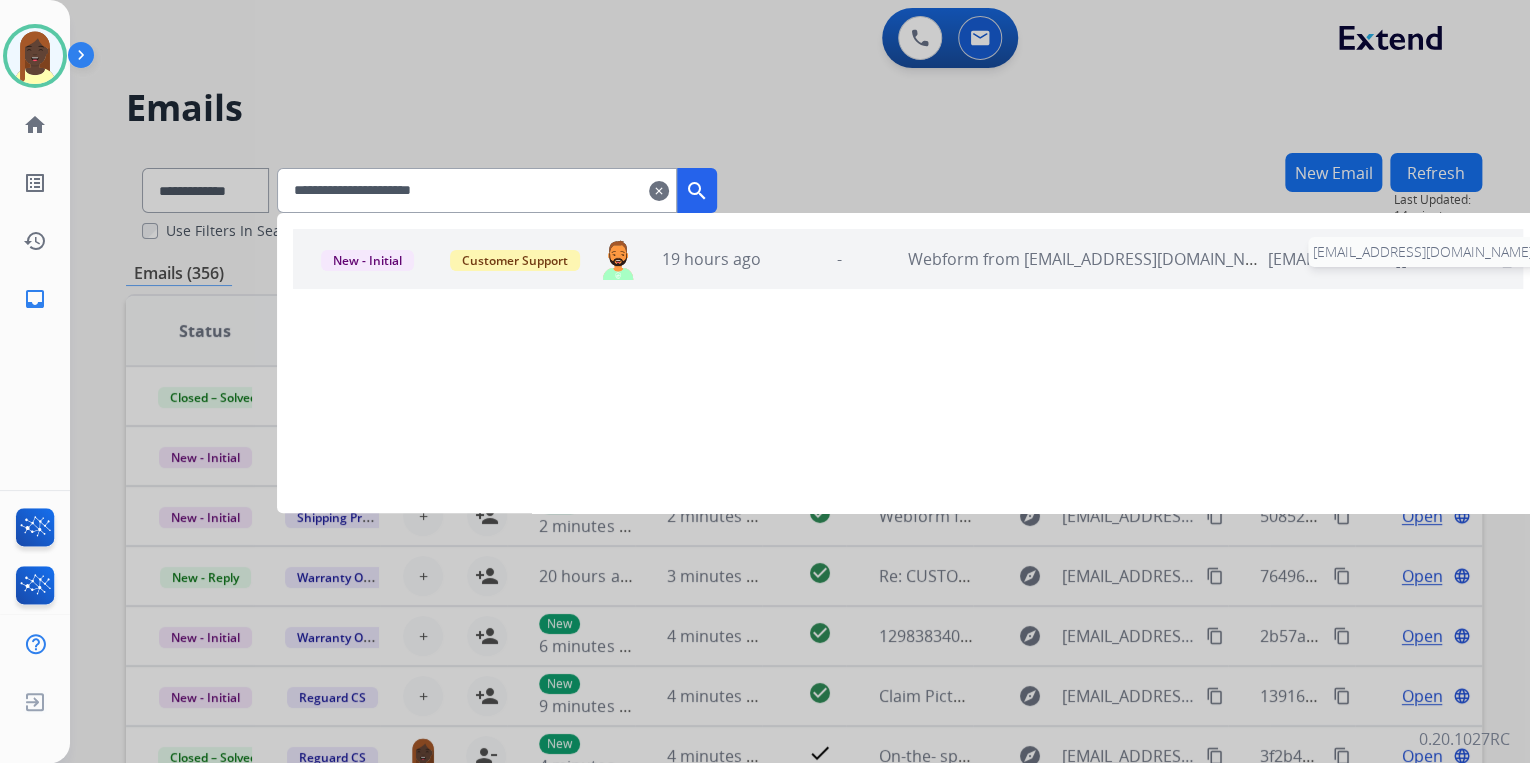 click on "[EMAIL_ADDRESS][DOMAIN_NAME]" at bounding box center (1377, 259) 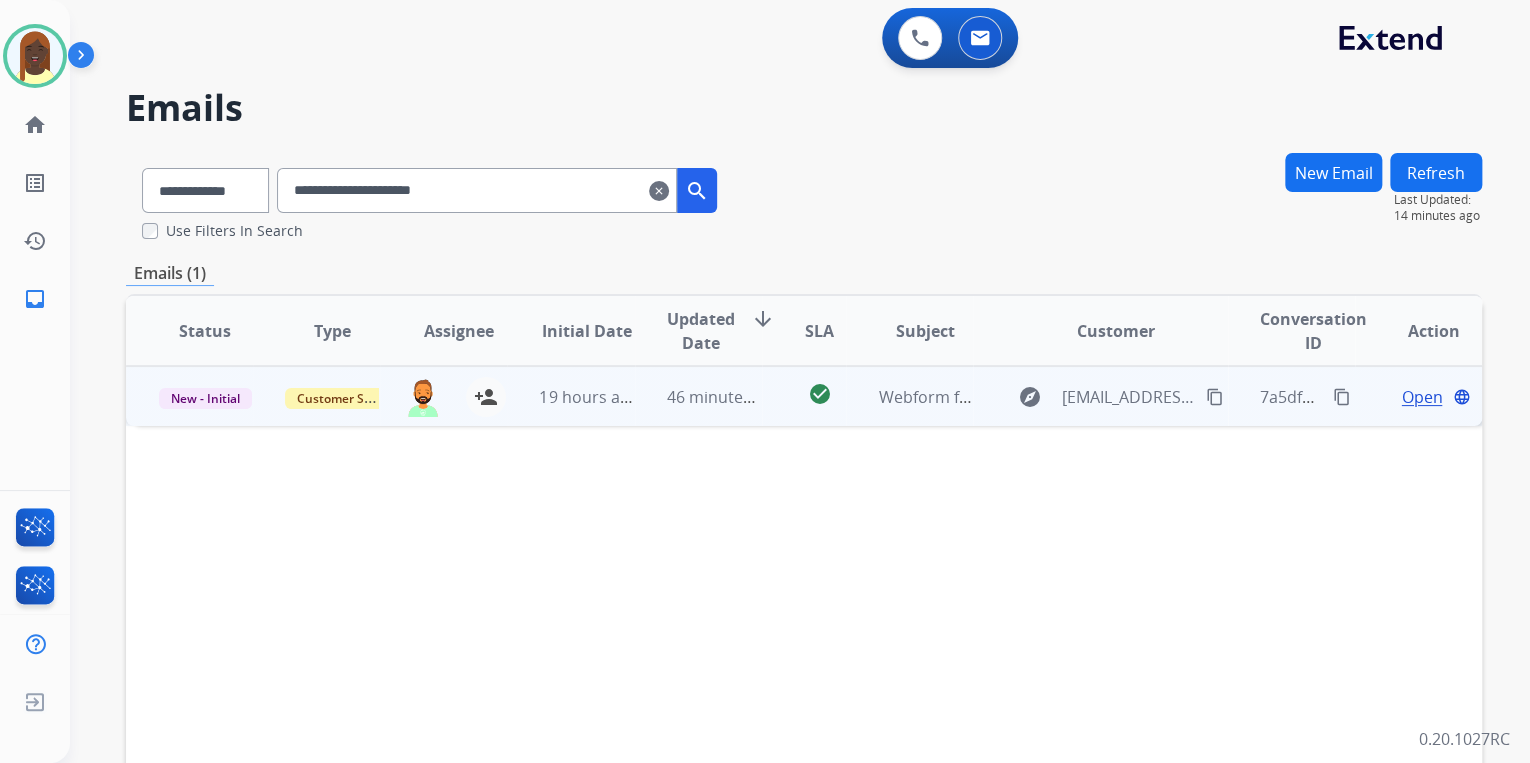 click on "Open" at bounding box center [1421, 397] 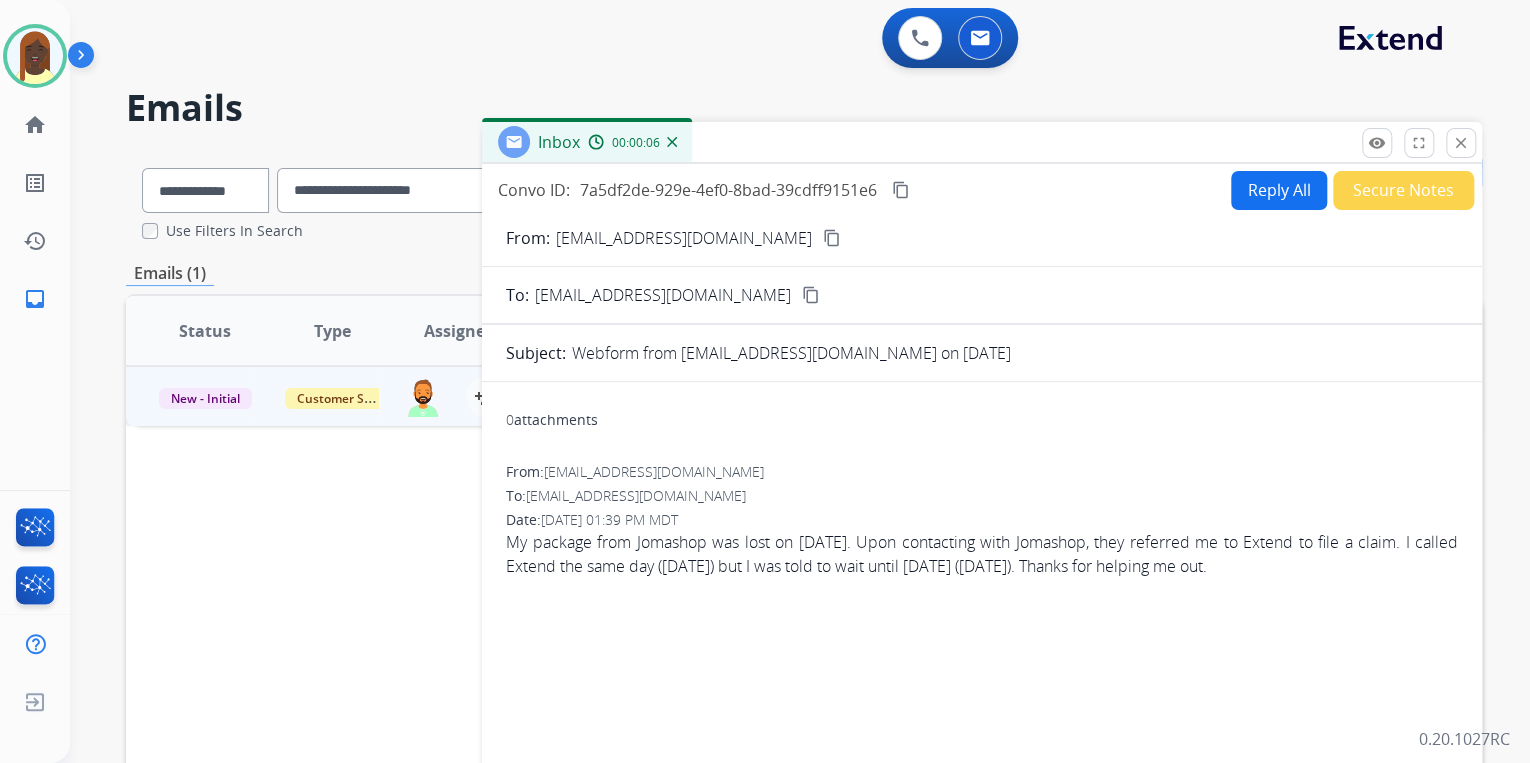 click on "Reply All" at bounding box center [1279, 190] 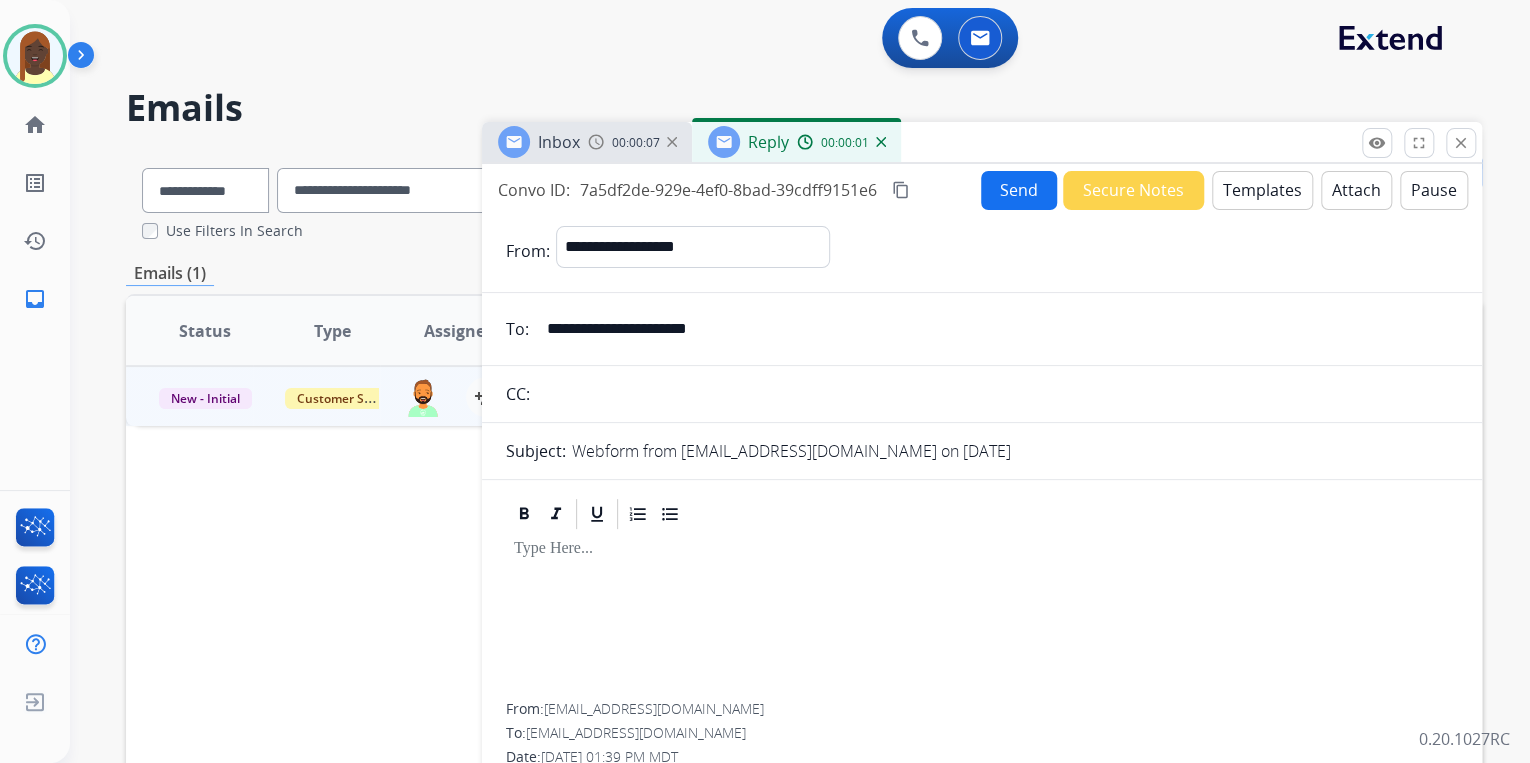 click on "Templates" at bounding box center [1262, 190] 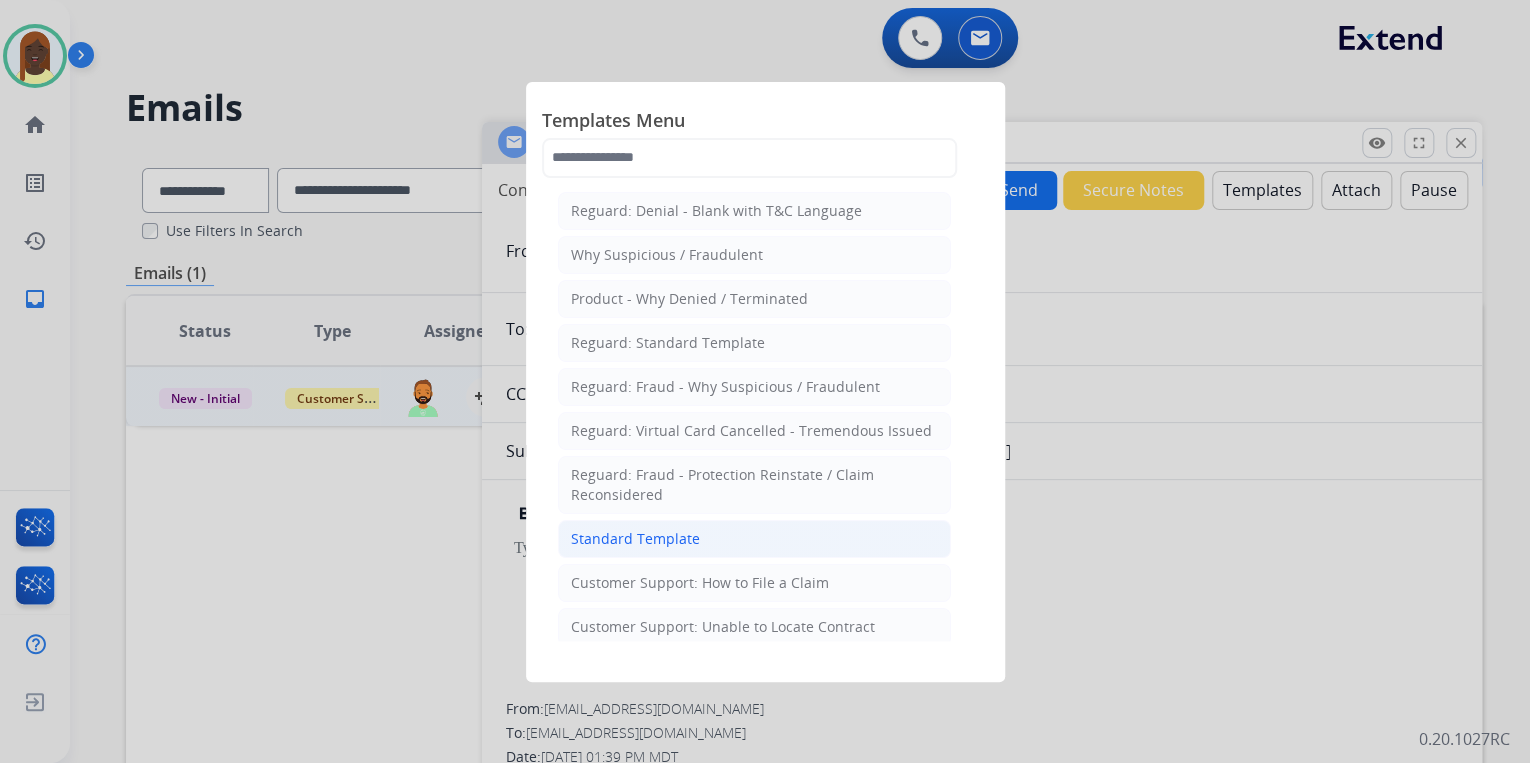 click on "Standard Template" 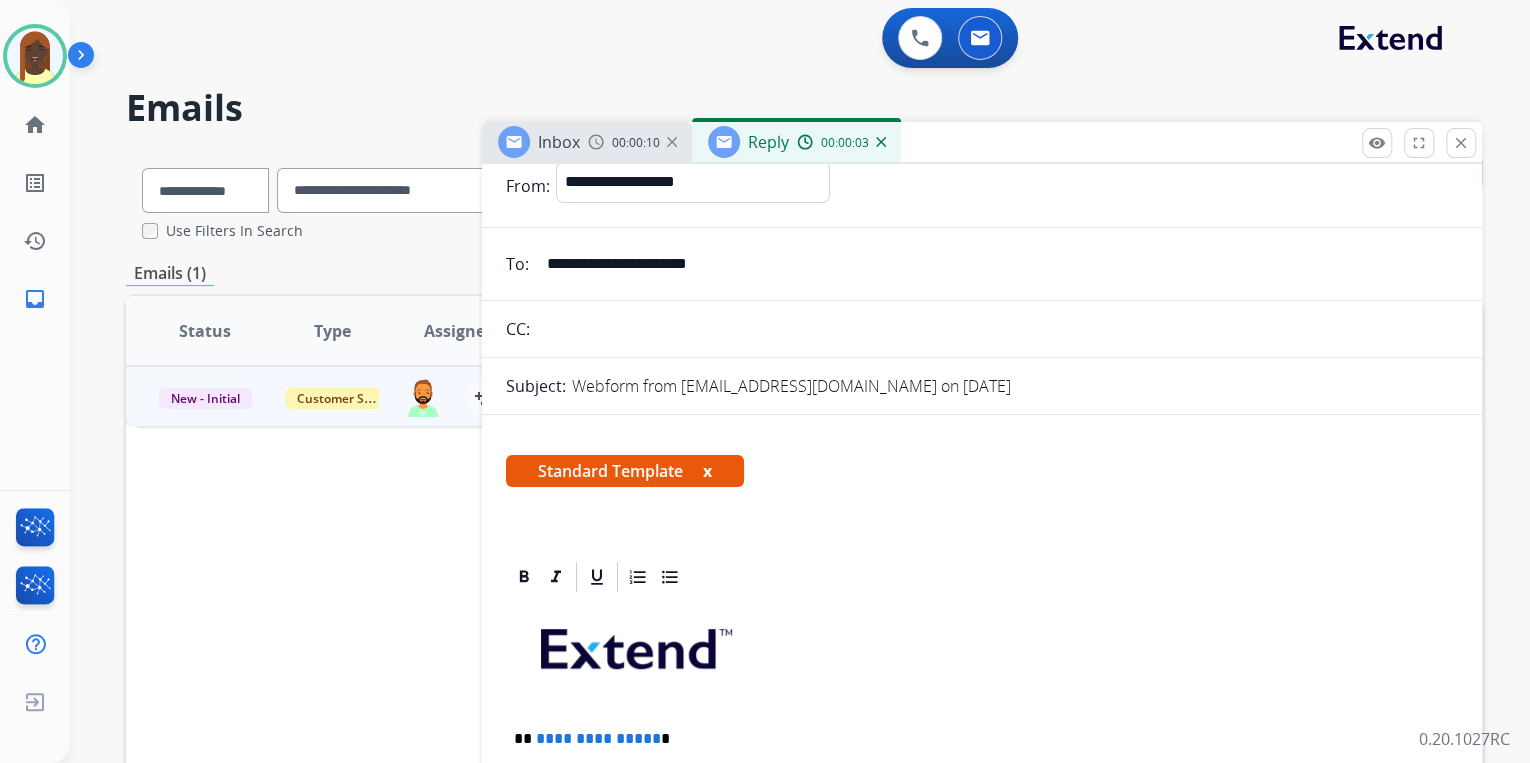 scroll, scrollTop: 320, scrollLeft: 0, axis: vertical 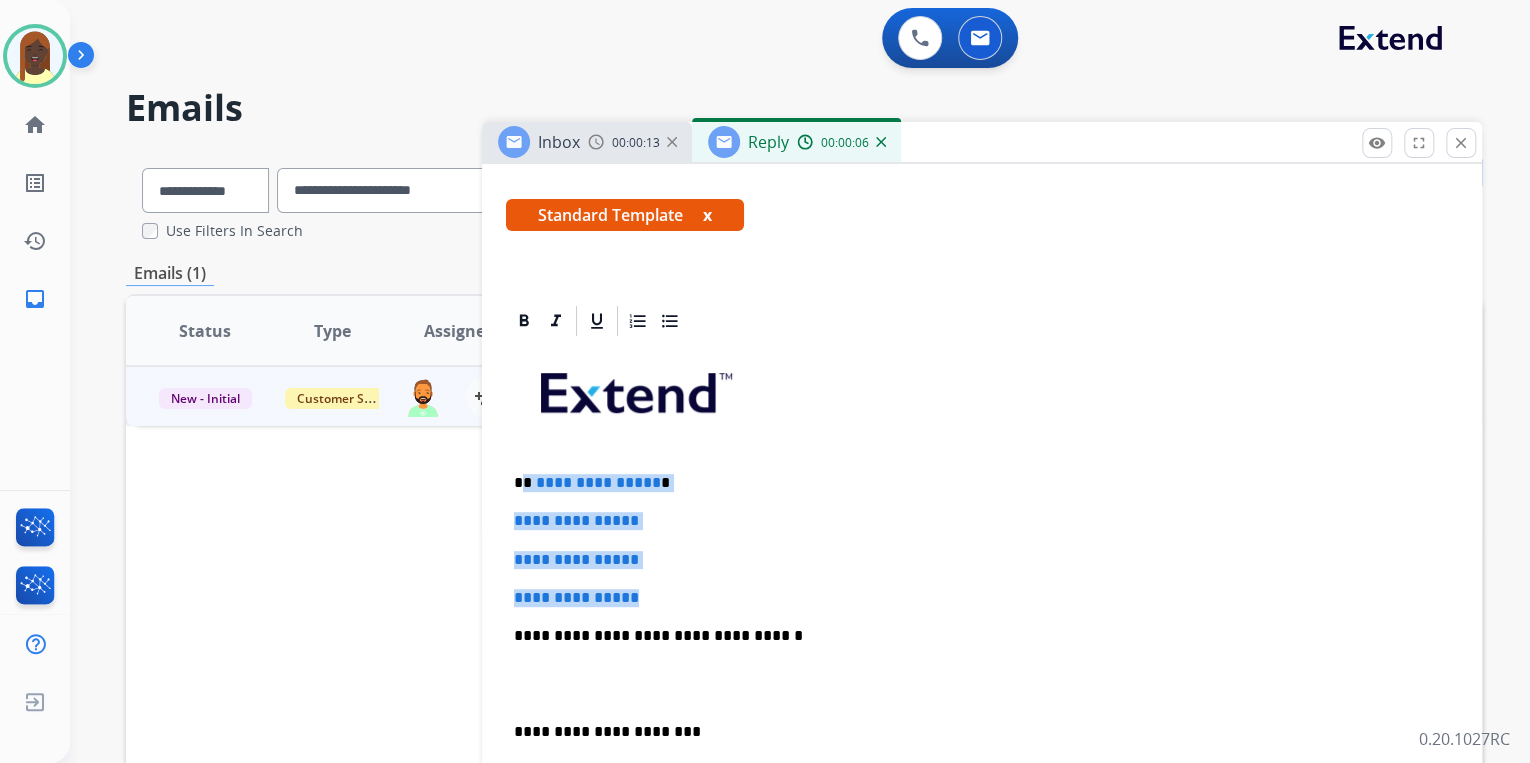 drag, startPoint x: 523, startPoint y: 480, endPoint x: 693, endPoint y: 588, distance: 201.40506 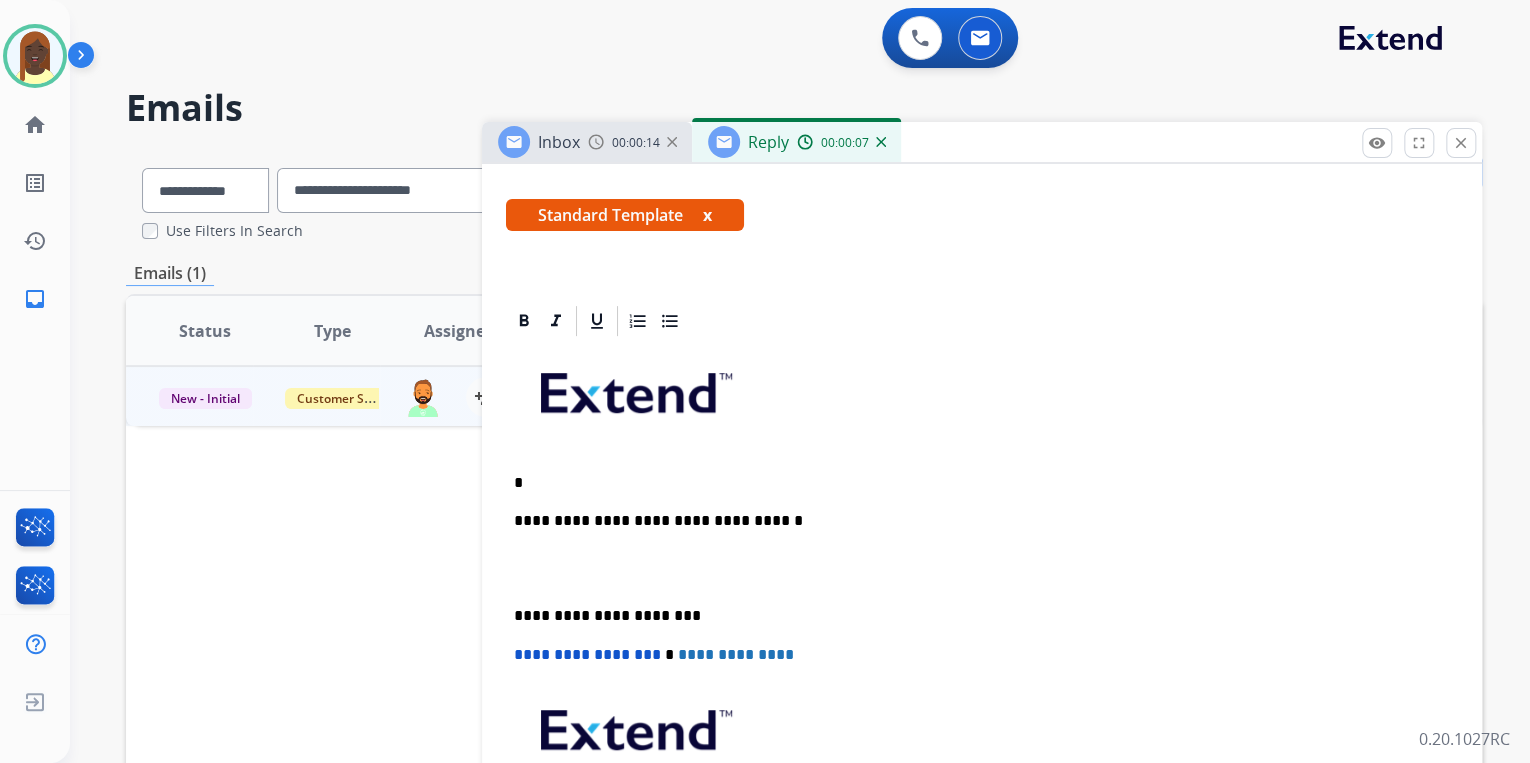 type 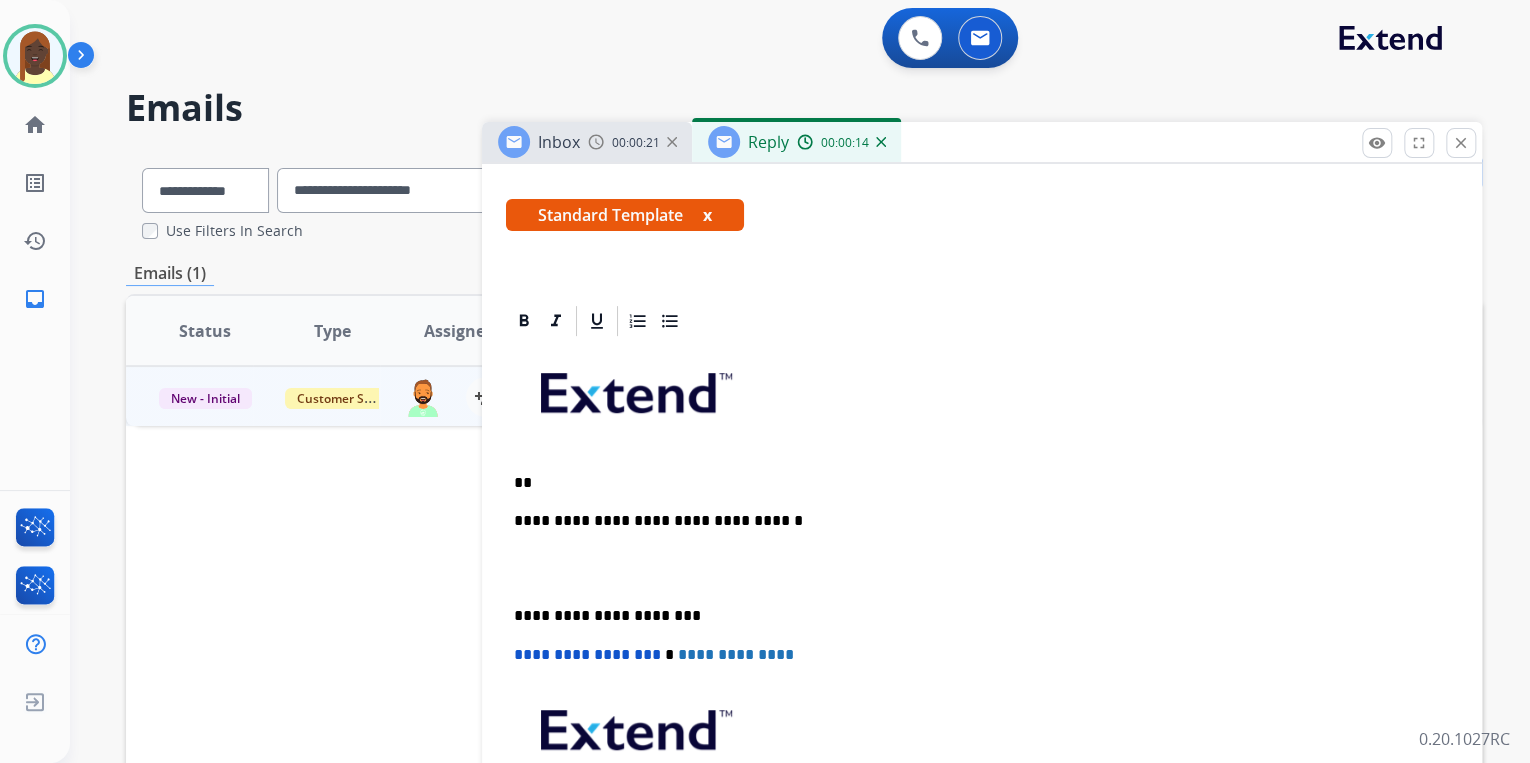click on "**" at bounding box center [974, 483] 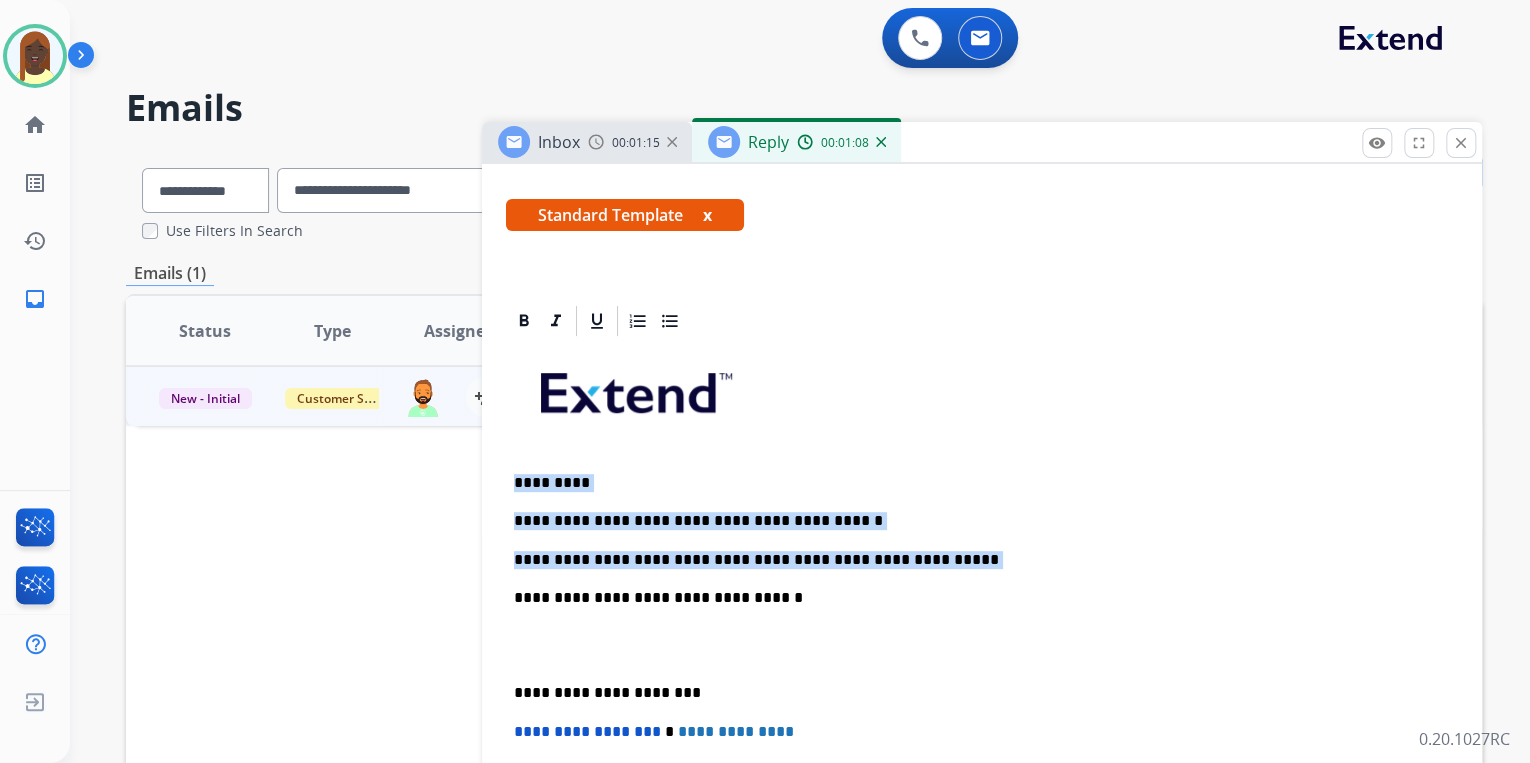 drag, startPoint x: 511, startPoint y: 475, endPoint x: 921, endPoint y: 557, distance: 418.1196 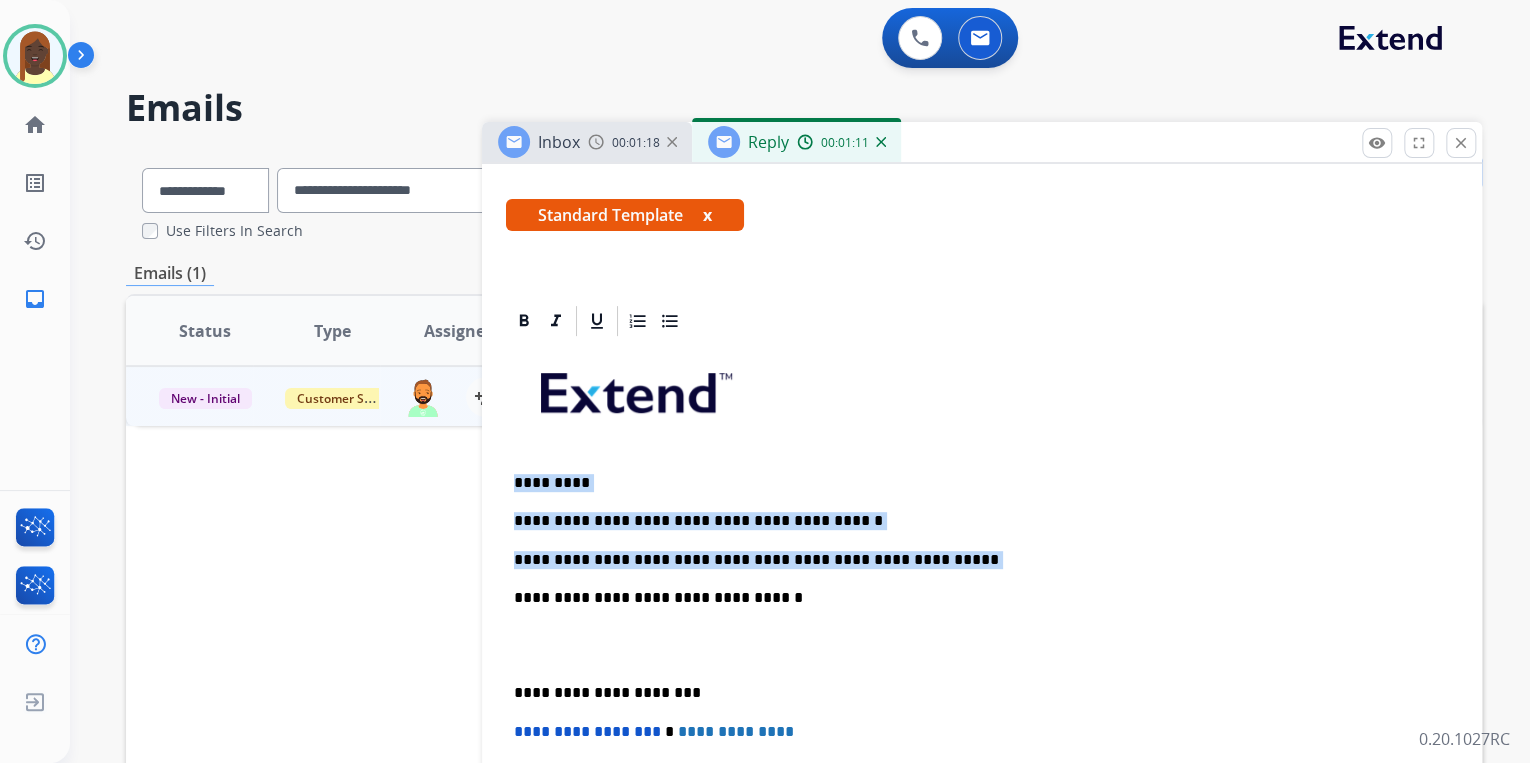 copy on "**********" 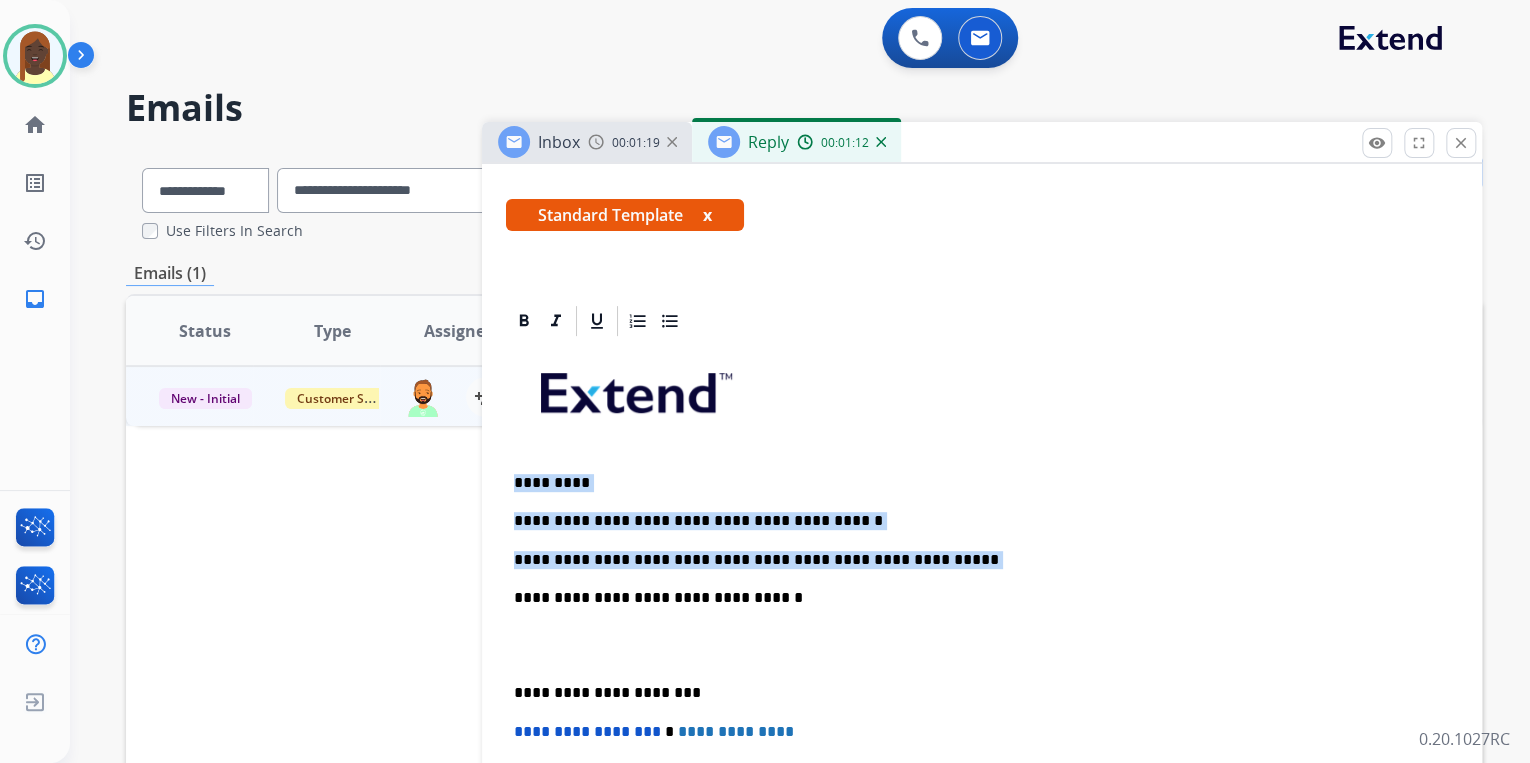 click on "x" at bounding box center (707, 215) 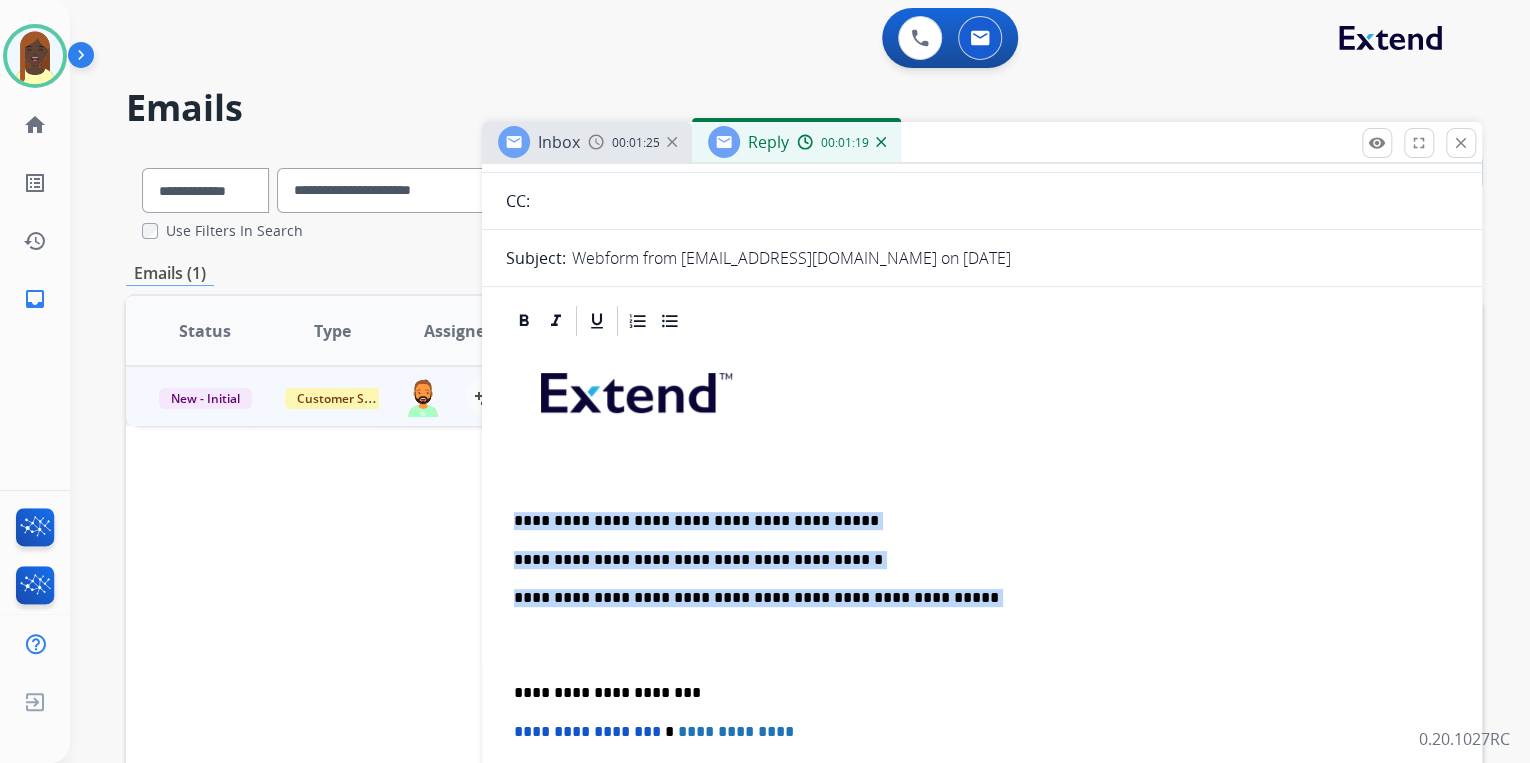 drag, startPoint x: 512, startPoint y: 513, endPoint x: 929, endPoint y: 584, distance: 423.0012 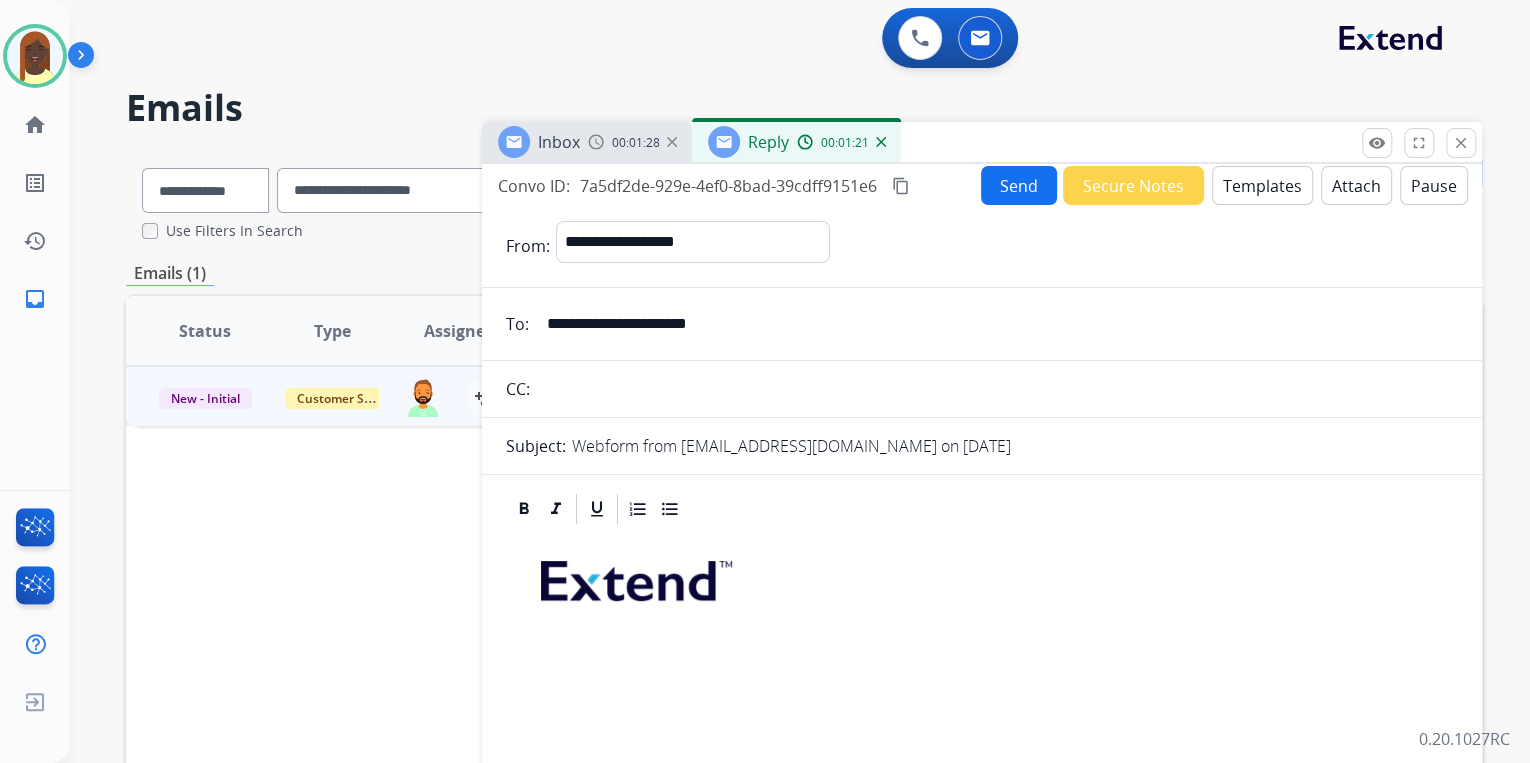 scroll, scrollTop: 0, scrollLeft: 0, axis: both 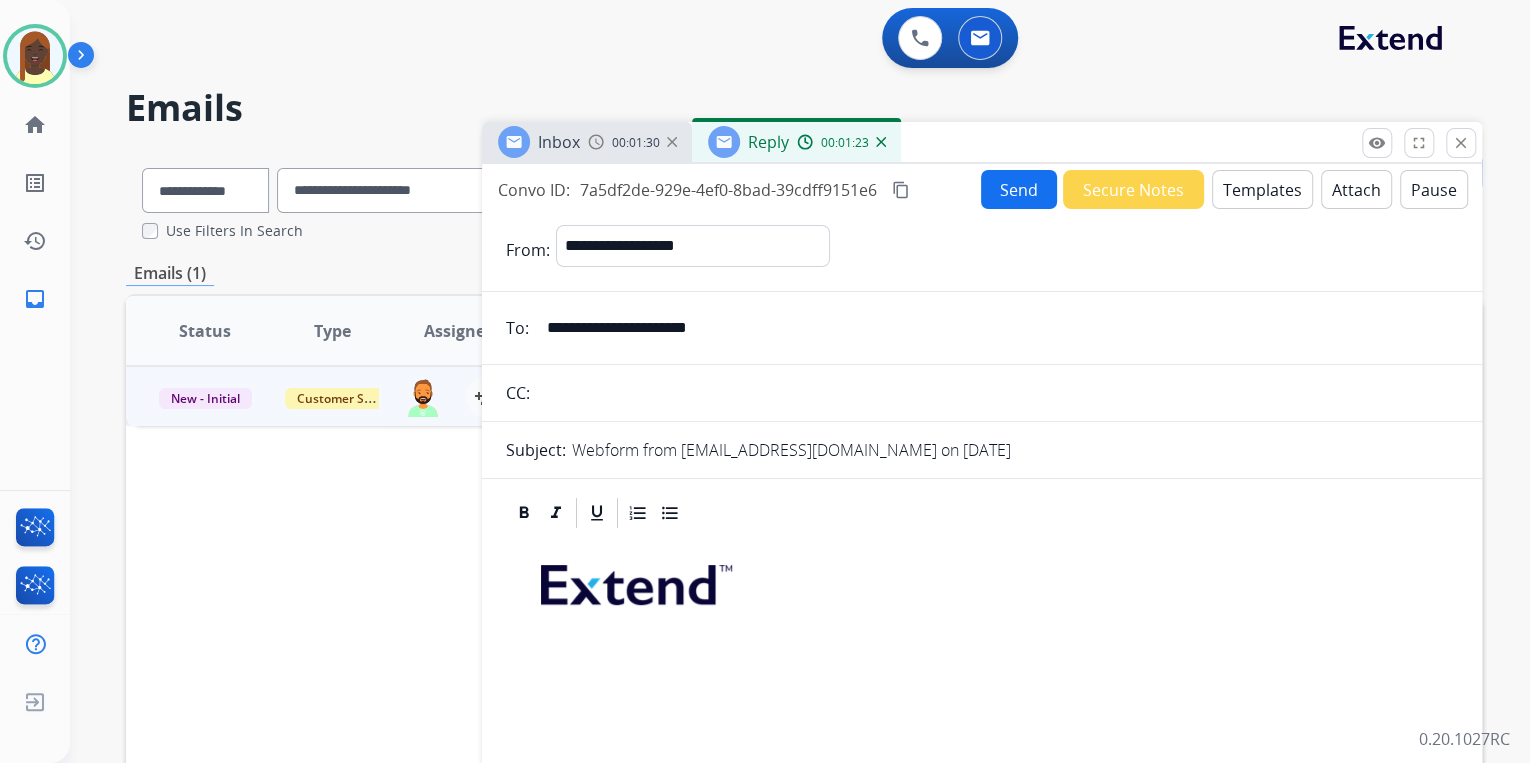 click on "Templates" at bounding box center (1262, 189) 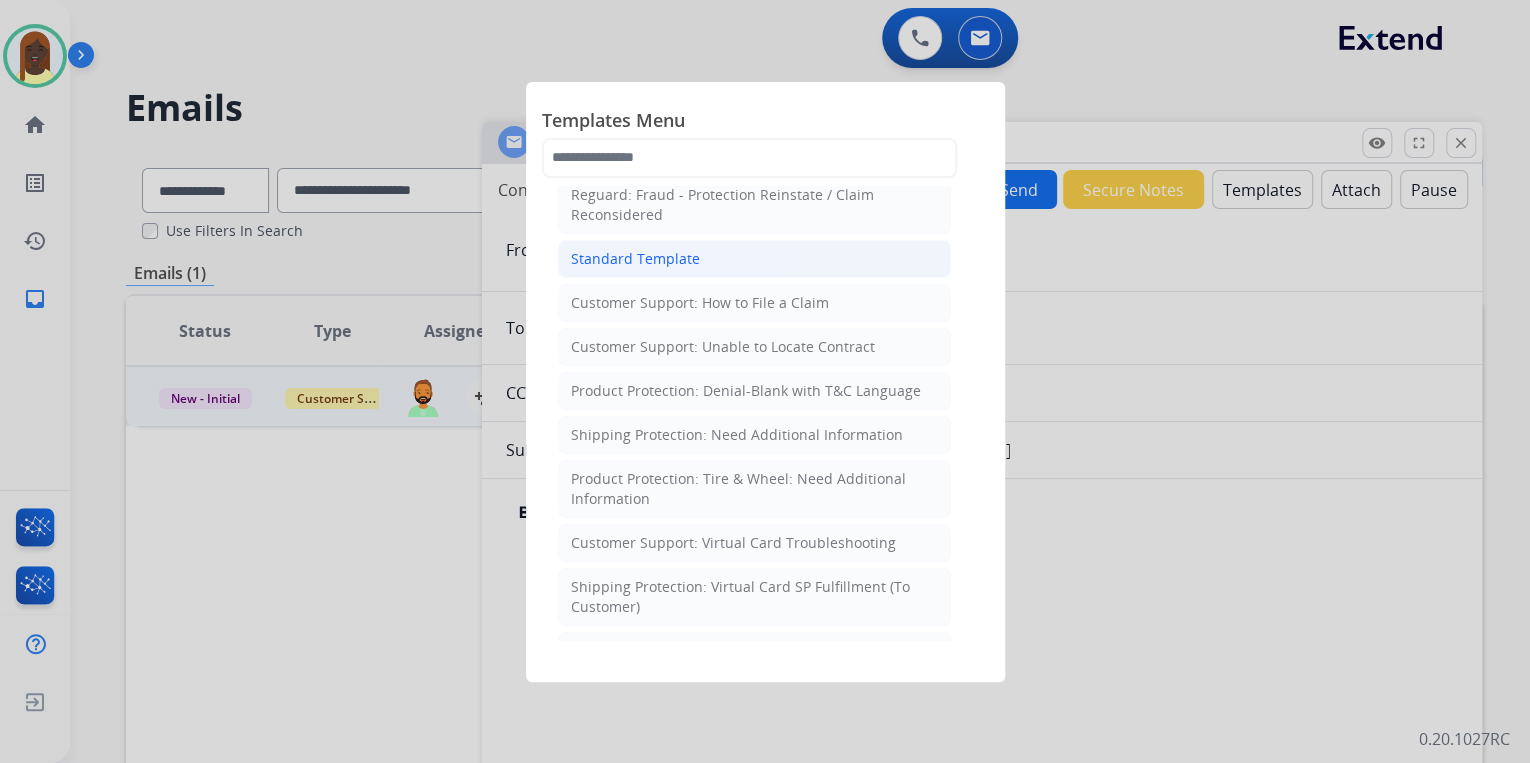 scroll, scrollTop: 320, scrollLeft: 0, axis: vertical 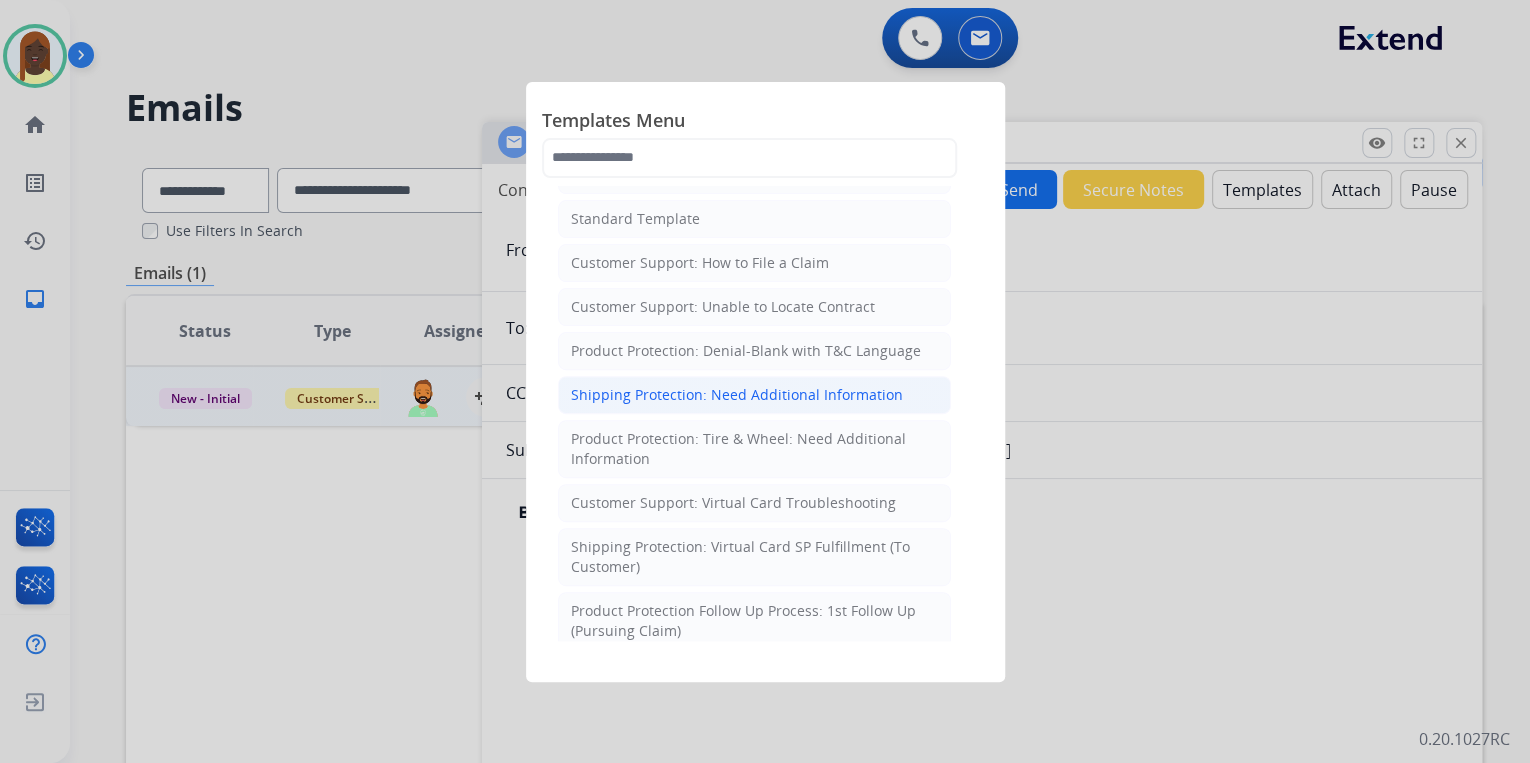 click on "Shipping Protection: Need Additional Information" 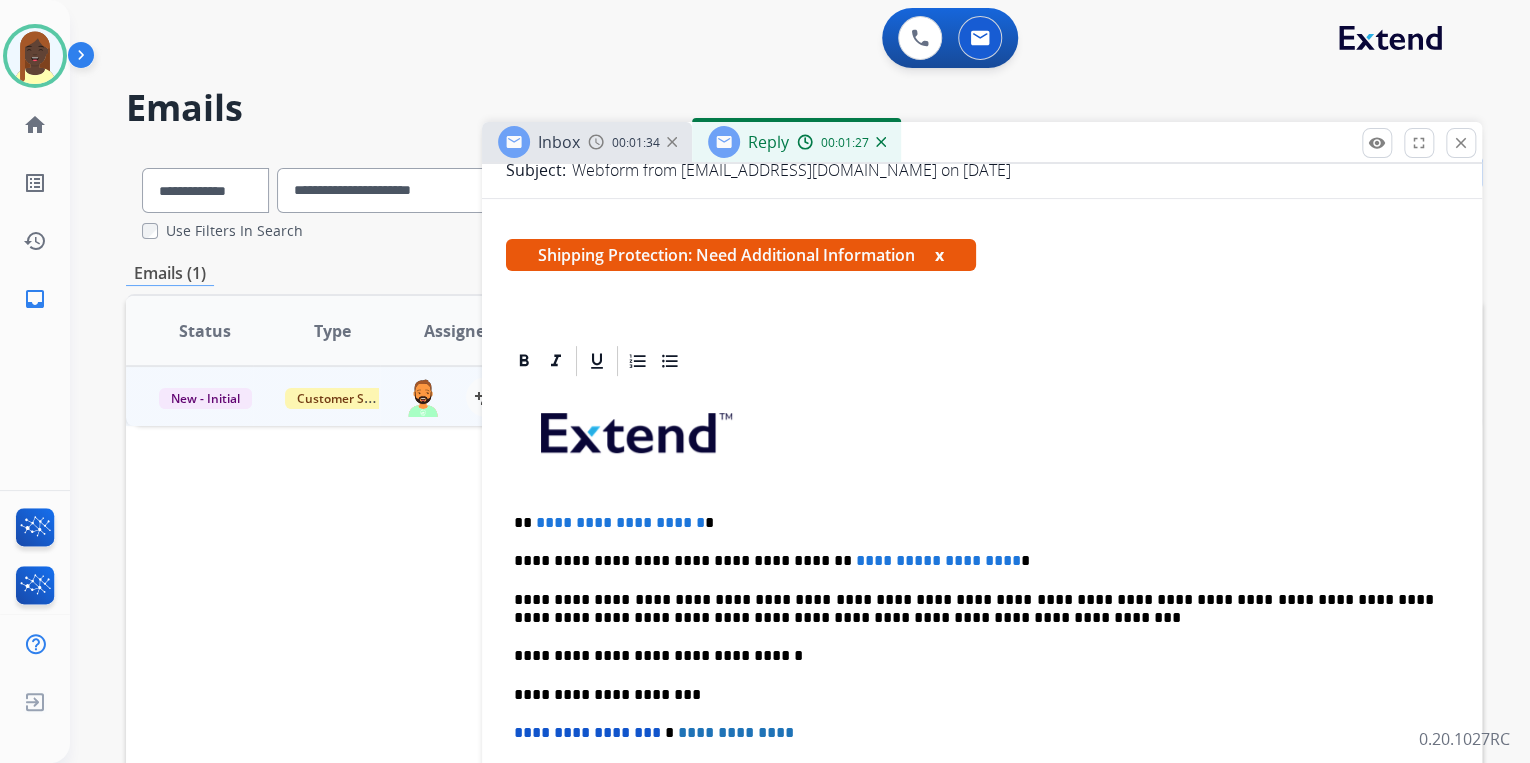 scroll, scrollTop: 320, scrollLeft: 0, axis: vertical 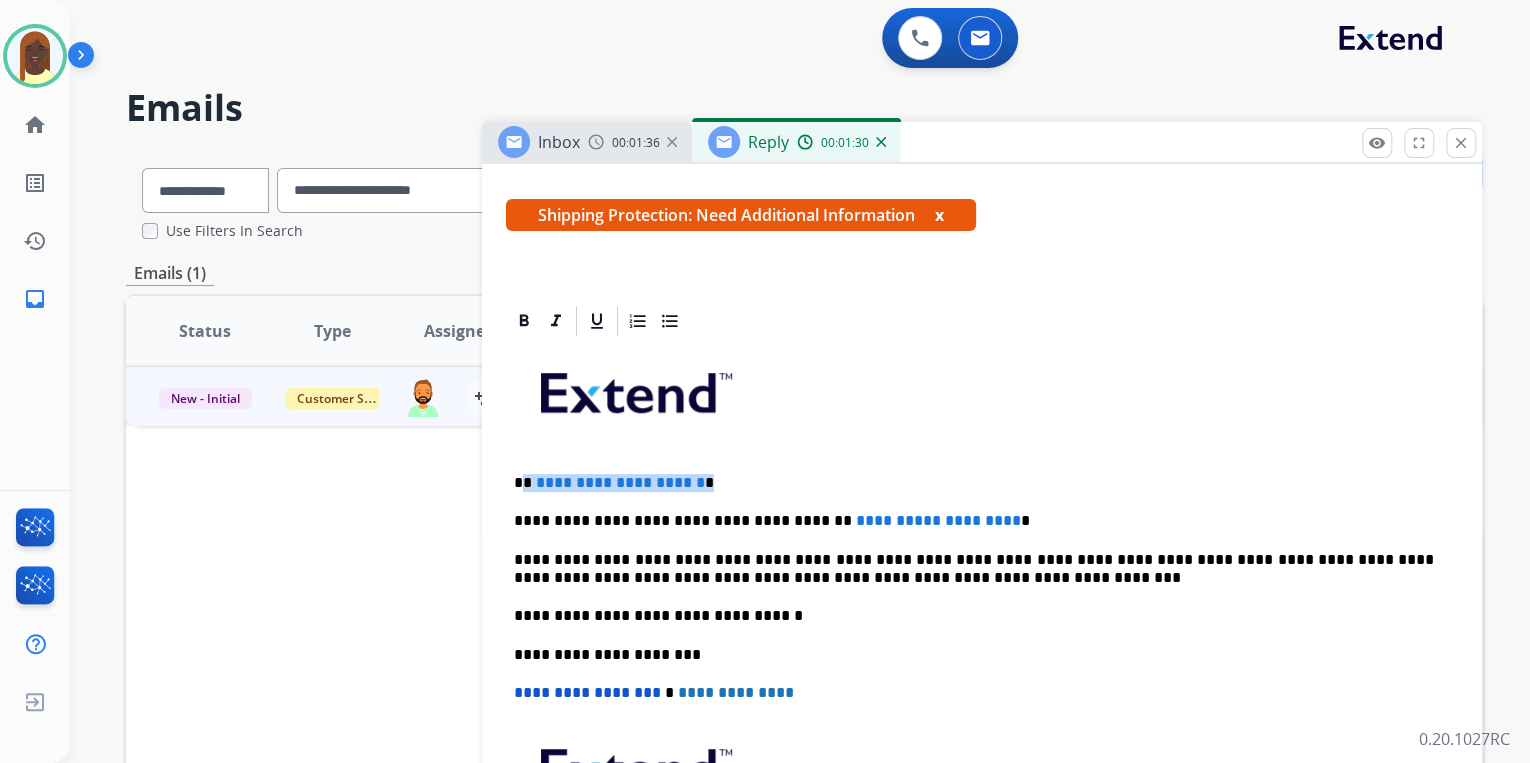 drag, startPoint x: 522, startPoint y: 479, endPoint x: 764, endPoint y: 477, distance: 242.00827 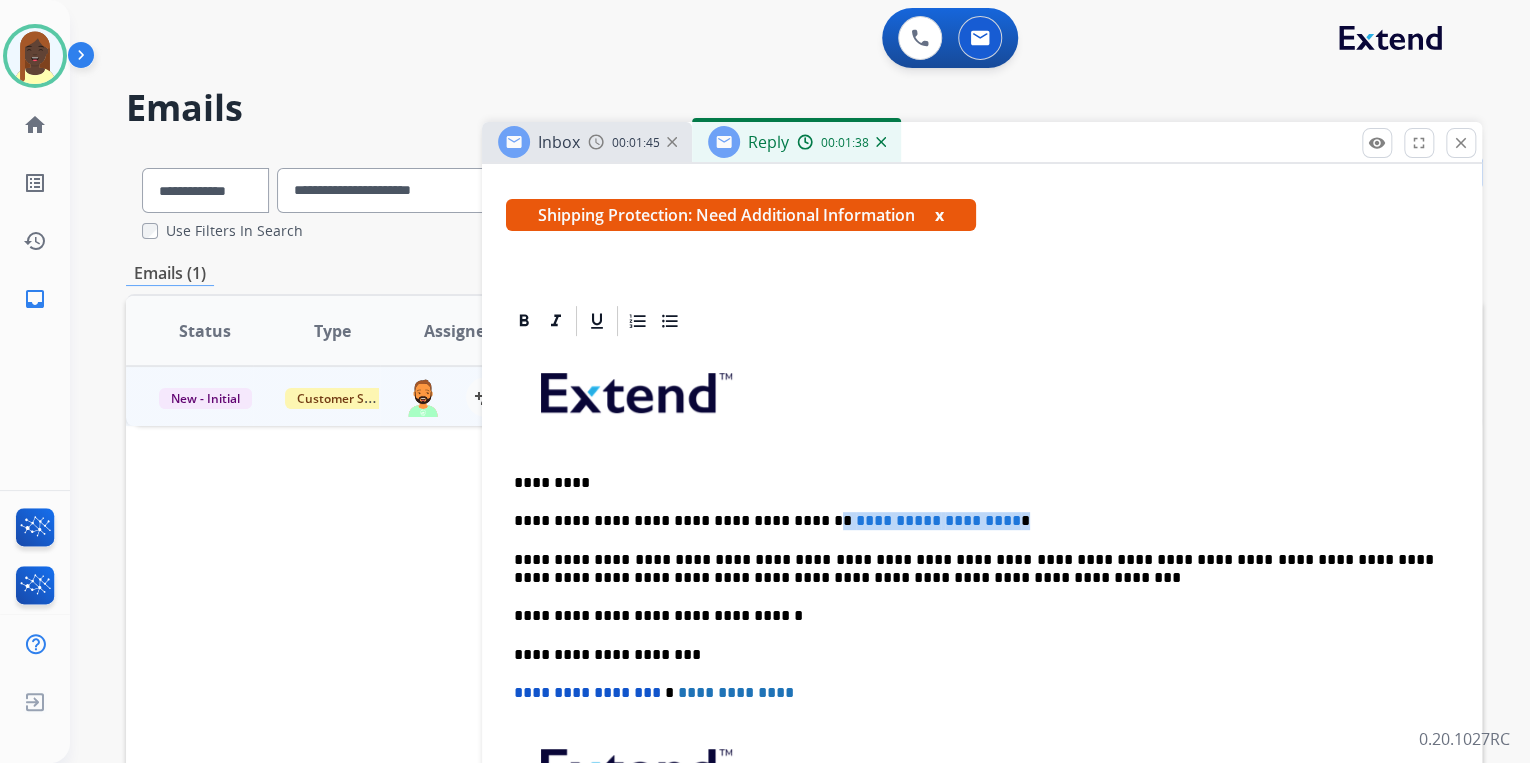 drag, startPoint x: 792, startPoint y: 522, endPoint x: 1010, endPoint y: 517, distance: 218.05733 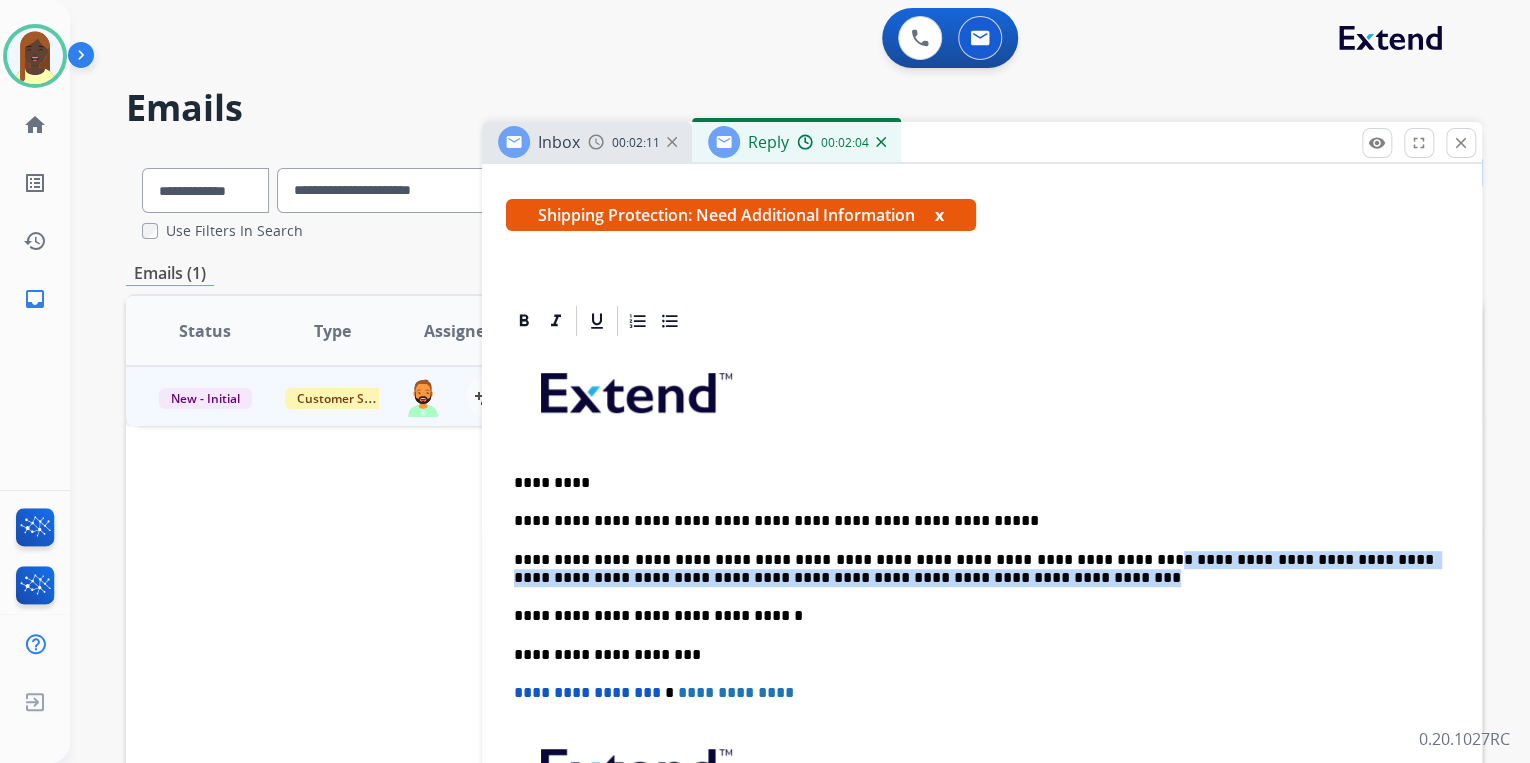 drag, startPoint x: 1073, startPoint y: 562, endPoint x: 1202, endPoint y: 581, distance: 130.39172 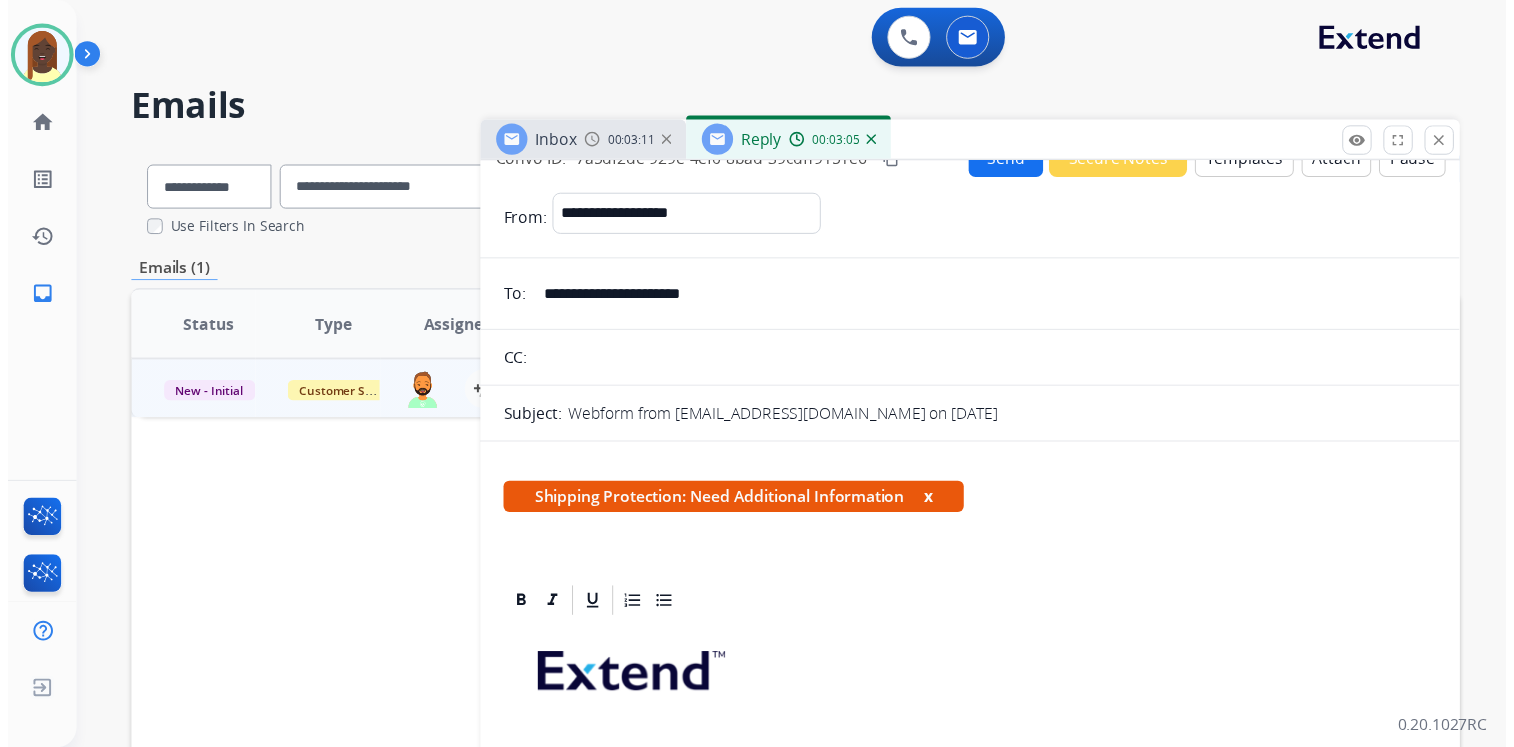 scroll, scrollTop: 0, scrollLeft: 0, axis: both 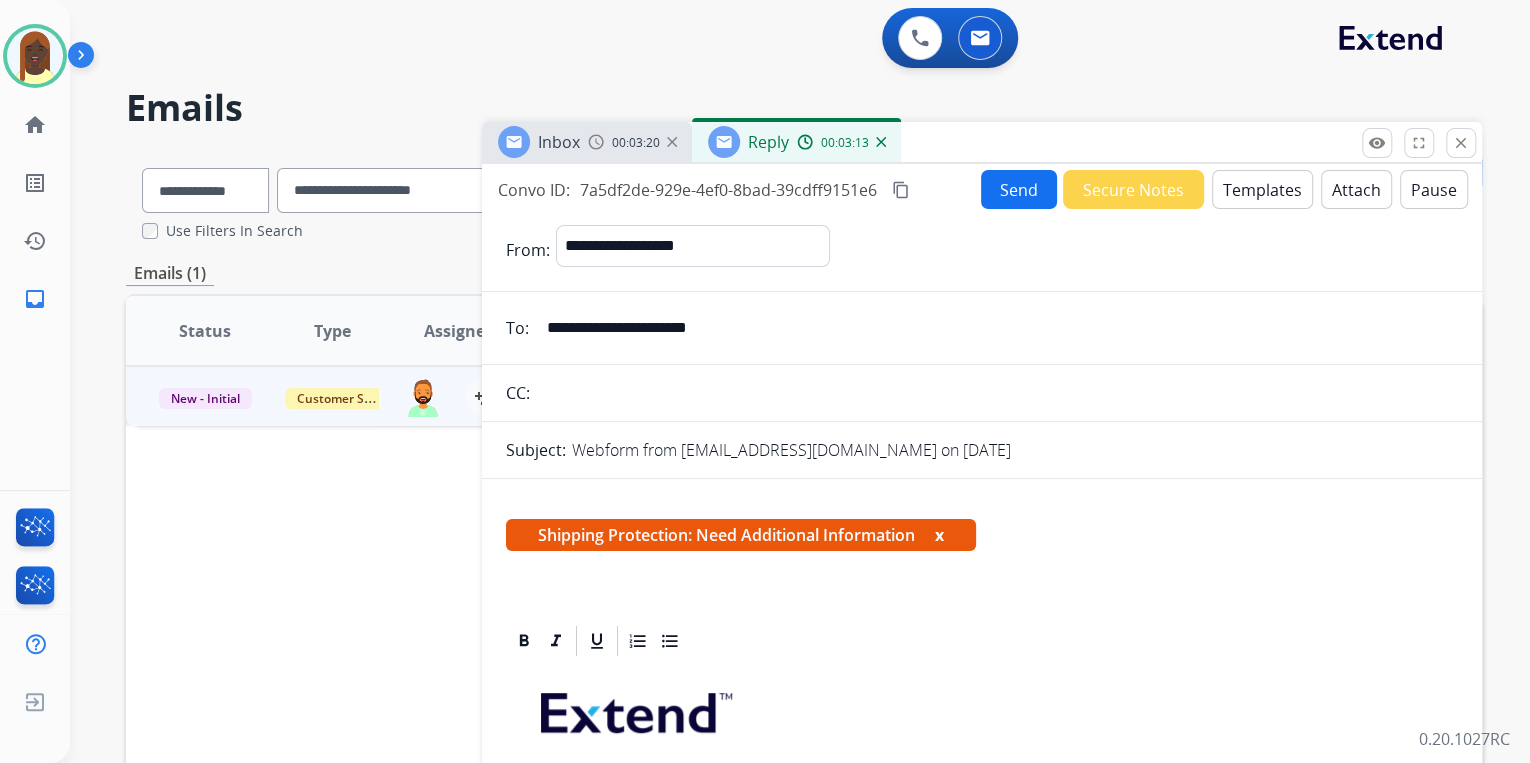 click on "Send" at bounding box center [1019, 189] 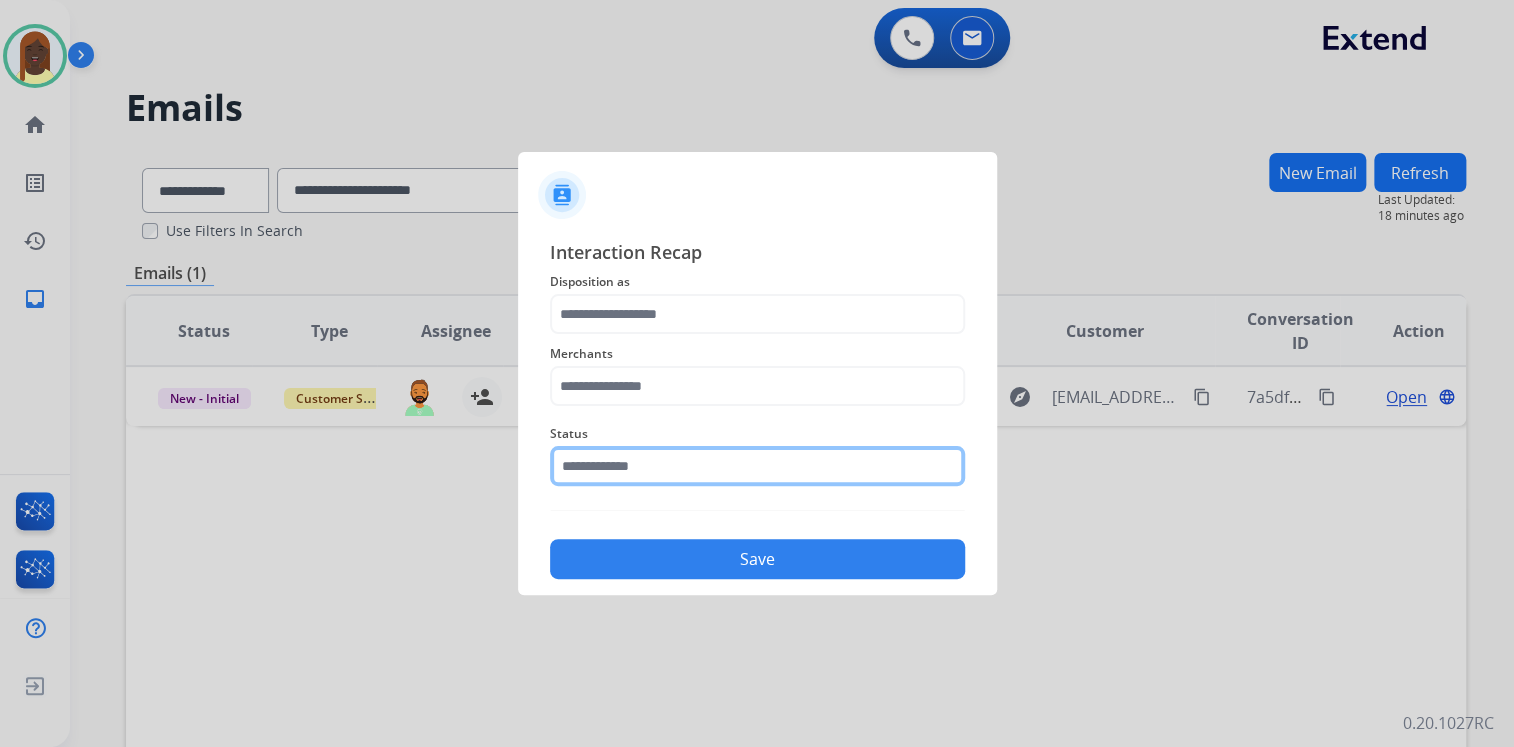 click 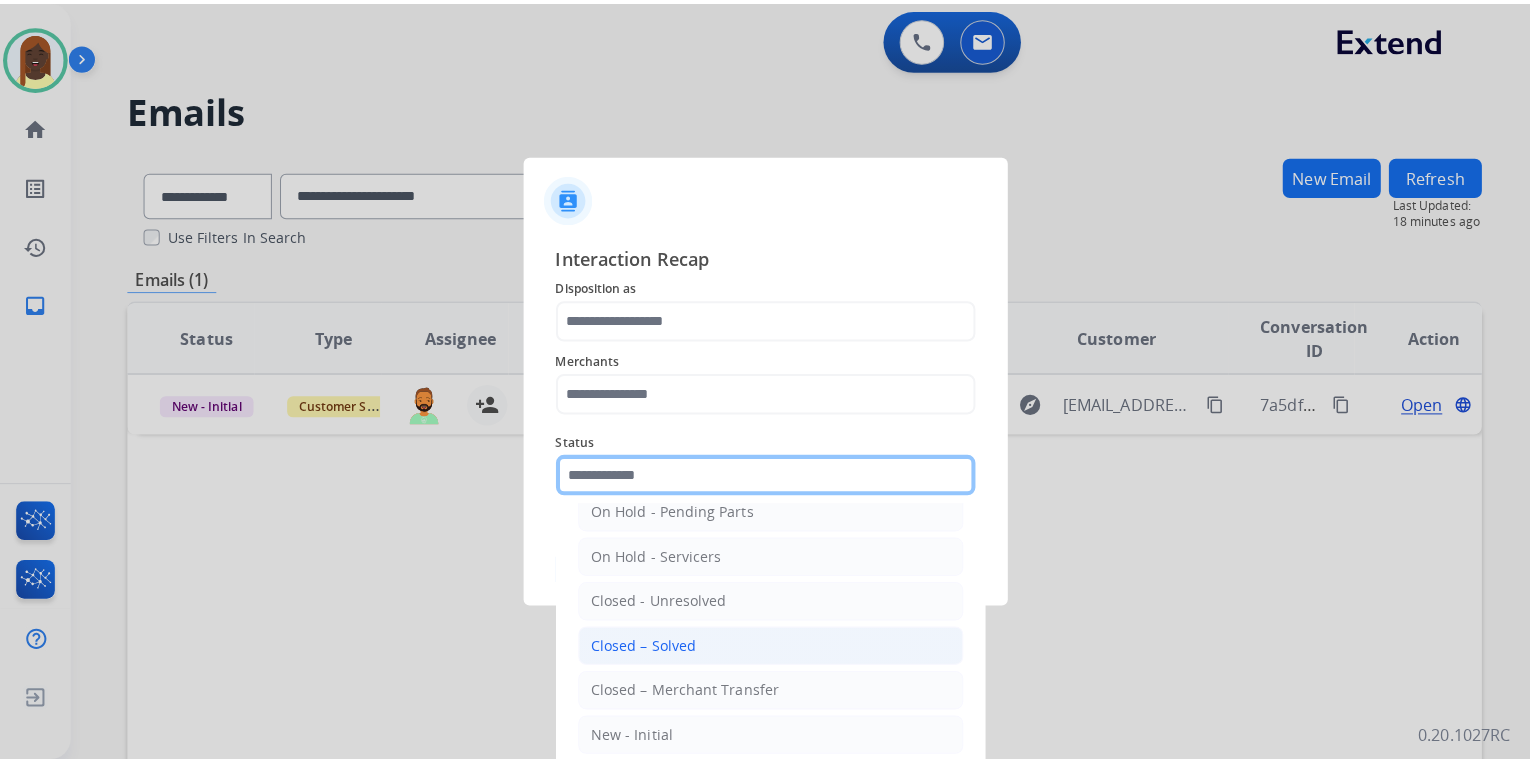 scroll, scrollTop: 116, scrollLeft: 0, axis: vertical 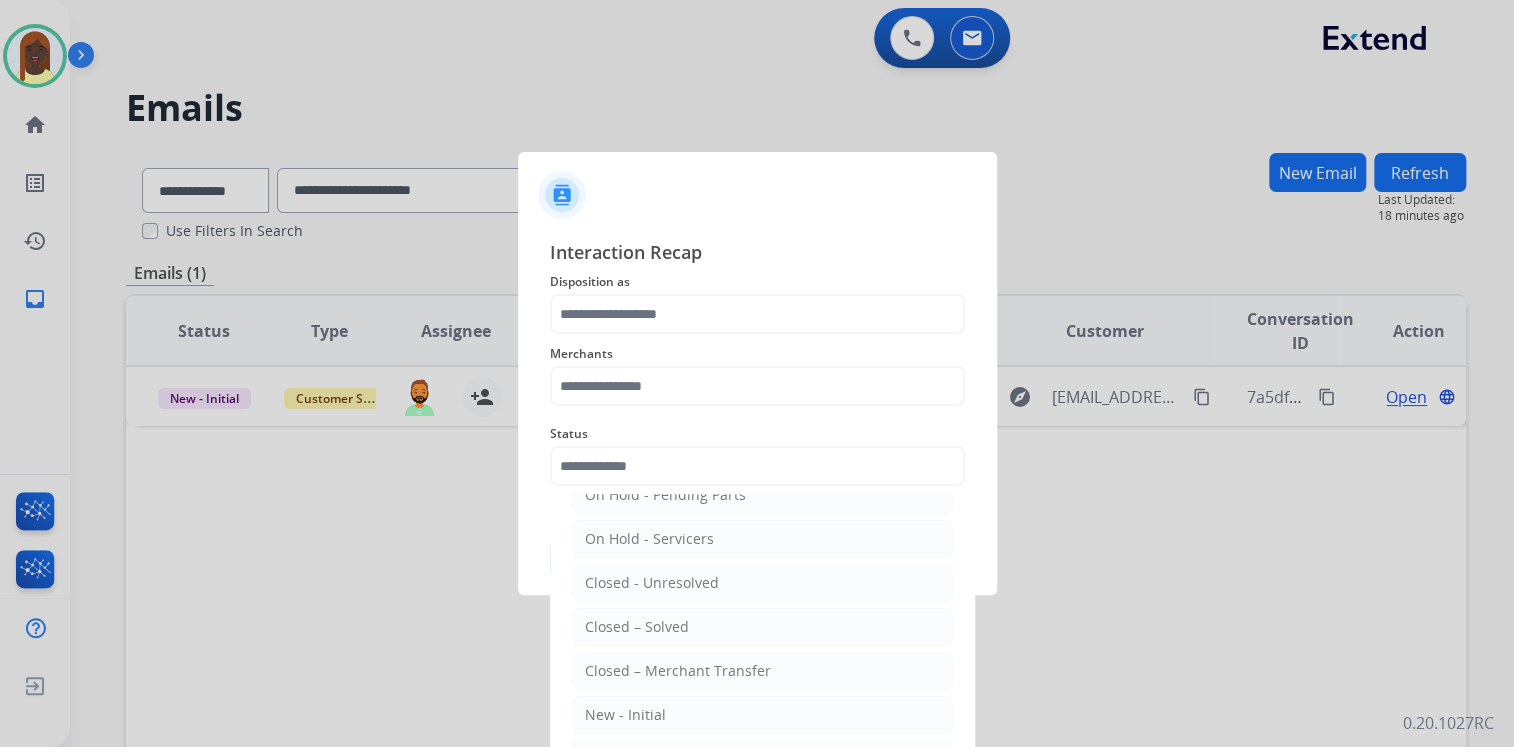 drag, startPoint x: 663, startPoint y: 625, endPoint x: 639, endPoint y: 547, distance: 81.608826 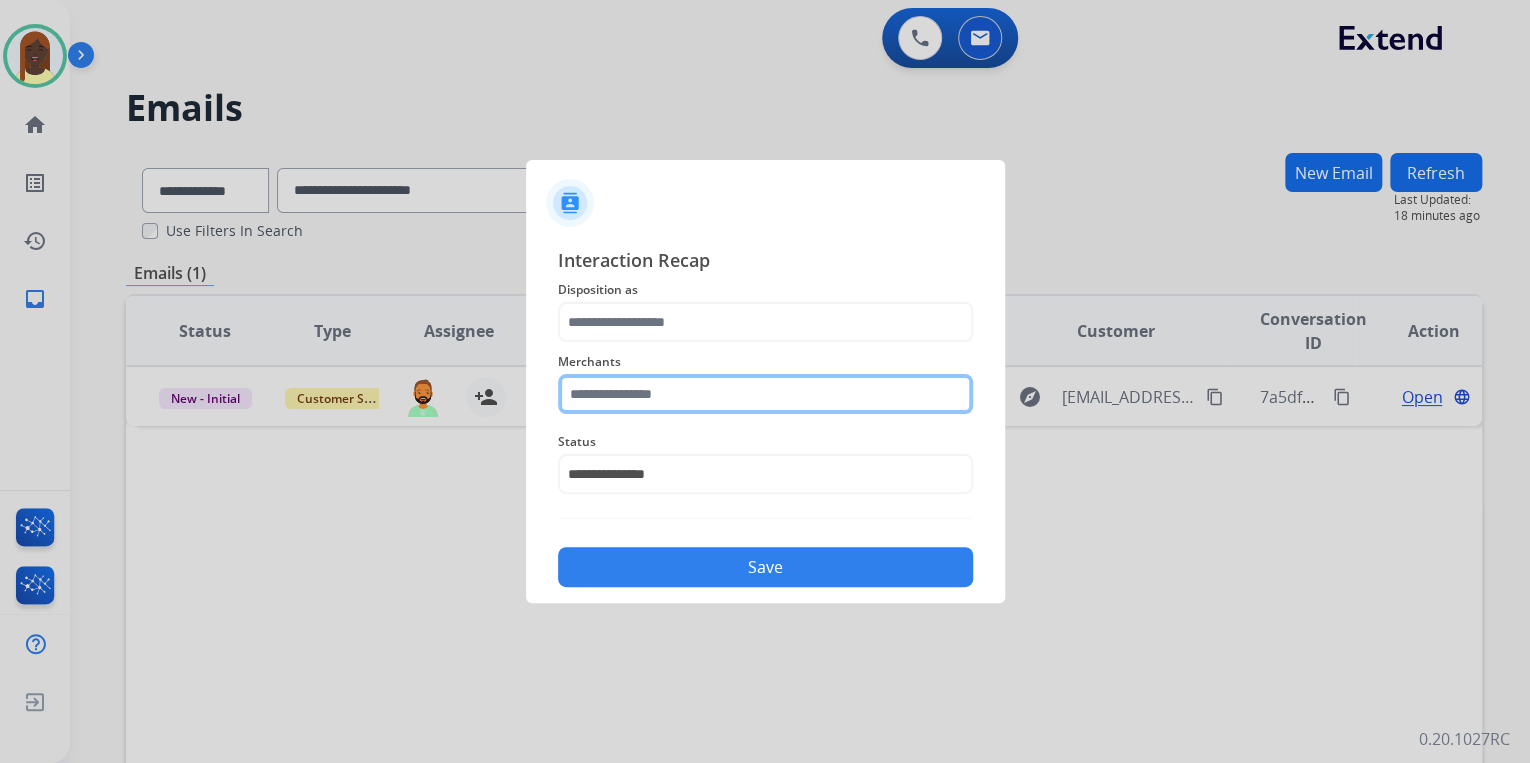click 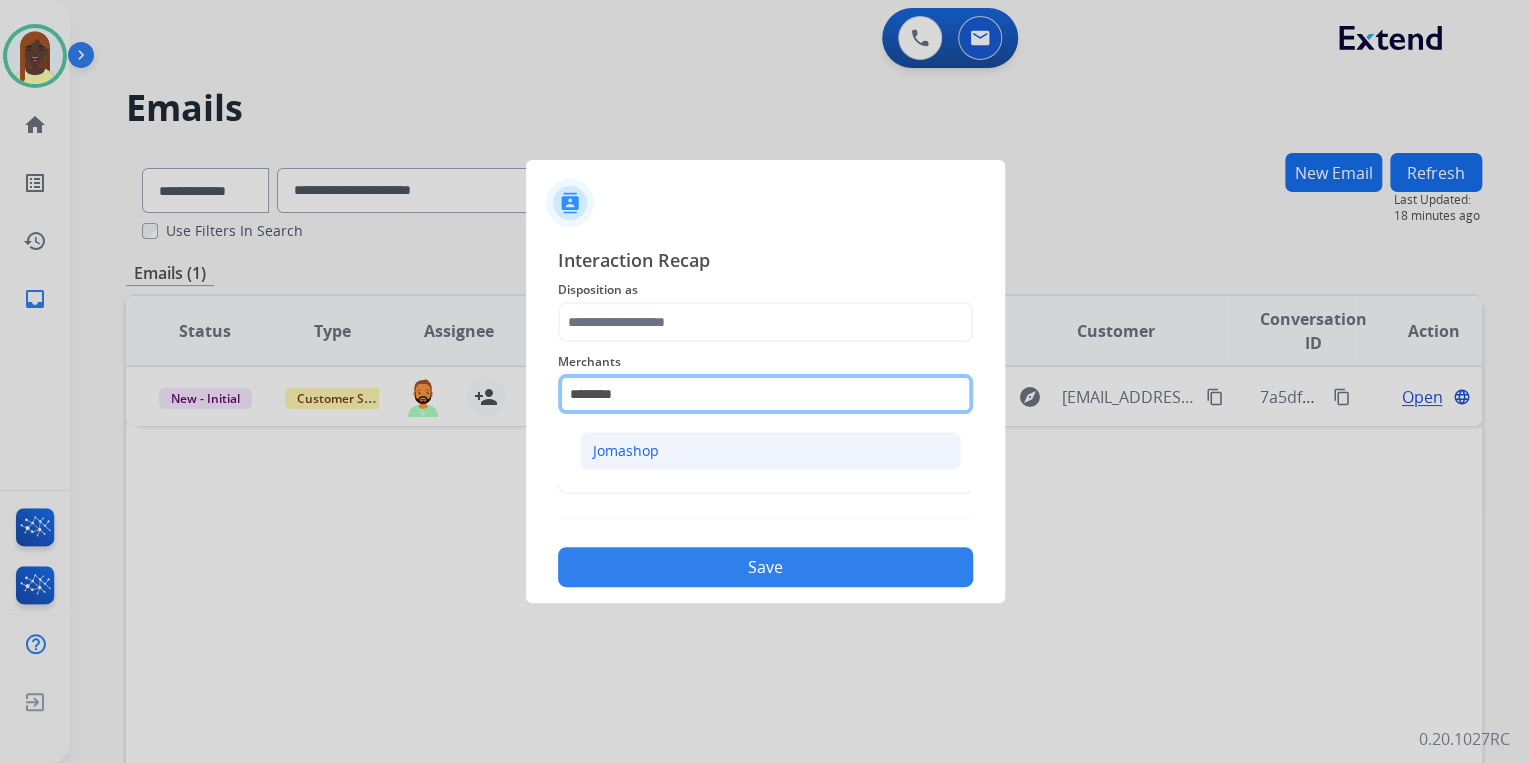 type on "********" 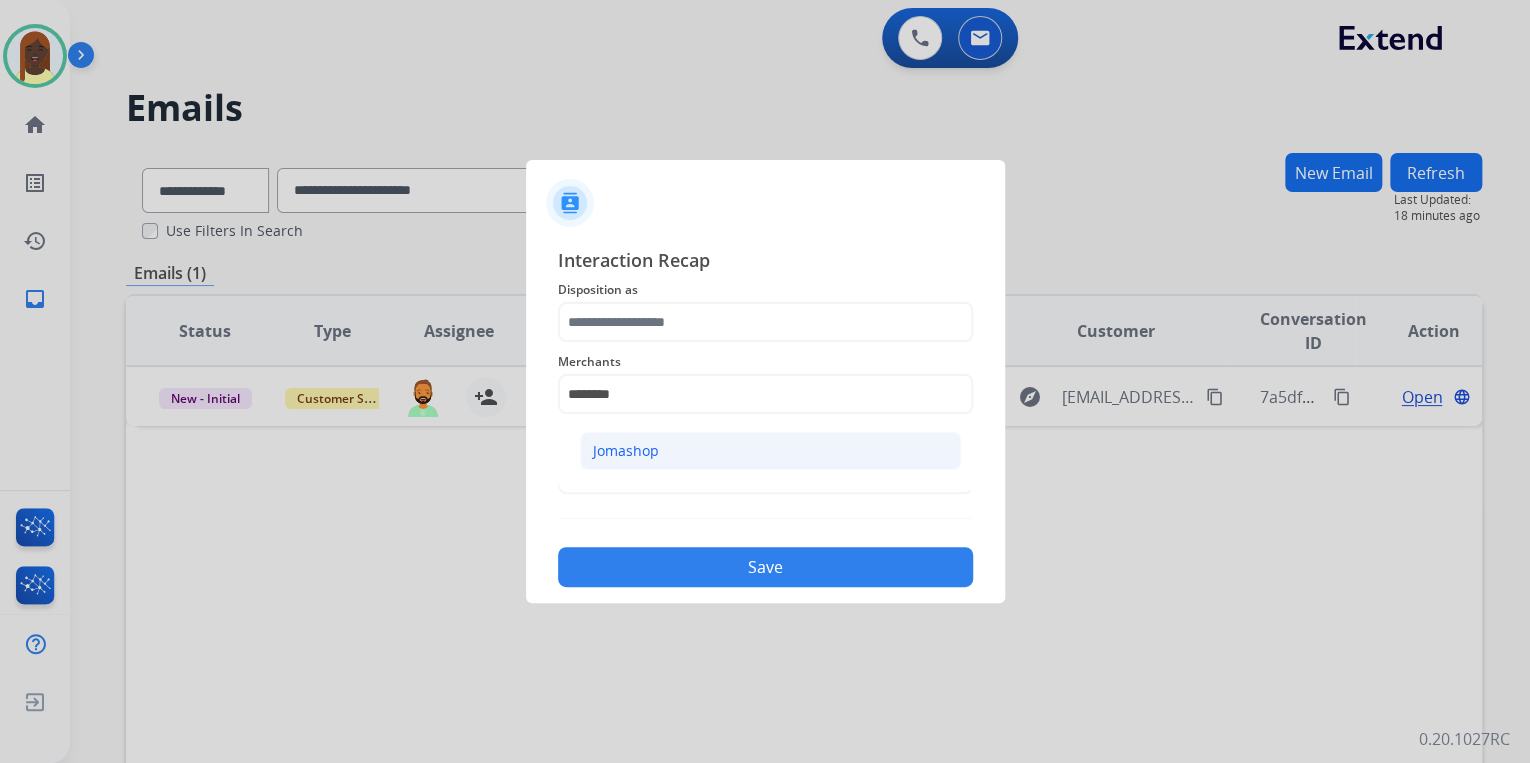 click on "Jomashop" 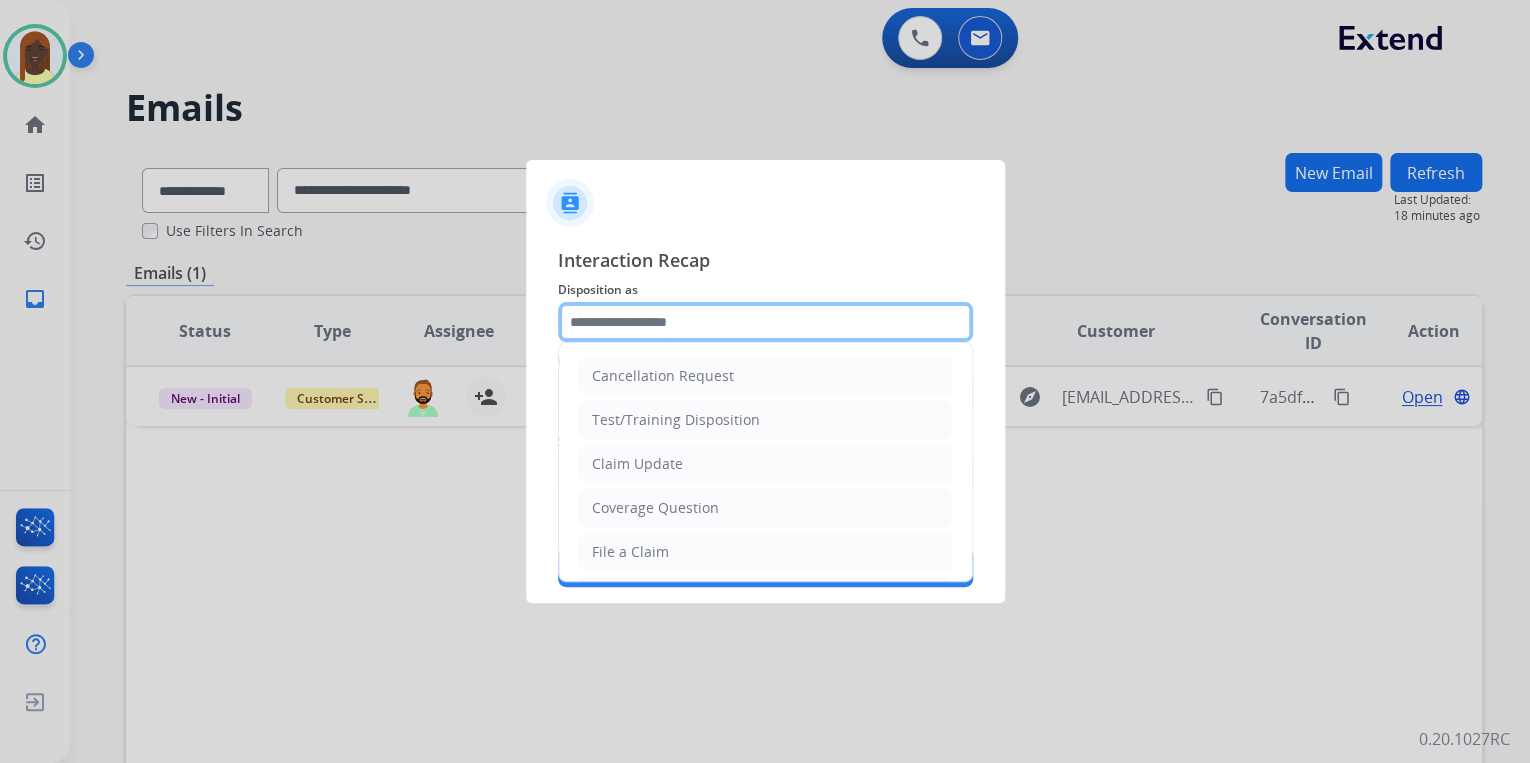 click 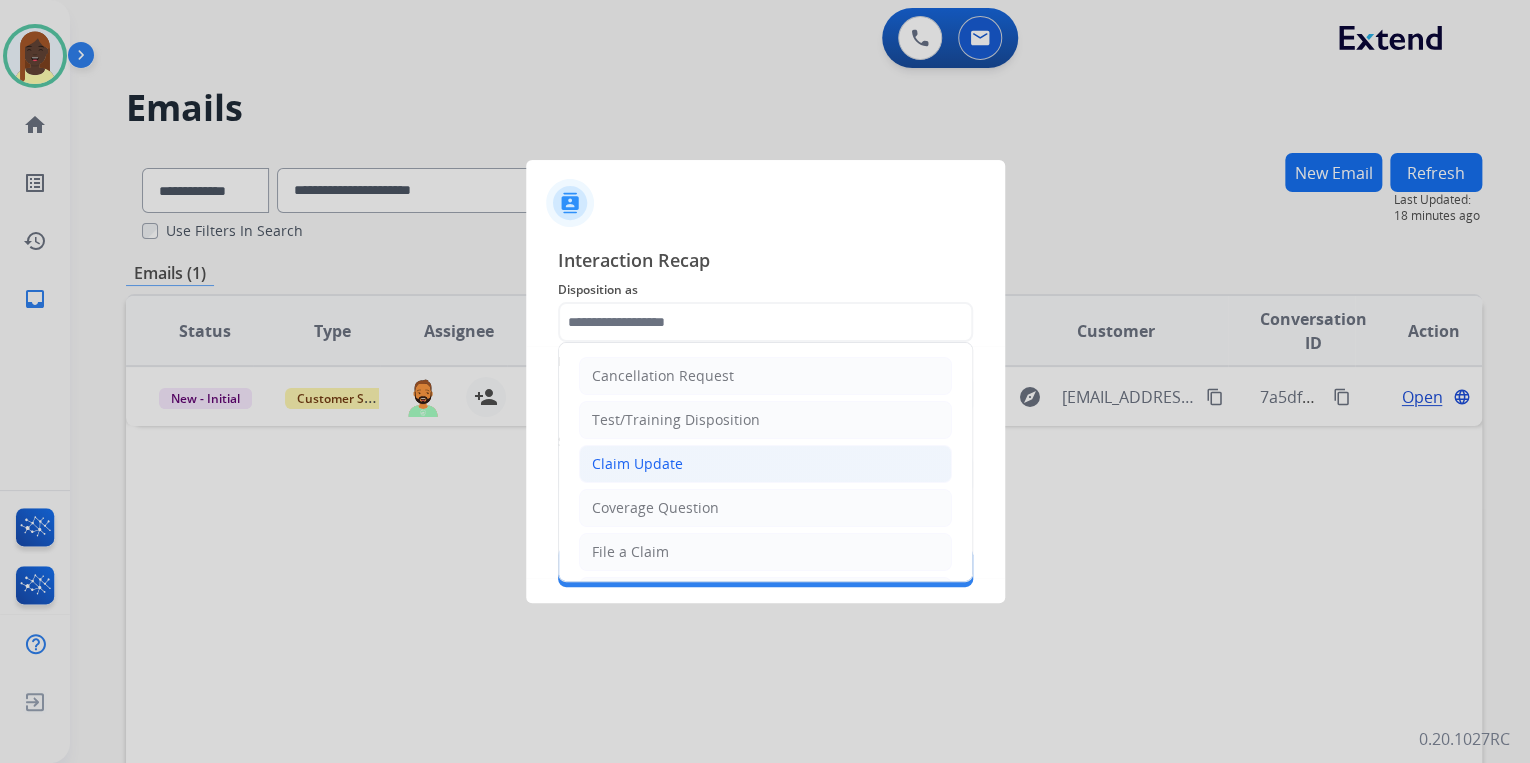 click on "Claim Update" 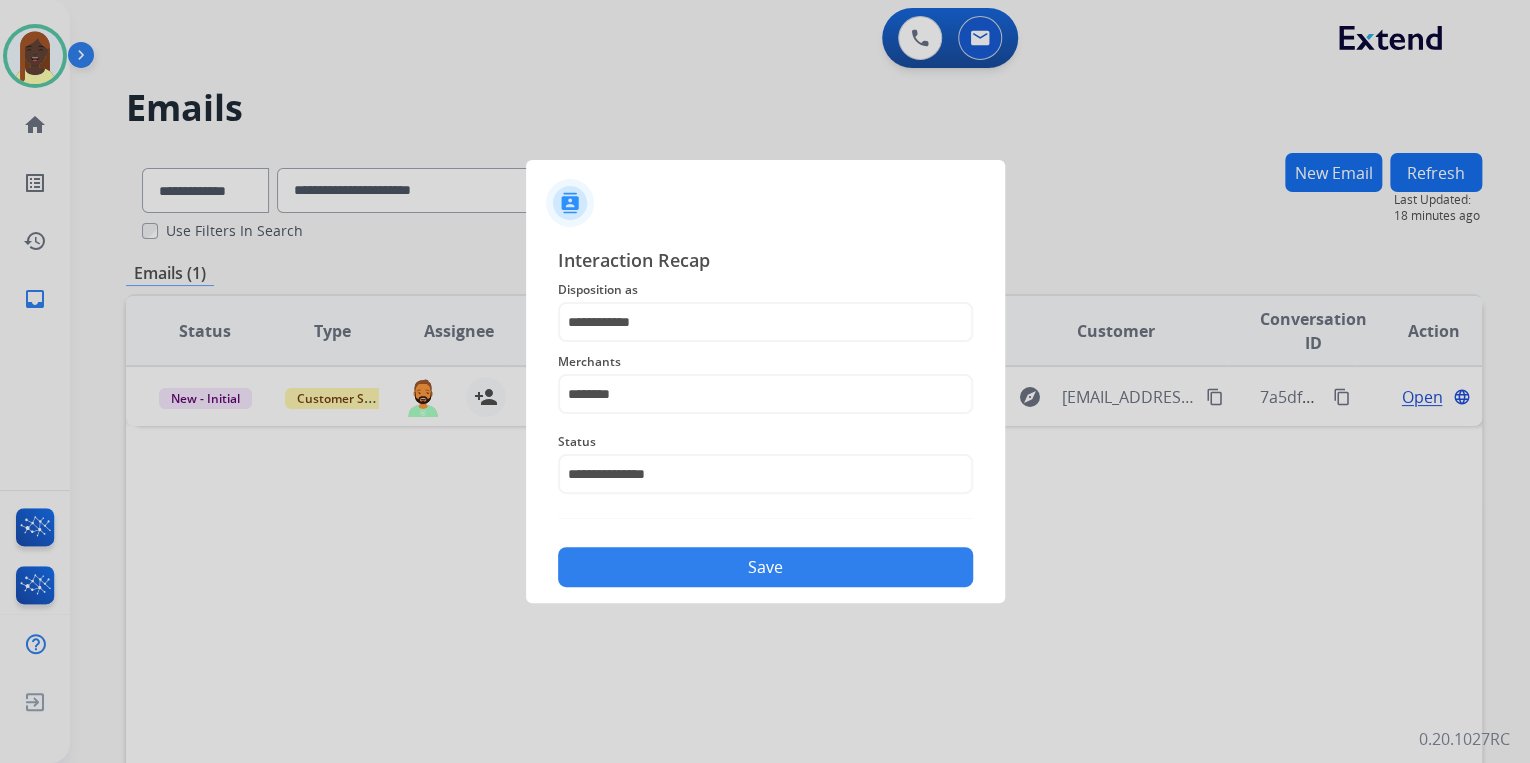 click on "Save" 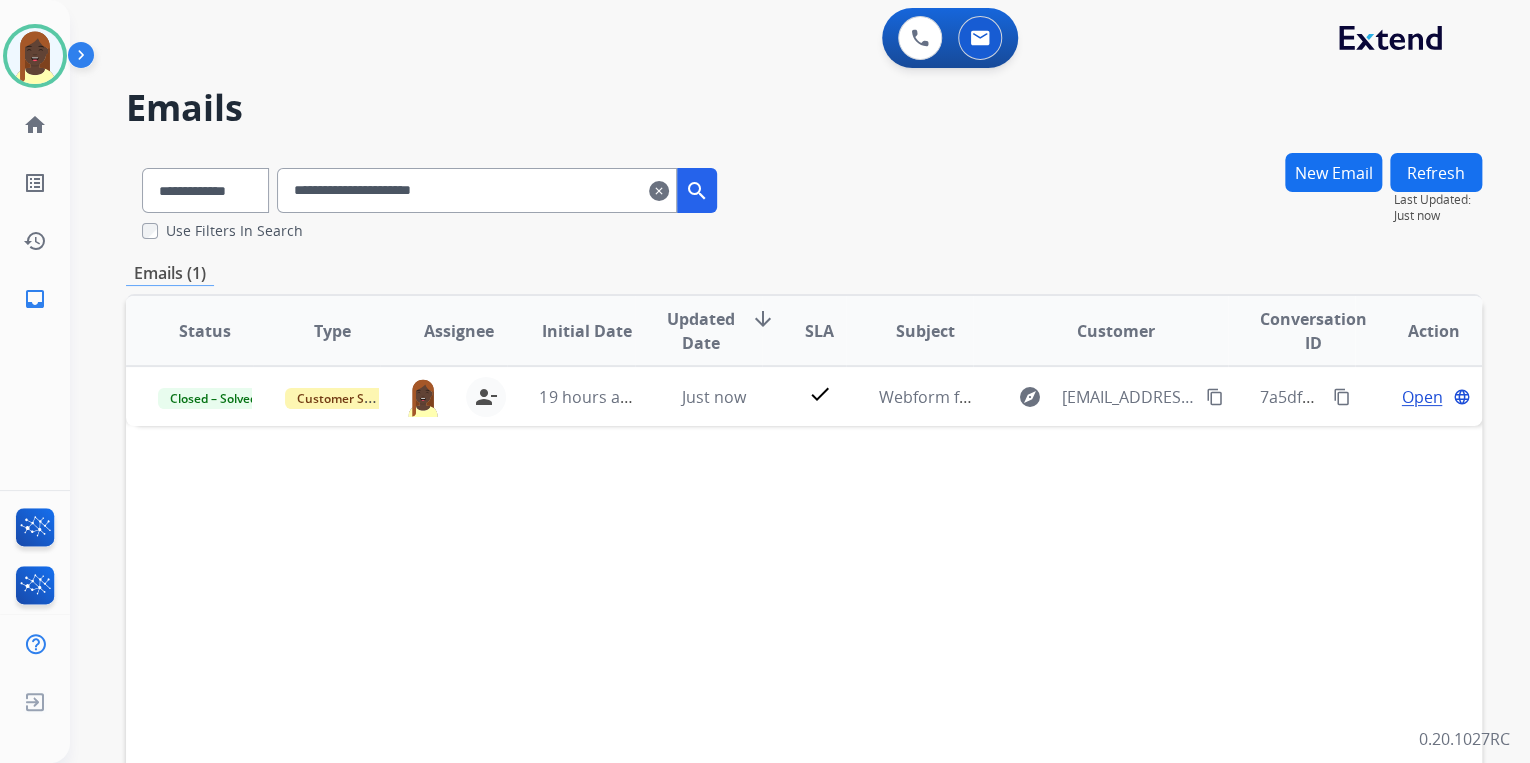 click on "Status Type Assignee Initial Date Updated Date arrow_downward SLA Subject Customer Conversation ID Action Closed – Solved Customer Support [EMAIL_ADDRESS][DOMAIN_NAME] person_remove Unassign to Me 19 hours ago Just now check  Webform from [EMAIL_ADDRESS][DOMAIN_NAME] on [DATE]  explore [EMAIL_ADDRESS][DOMAIN_NAME] content_copy  7a5df2de-929e-4ef0-8bad-39cdff9151e6  content_copy Open language" at bounding box center (804, 629) 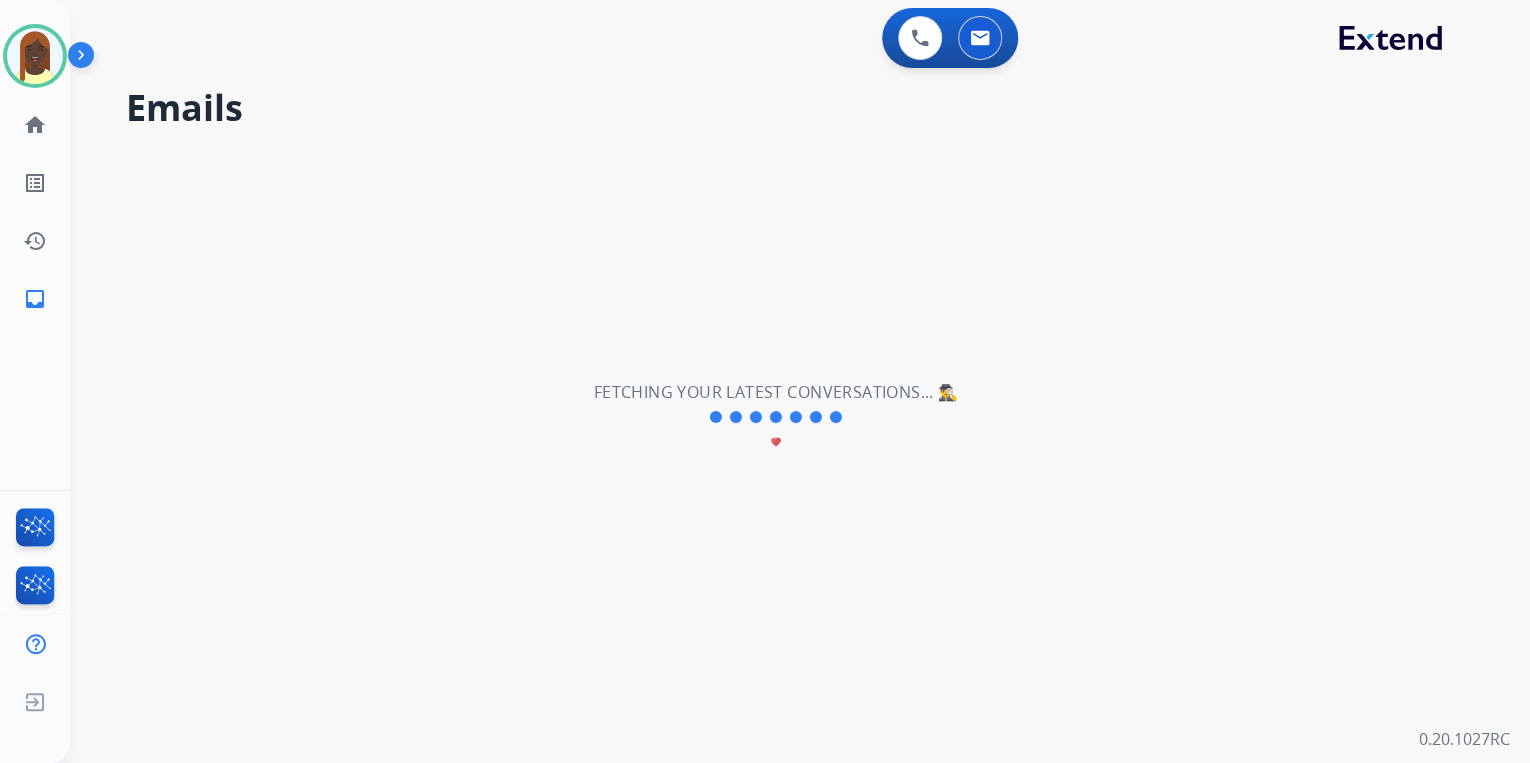 type 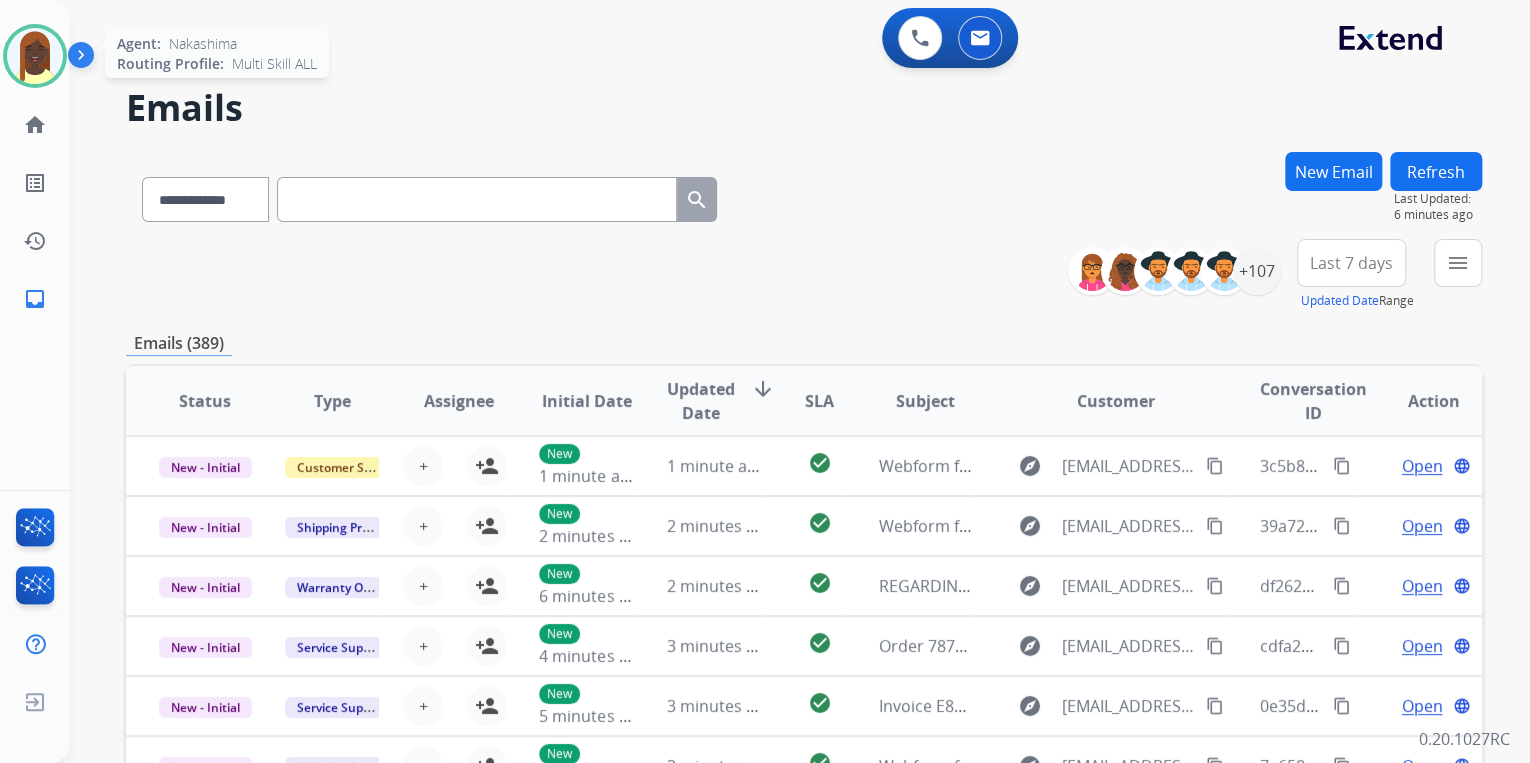 click at bounding box center [35, 56] 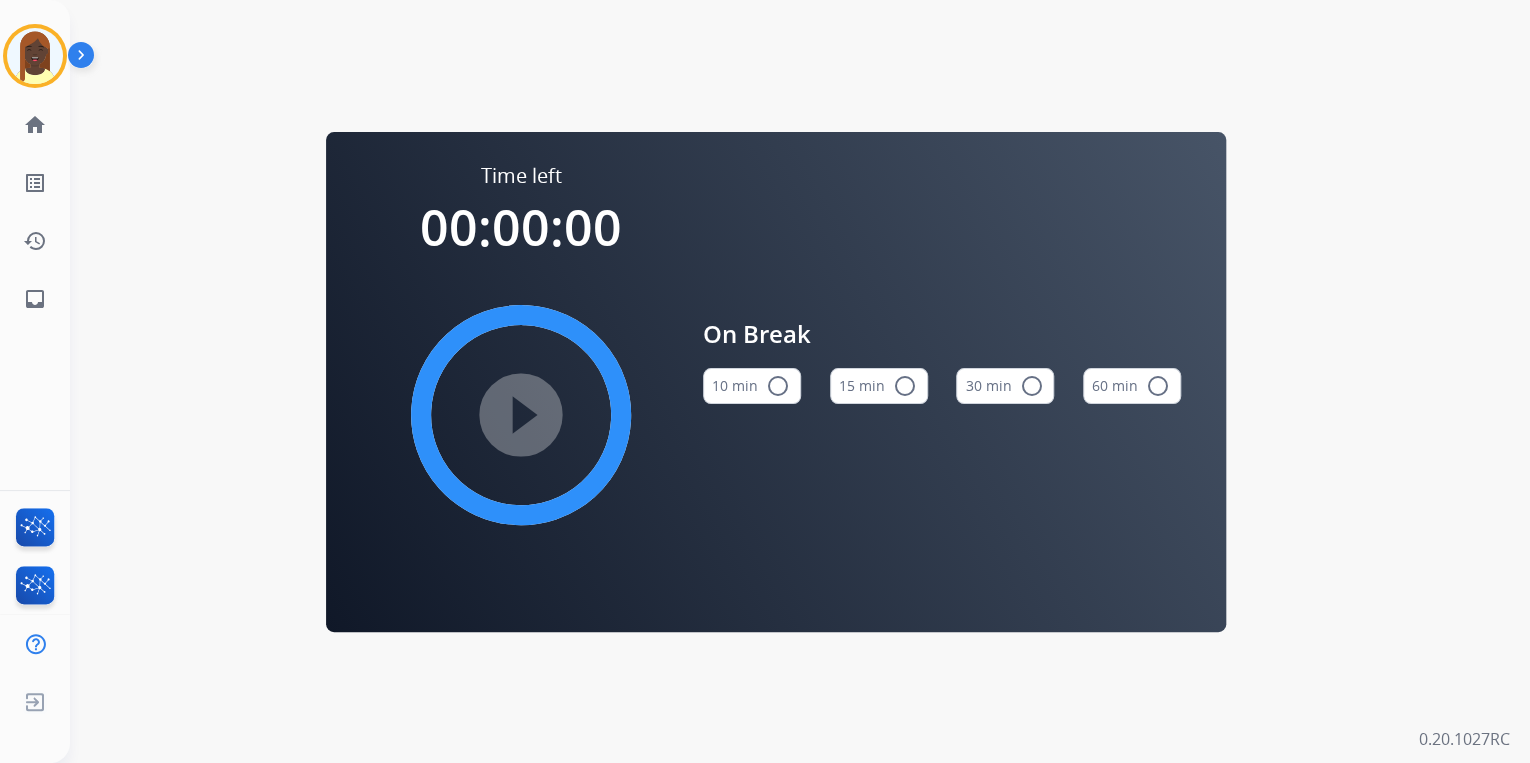 click on "radio_button_unchecked" at bounding box center (905, 386) 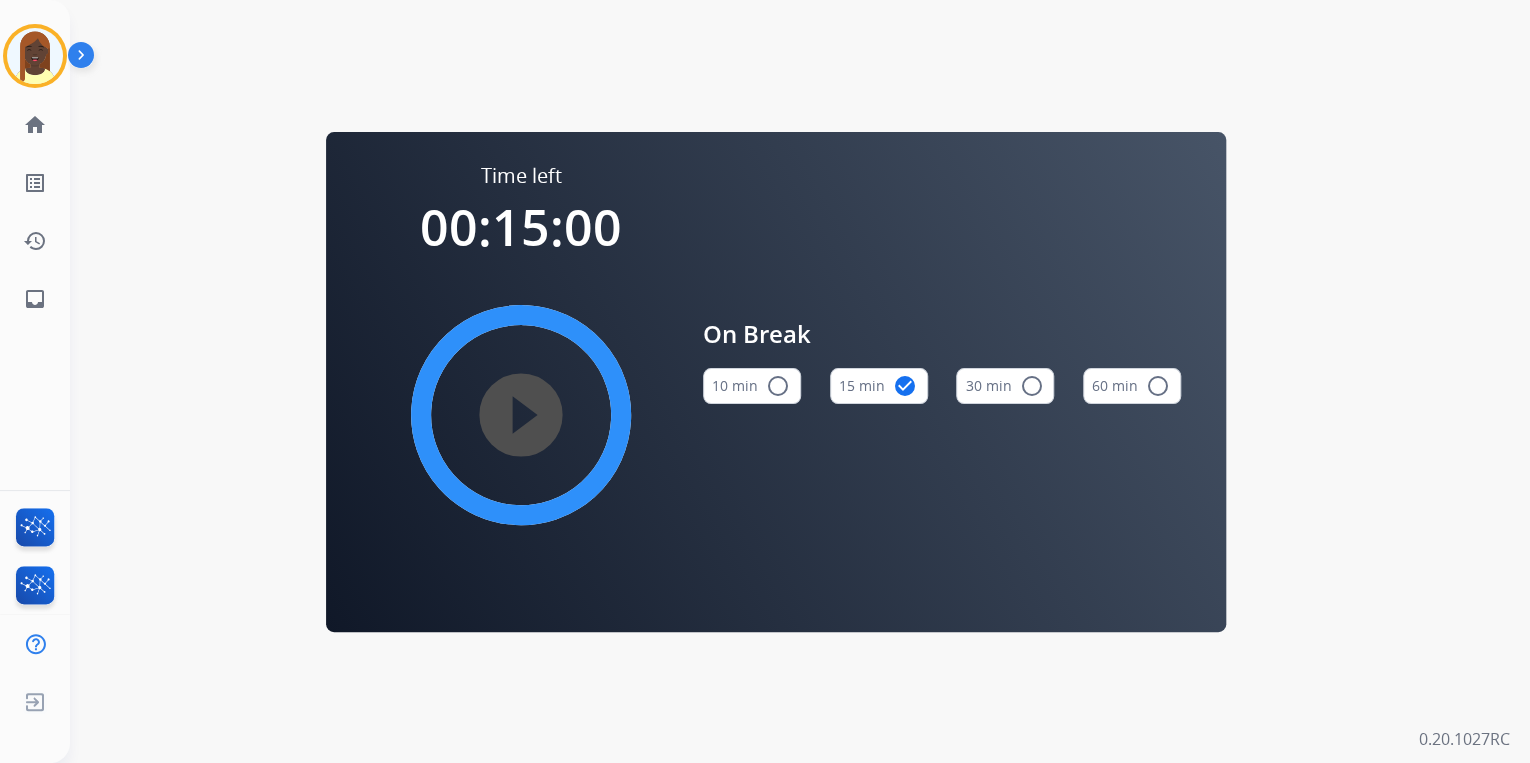 click on "play_circle_filled" at bounding box center [521, 415] 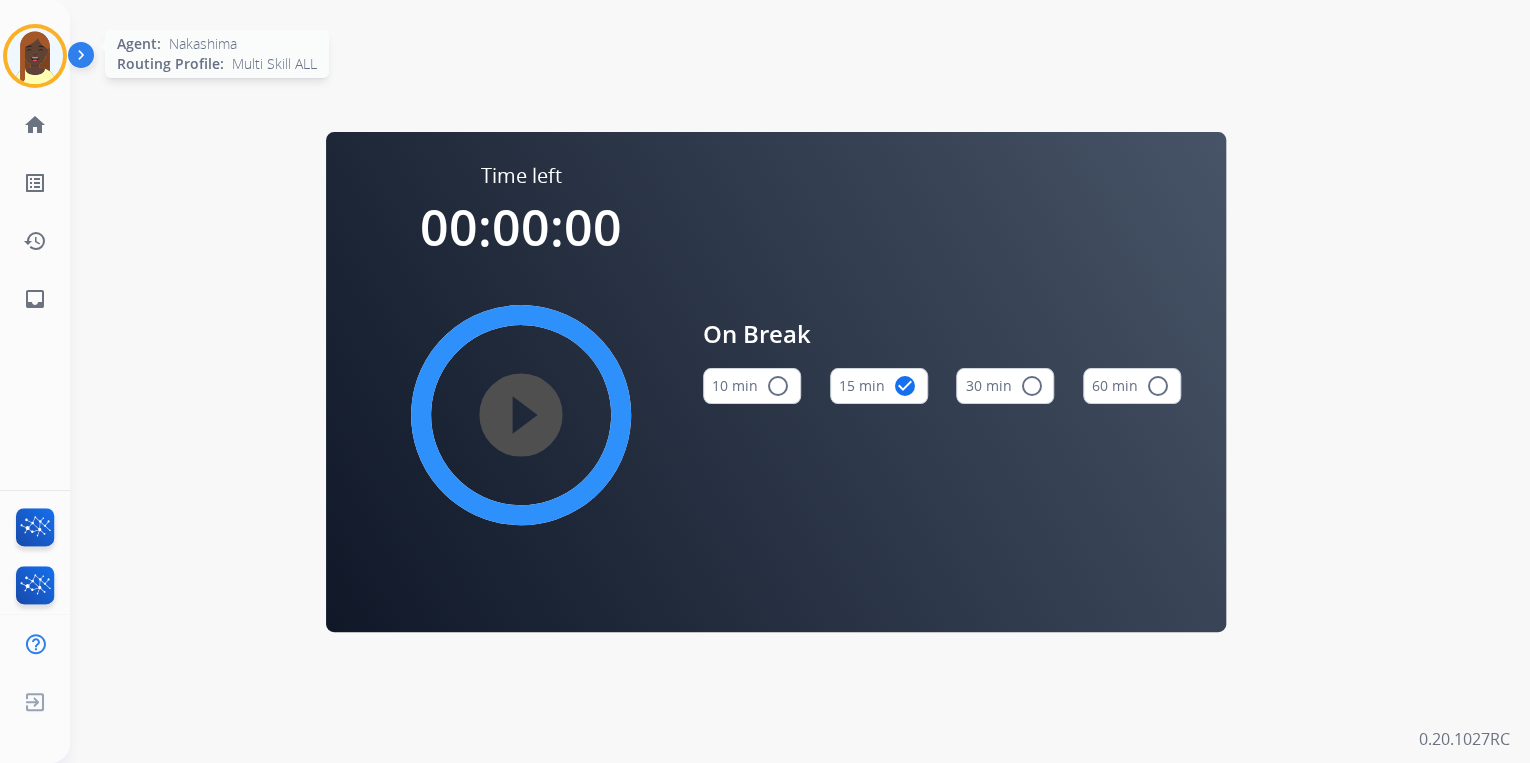 click at bounding box center (35, 56) 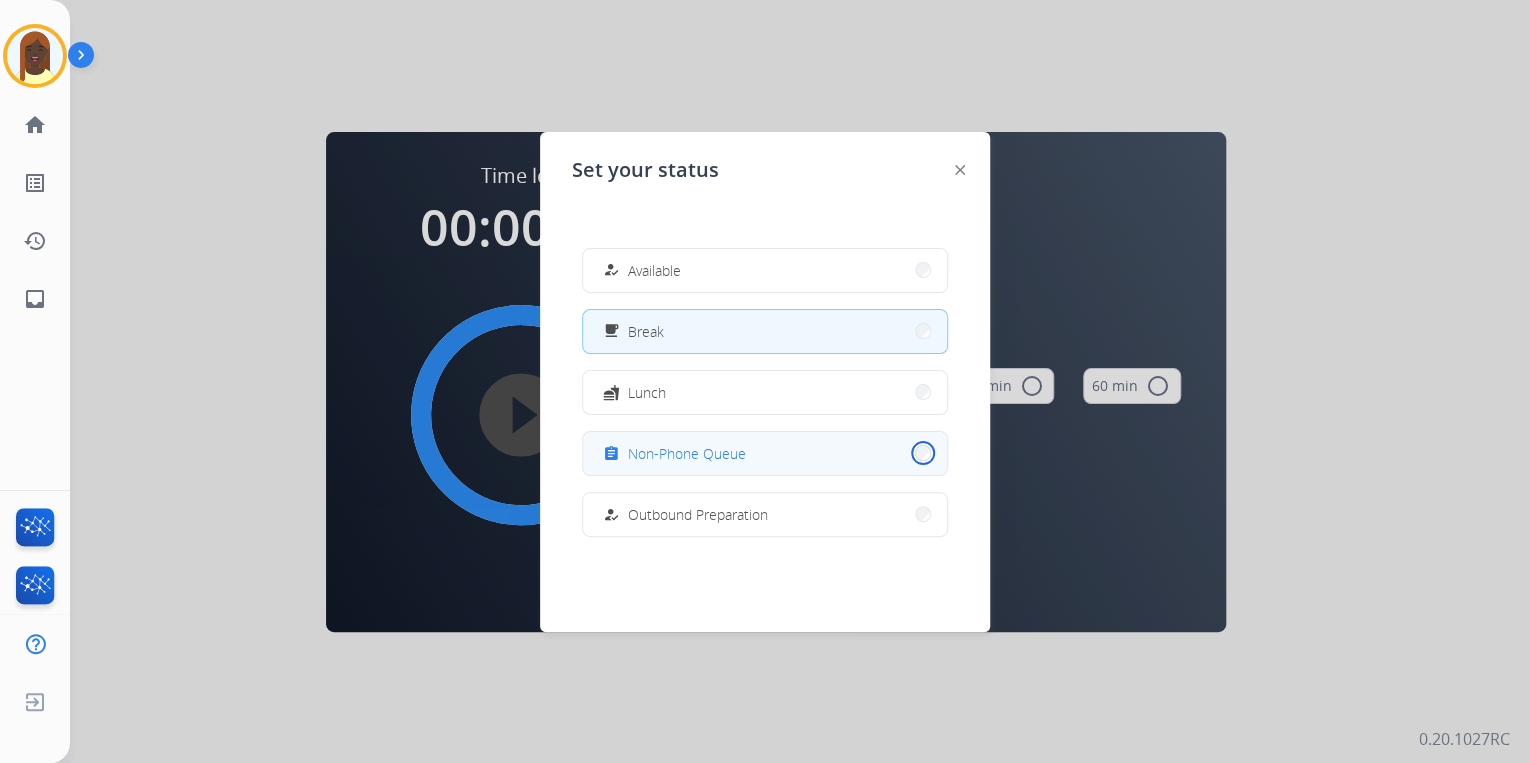 click on "assignment Non-Phone Queue" at bounding box center [765, 453] 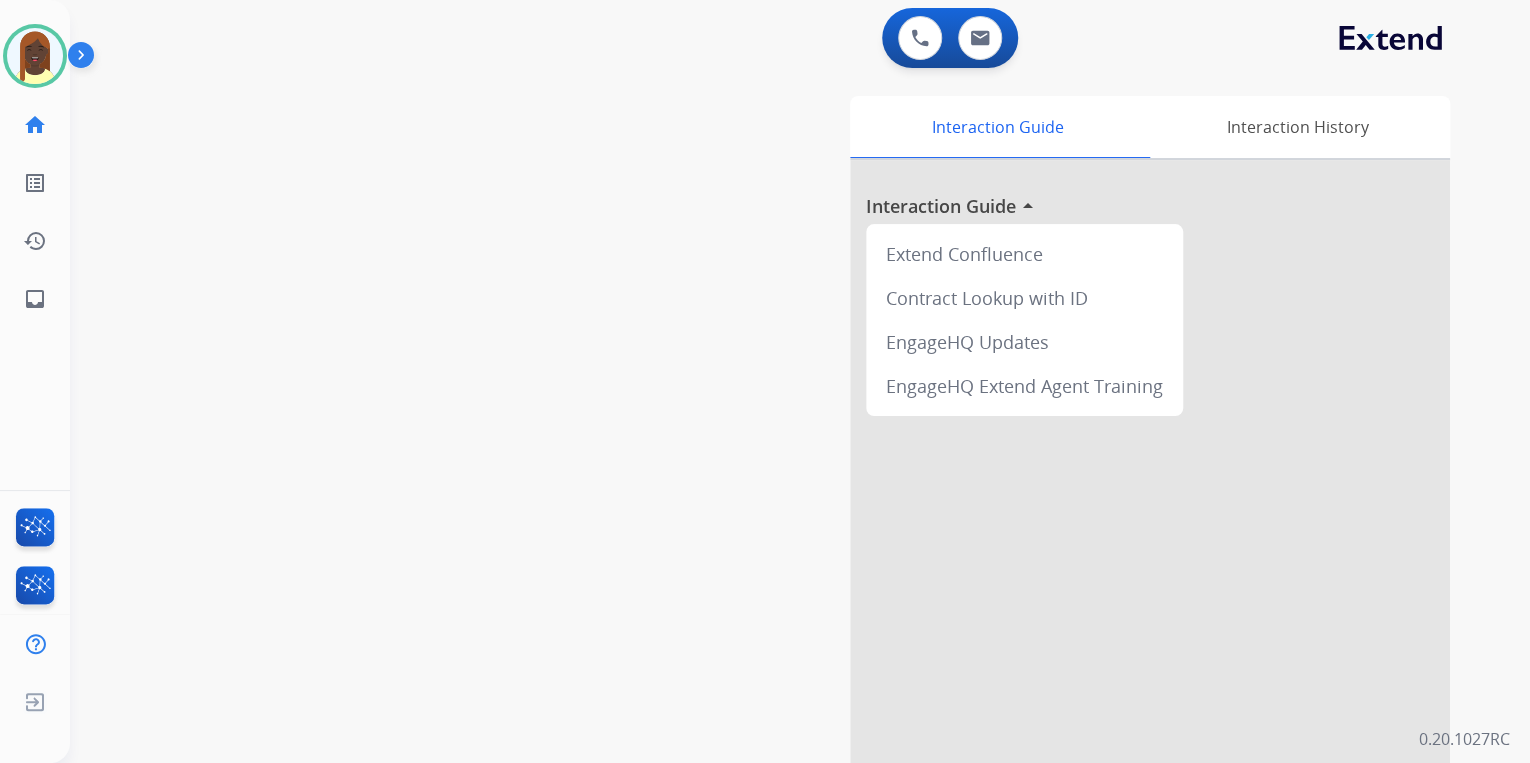 click on "swap_horiz Break voice bridge close_fullscreen Connect 3-Way Call merge_type Separate 3-Way Call  Interaction Guide   Interaction History  Interaction Guide arrow_drop_up  Extend Confluence   Contract Lookup with ID   EngageHQ Updates   EngageHQ Extend Agent Training" at bounding box center (776, 489) 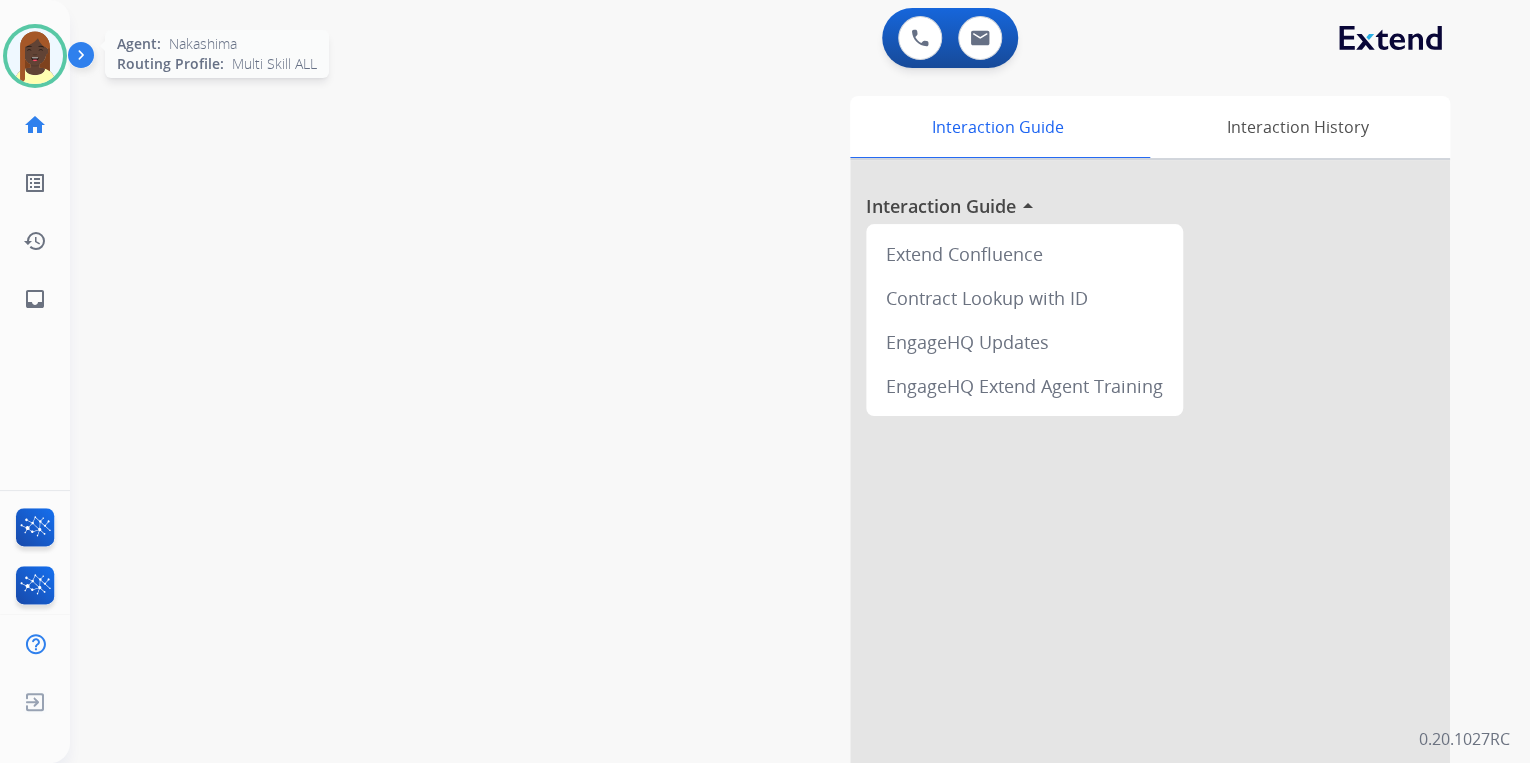 click at bounding box center [35, 56] 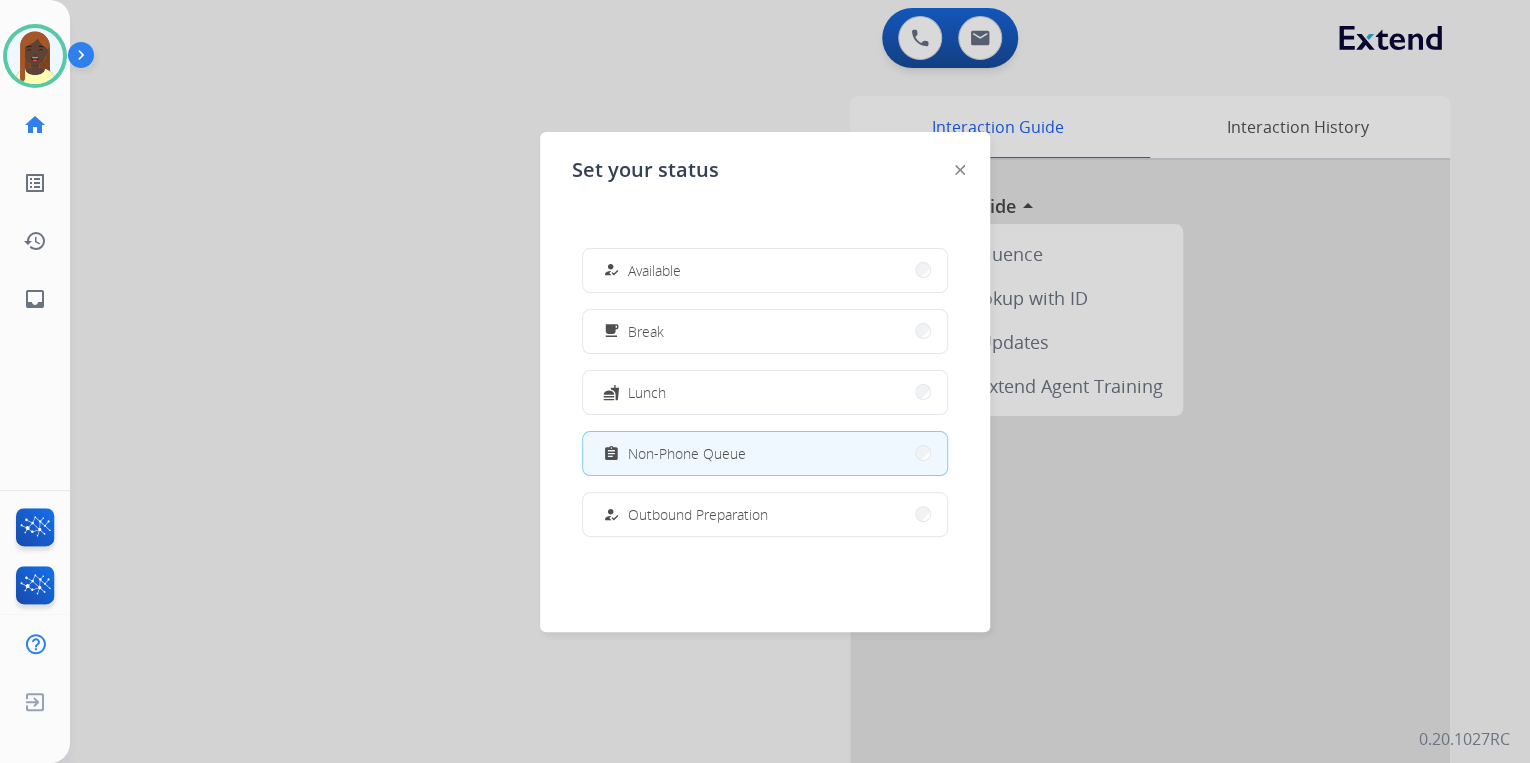click at bounding box center [765, 381] 